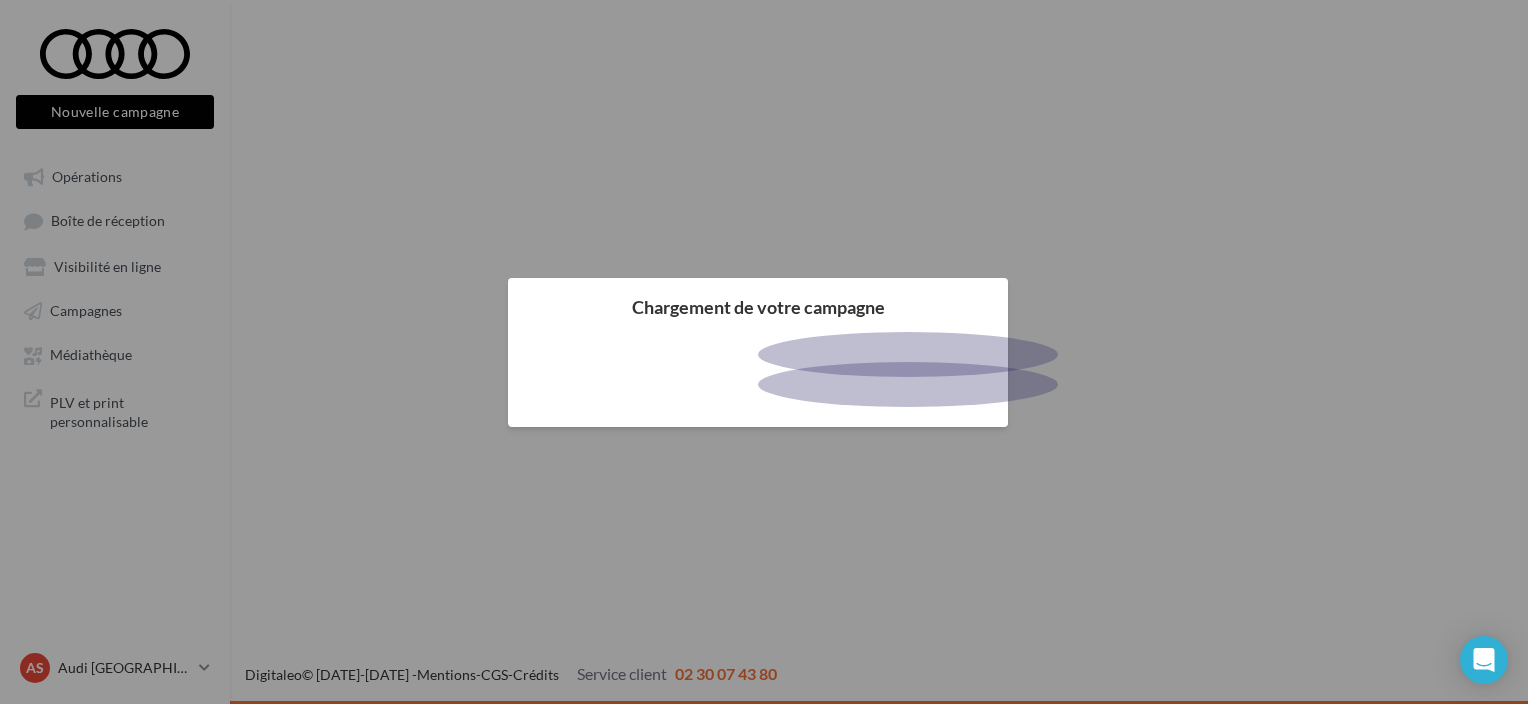 scroll, scrollTop: 0, scrollLeft: 0, axis: both 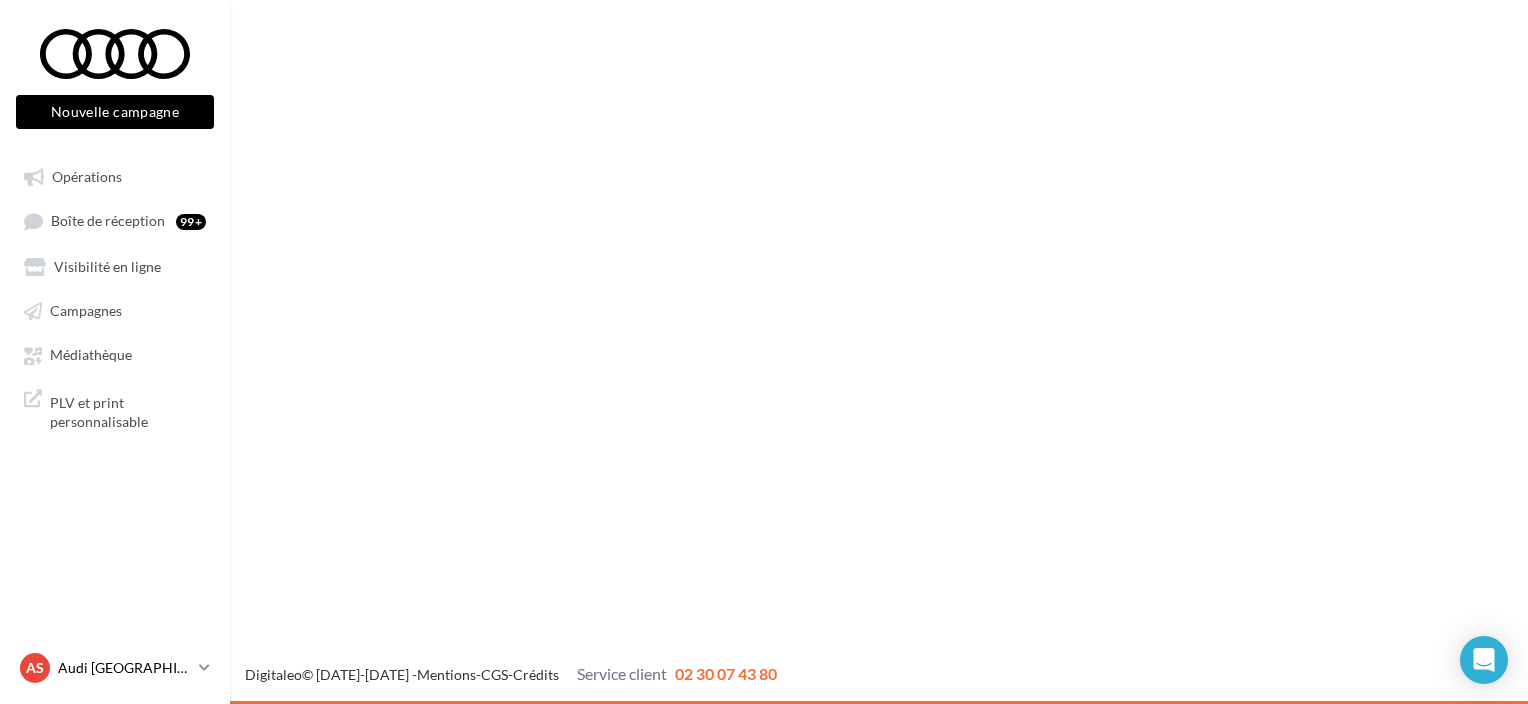 click on "AS     Audi STRASBOURG   audi-stra-sch" at bounding box center [115, 668] 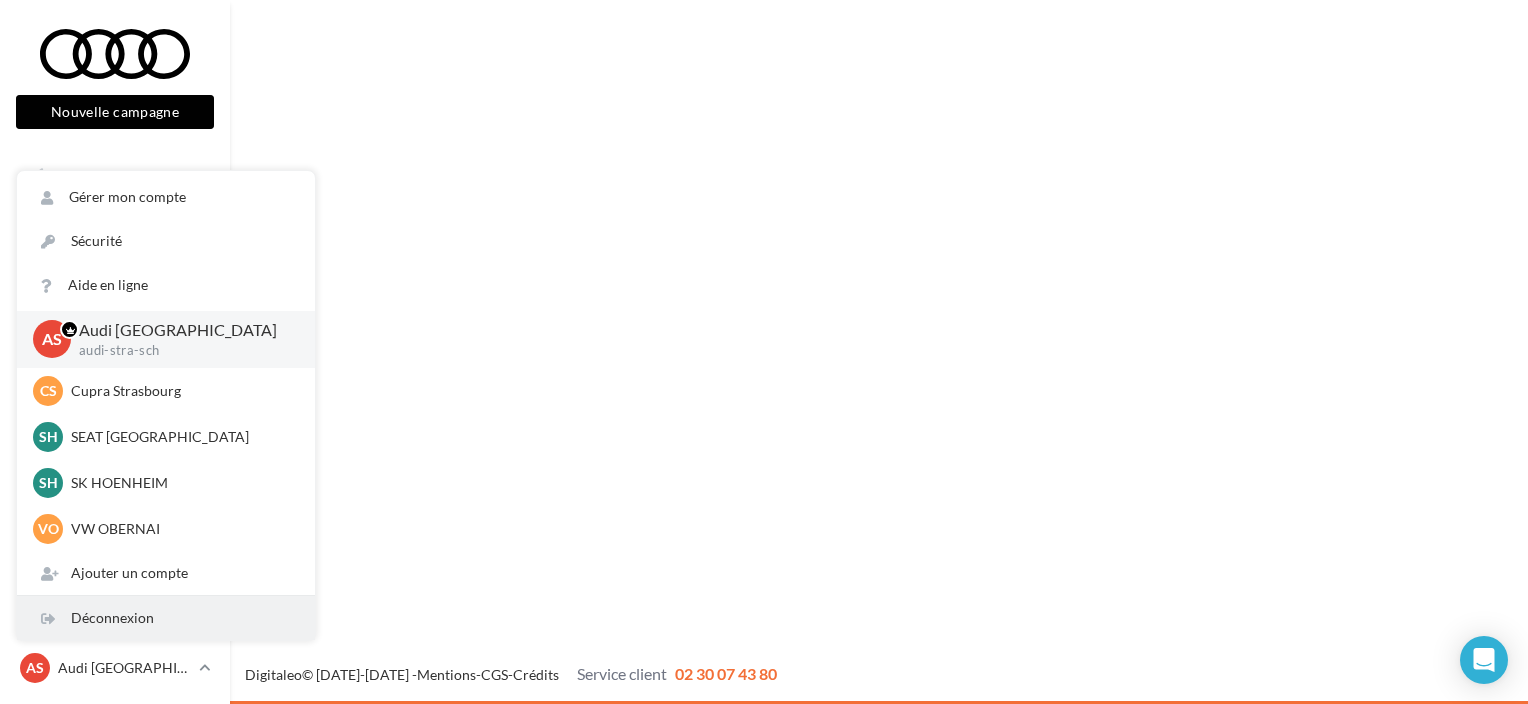 click on "Déconnexion" at bounding box center (166, 618) 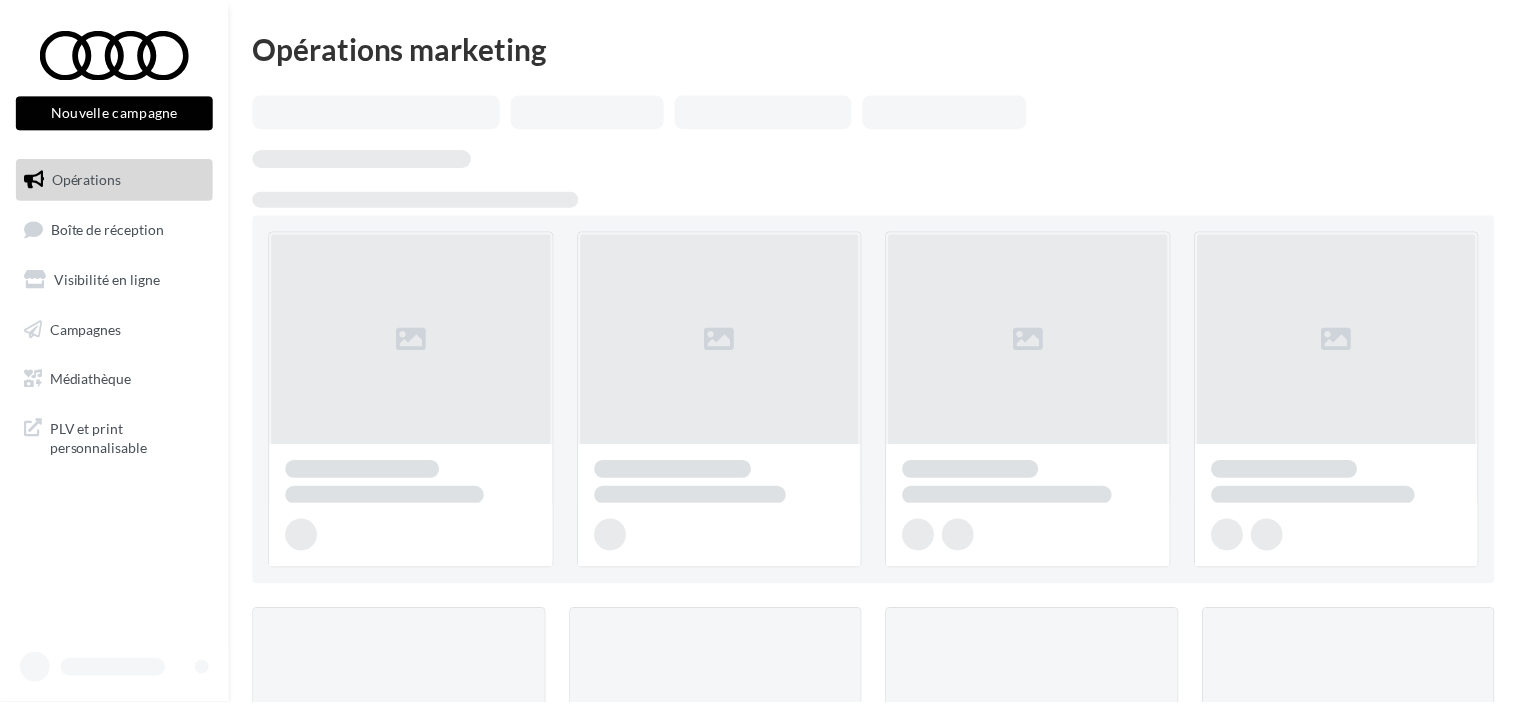 scroll, scrollTop: 0, scrollLeft: 0, axis: both 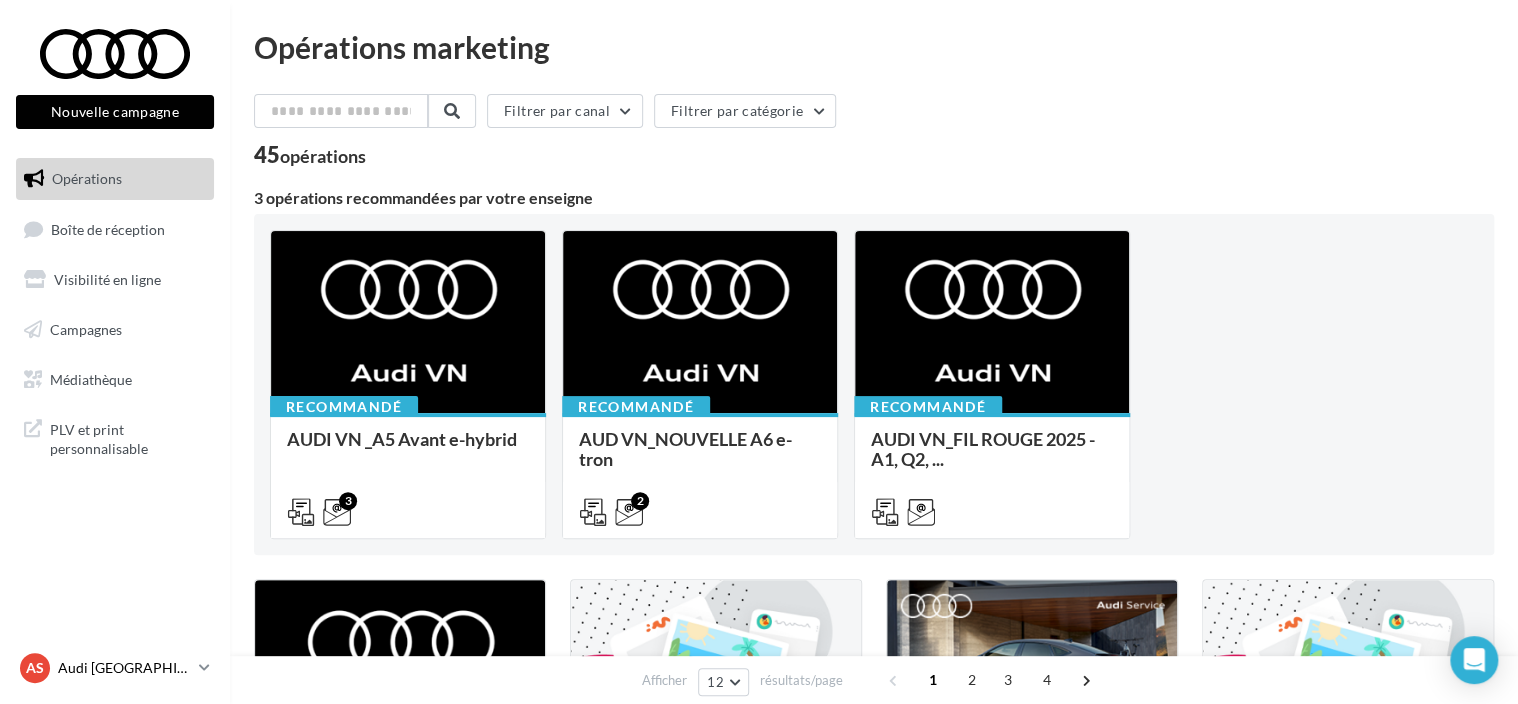 click on "Audi [GEOGRAPHIC_DATA]" at bounding box center (124, 668) 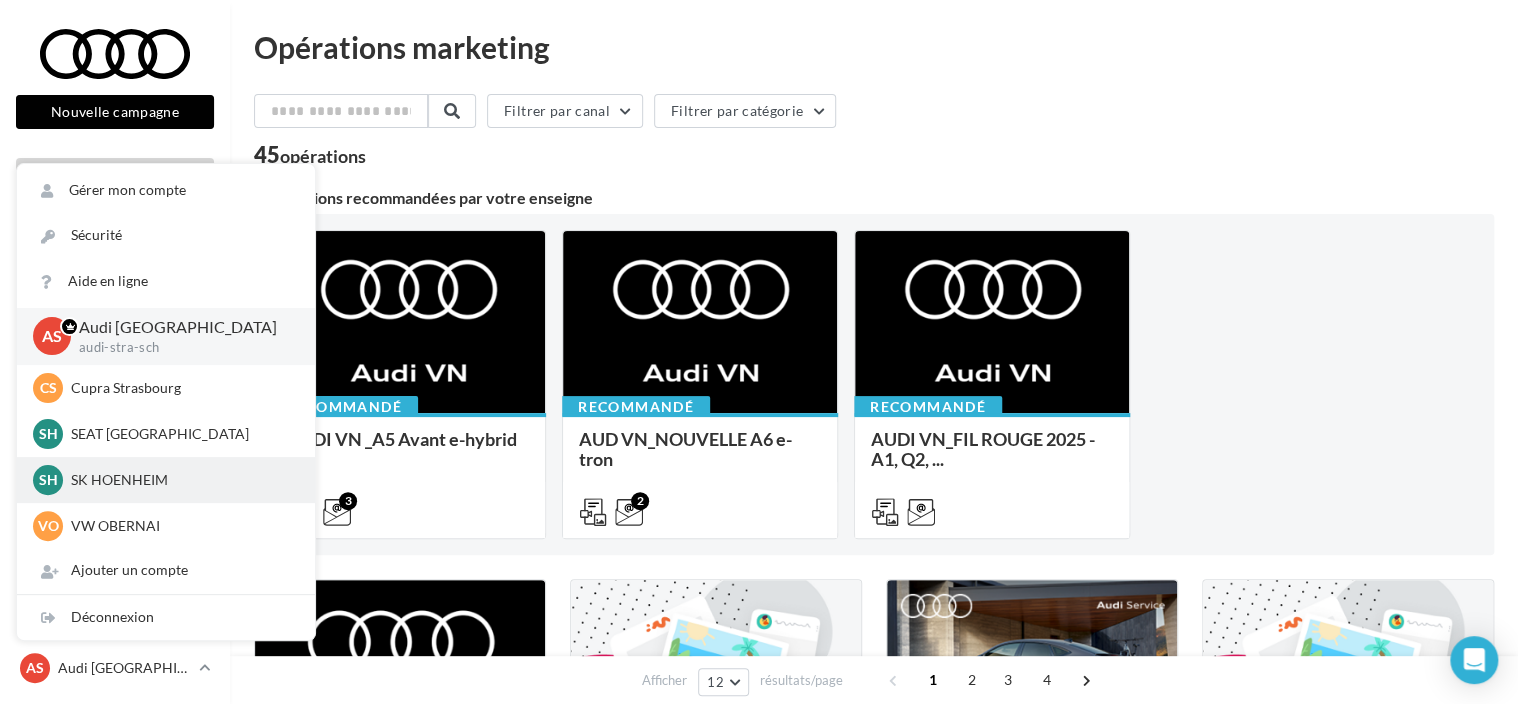 click on "SK HOENHEIM" at bounding box center [181, 480] 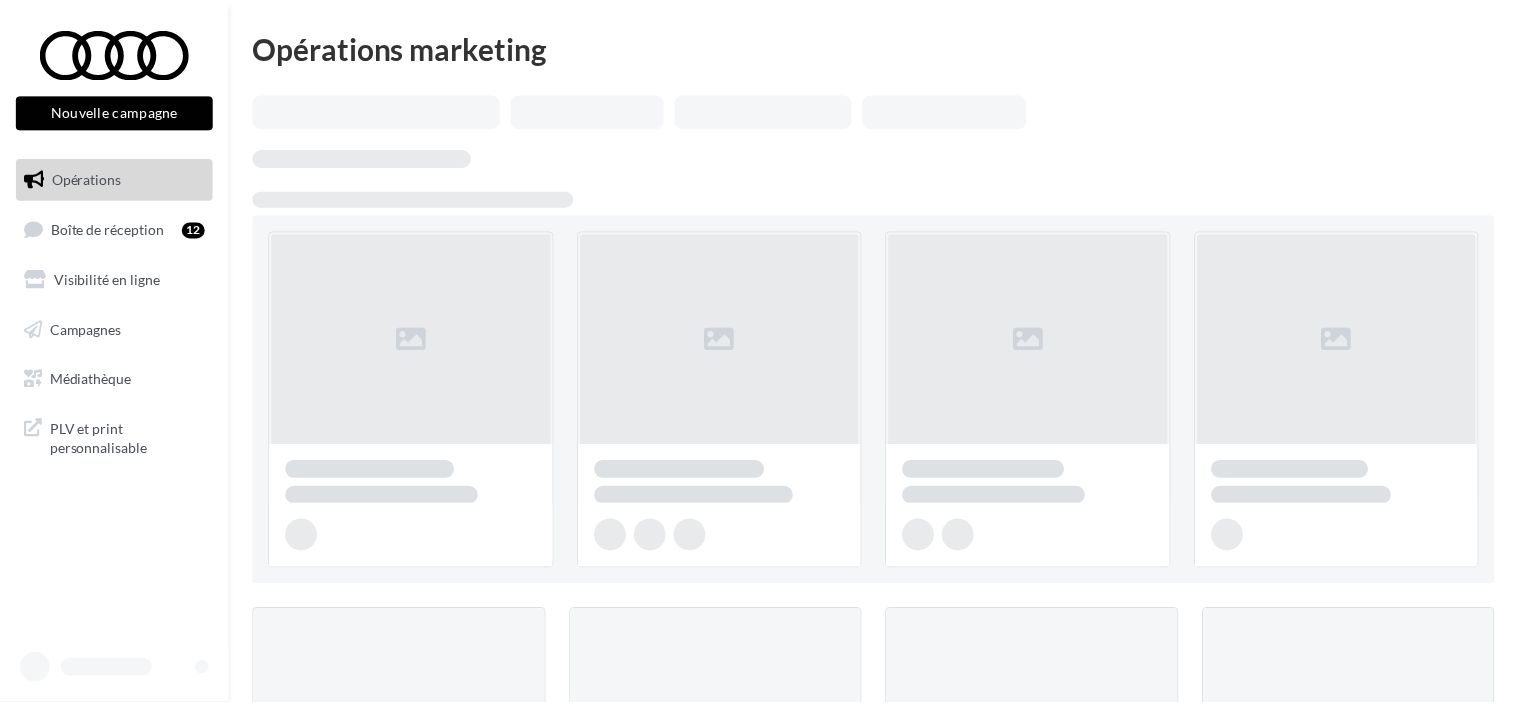 scroll, scrollTop: 0, scrollLeft: 0, axis: both 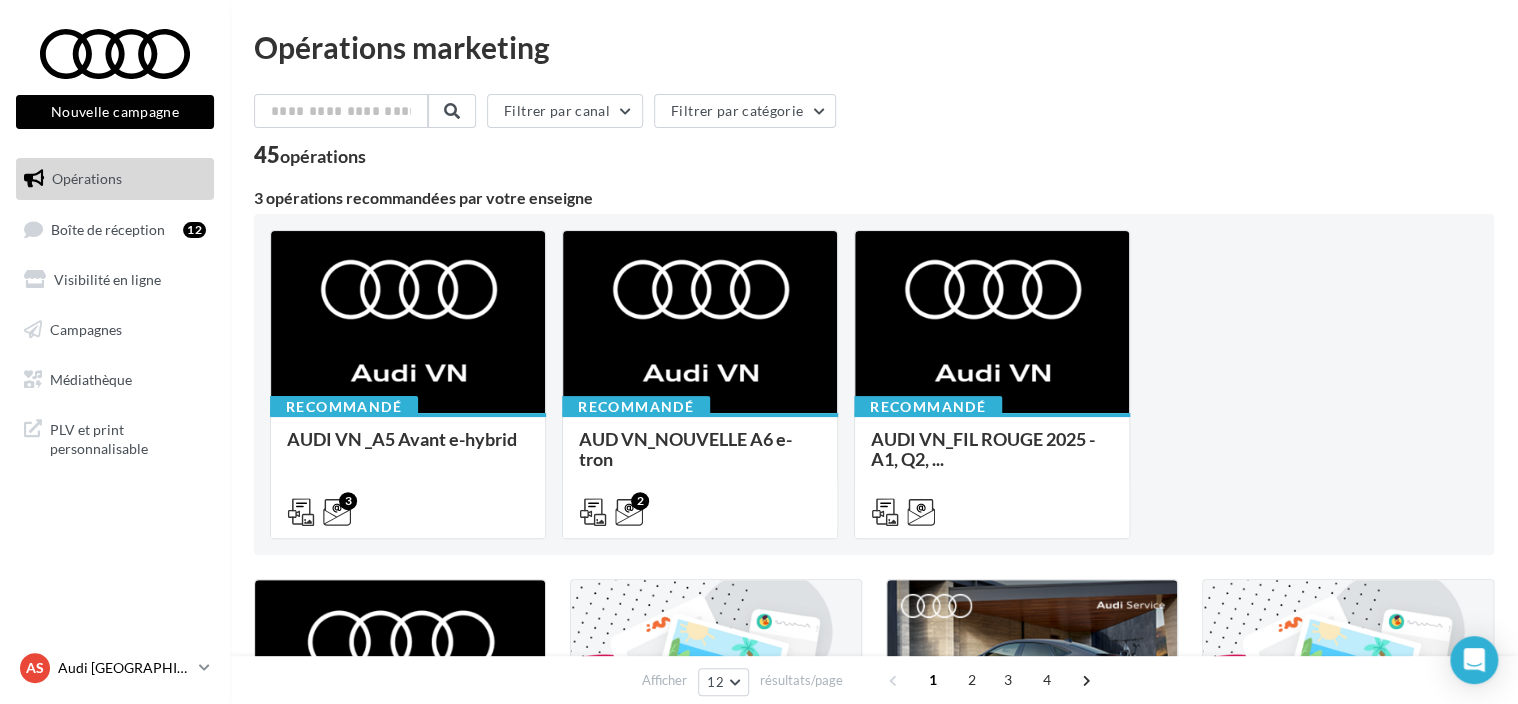 drag, startPoint x: 196, startPoint y: 653, endPoint x: 170, endPoint y: 656, distance: 26.172504 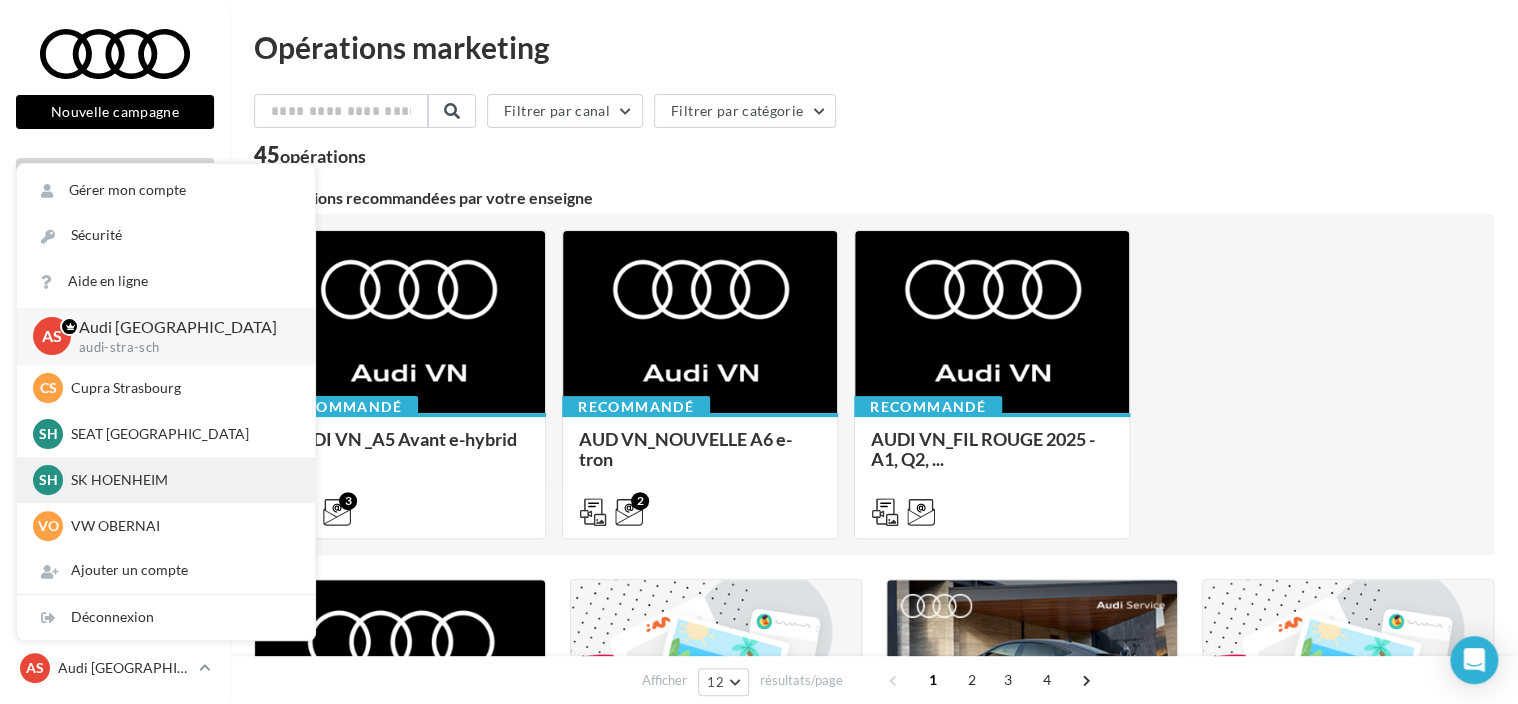 click on "SH     SK HOENHEIM   [PERSON_NAME]-tou" at bounding box center (166, 480) 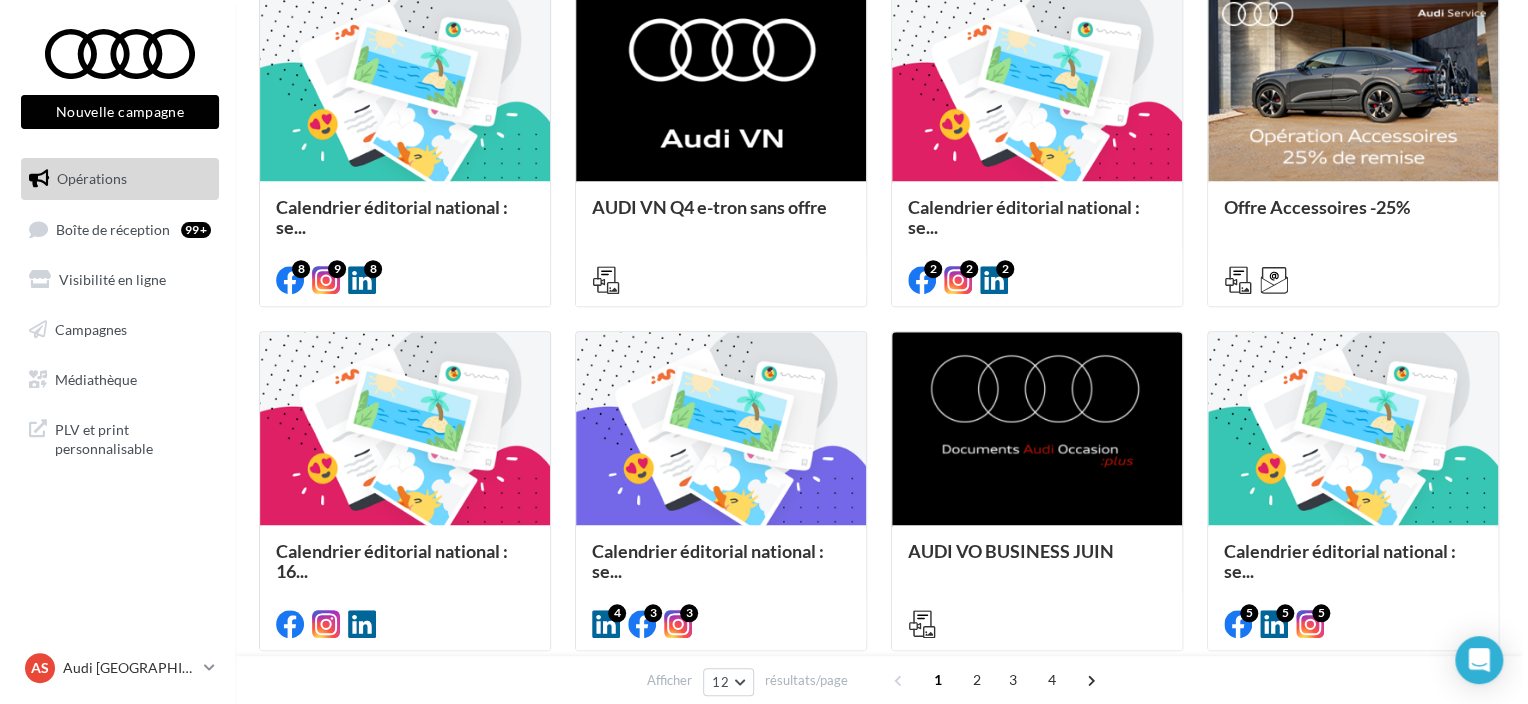 scroll, scrollTop: 600, scrollLeft: 0, axis: vertical 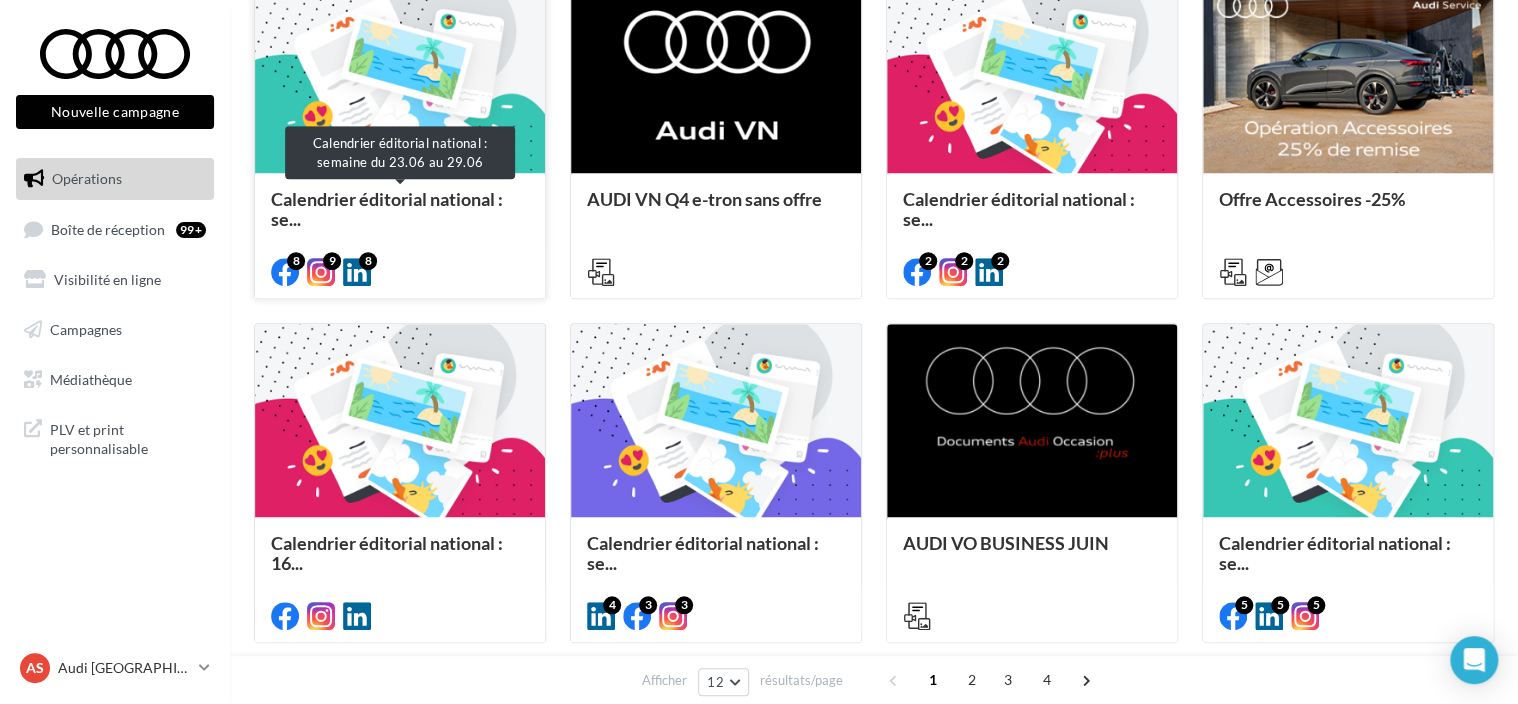 click on "Calendrier éditorial national : se..." at bounding box center [387, 209] 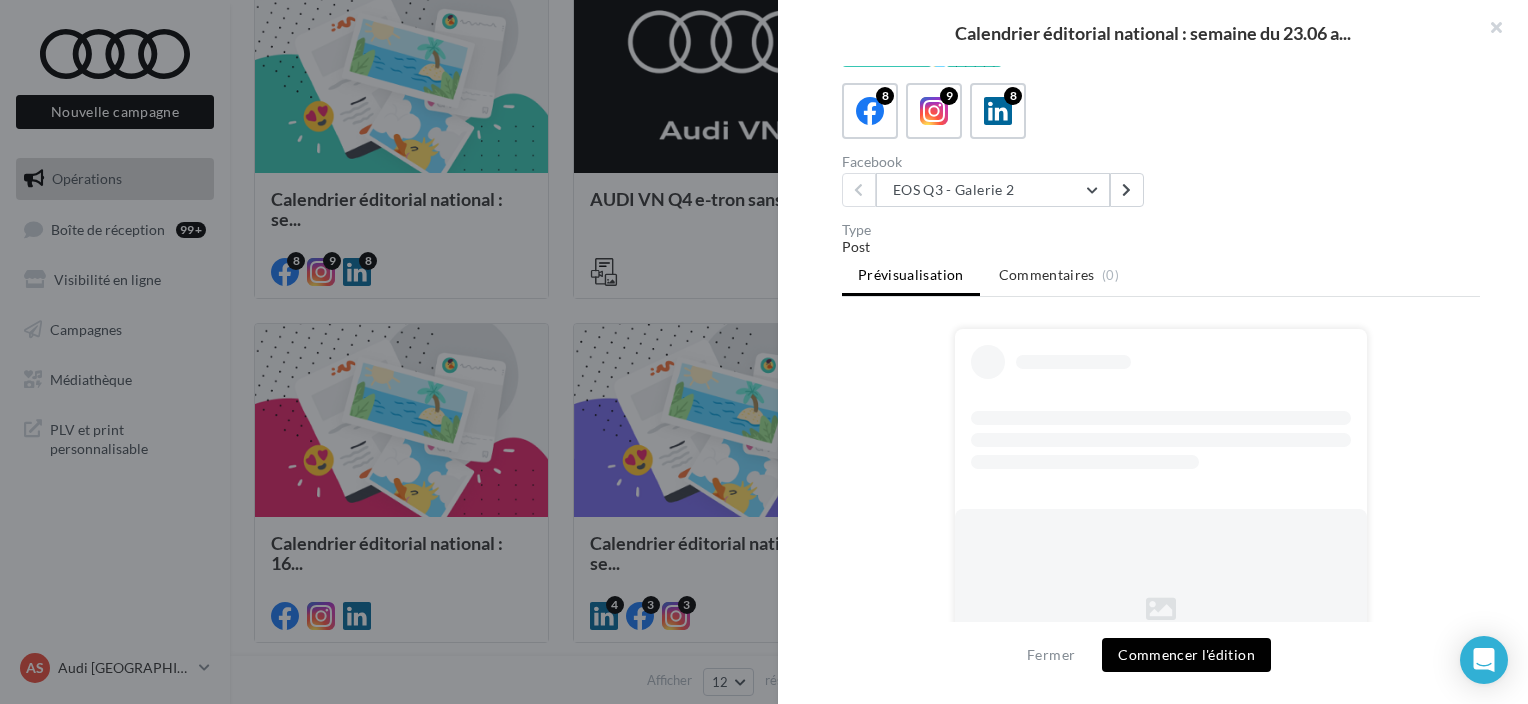 scroll, scrollTop: 186, scrollLeft: 0, axis: vertical 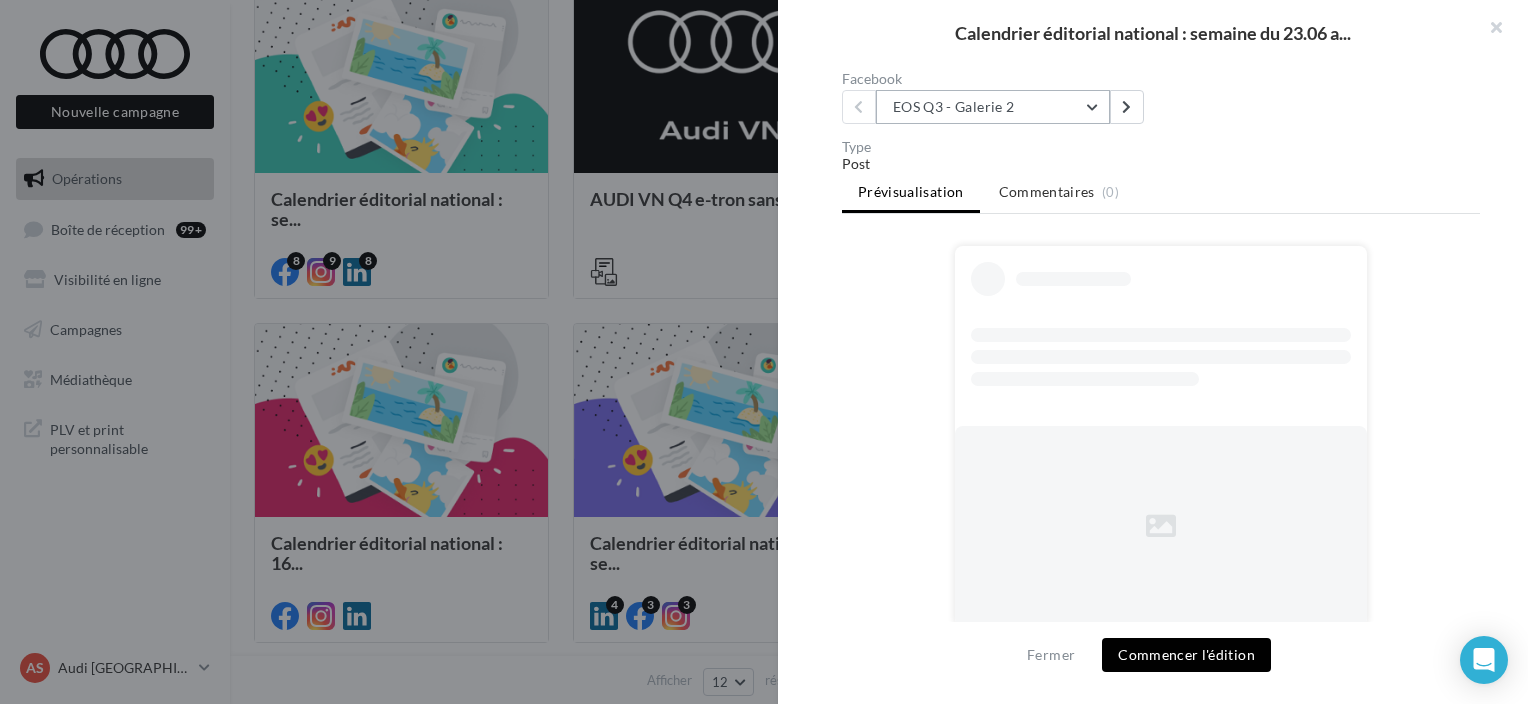 click on "EOS Q3 - Galerie 2" at bounding box center [993, 107] 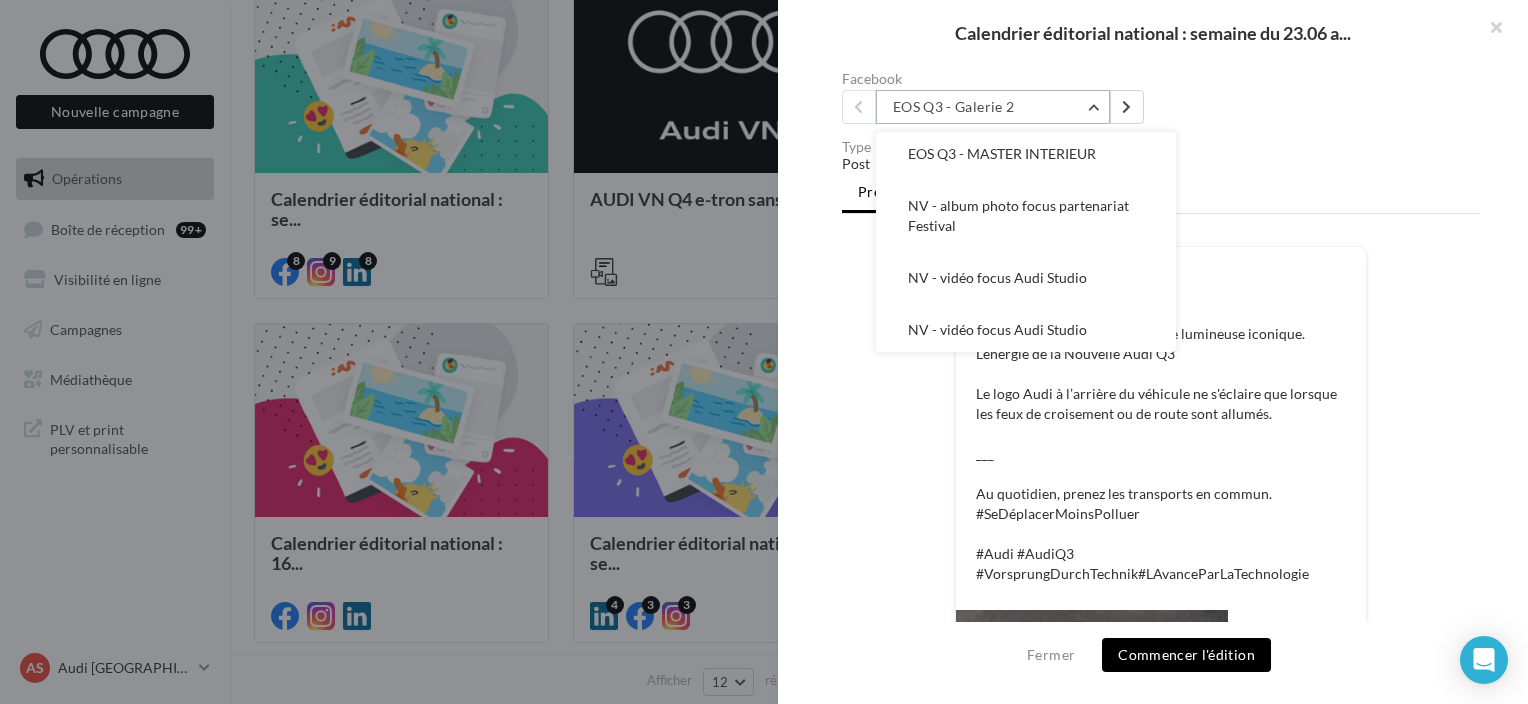 scroll, scrollTop: 216, scrollLeft: 0, axis: vertical 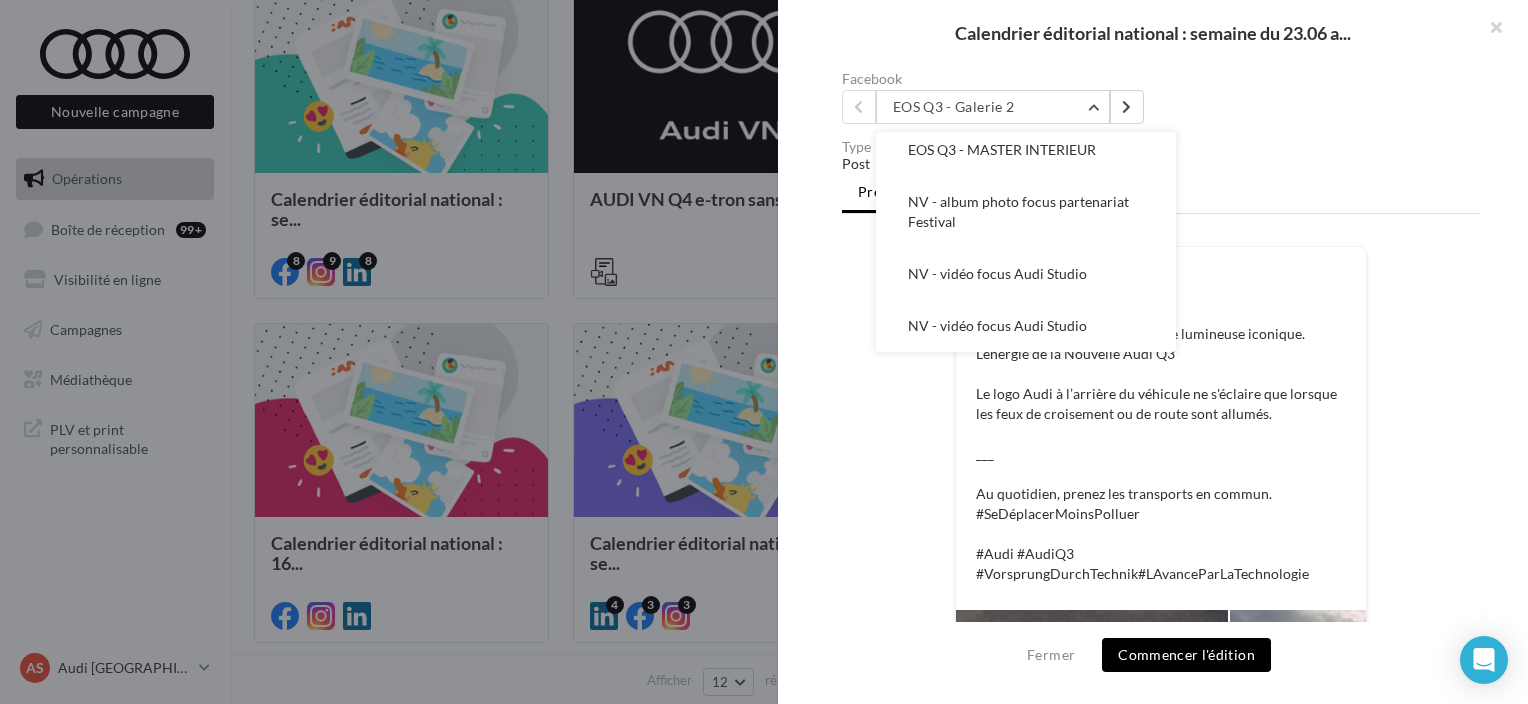 click on "FB
Ma page Facebook
Proportions affirmées. Signature lumineuse iconique. L'énergie de la Nouvelle Audi Q3 Le logo Audi à l’arrière du véhicule ne s'éclaire que lorsque les feux de croisement ou de route sont allumés. ___⁣ Au quotidien, prenez les transports en commun. #SeDéplacerMoinsPolluer⁣ ⁣#Audi #AudiQ3 #VorsprungDurchTechnik#LAvanceParLaTechnologie
La prévisualisation est non-contractuelle" at bounding box center [1161, 646] 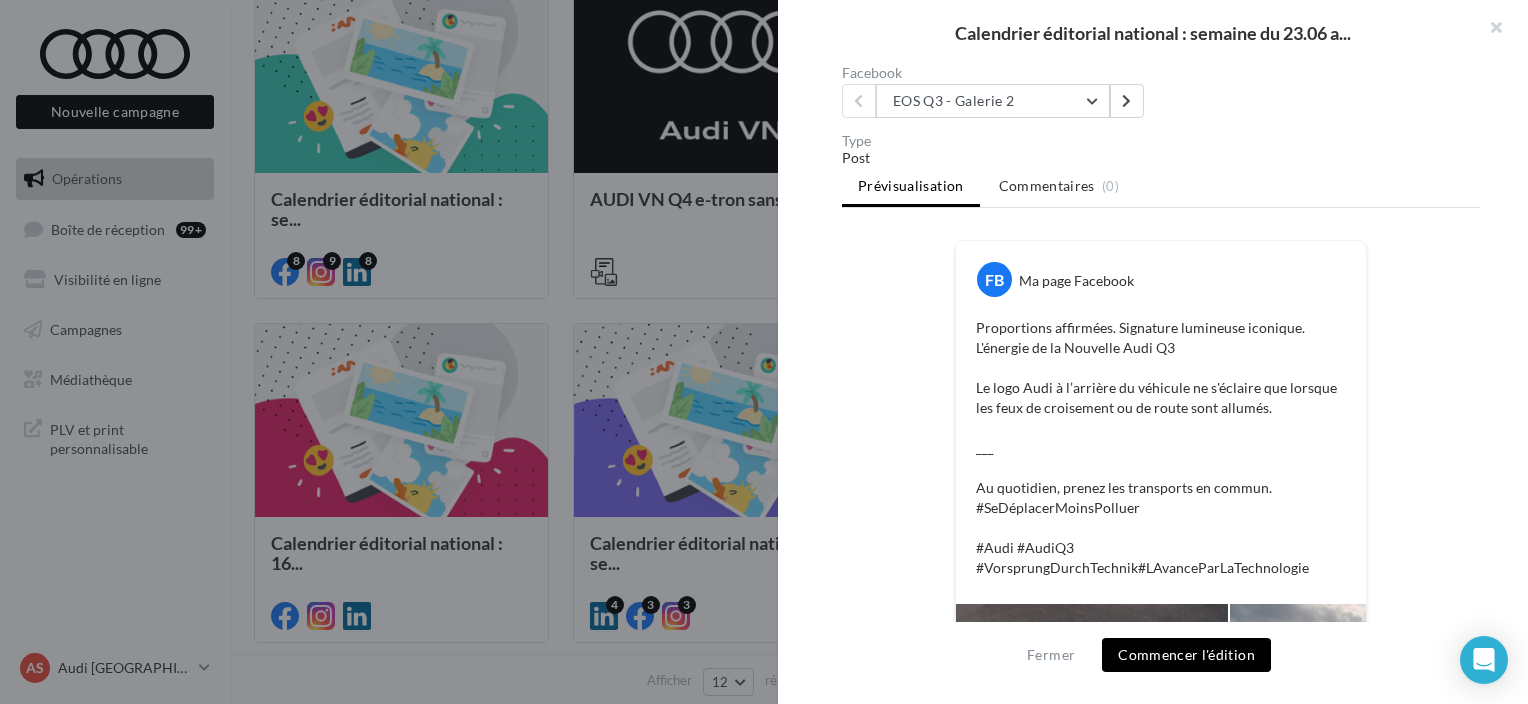 scroll, scrollTop: 191, scrollLeft: 0, axis: vertical 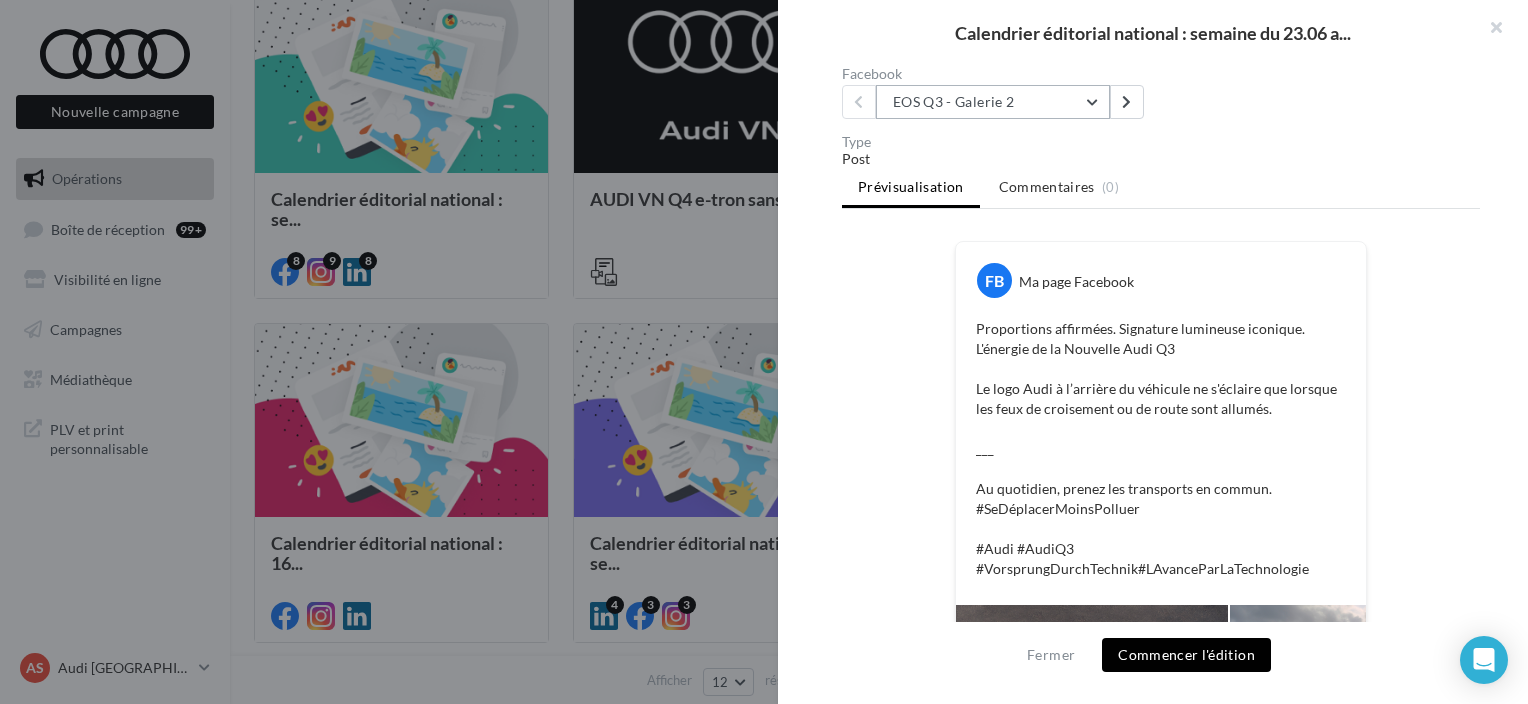 click on "EOS Q3 - Galerie 2" at bounding box center (993, 102) 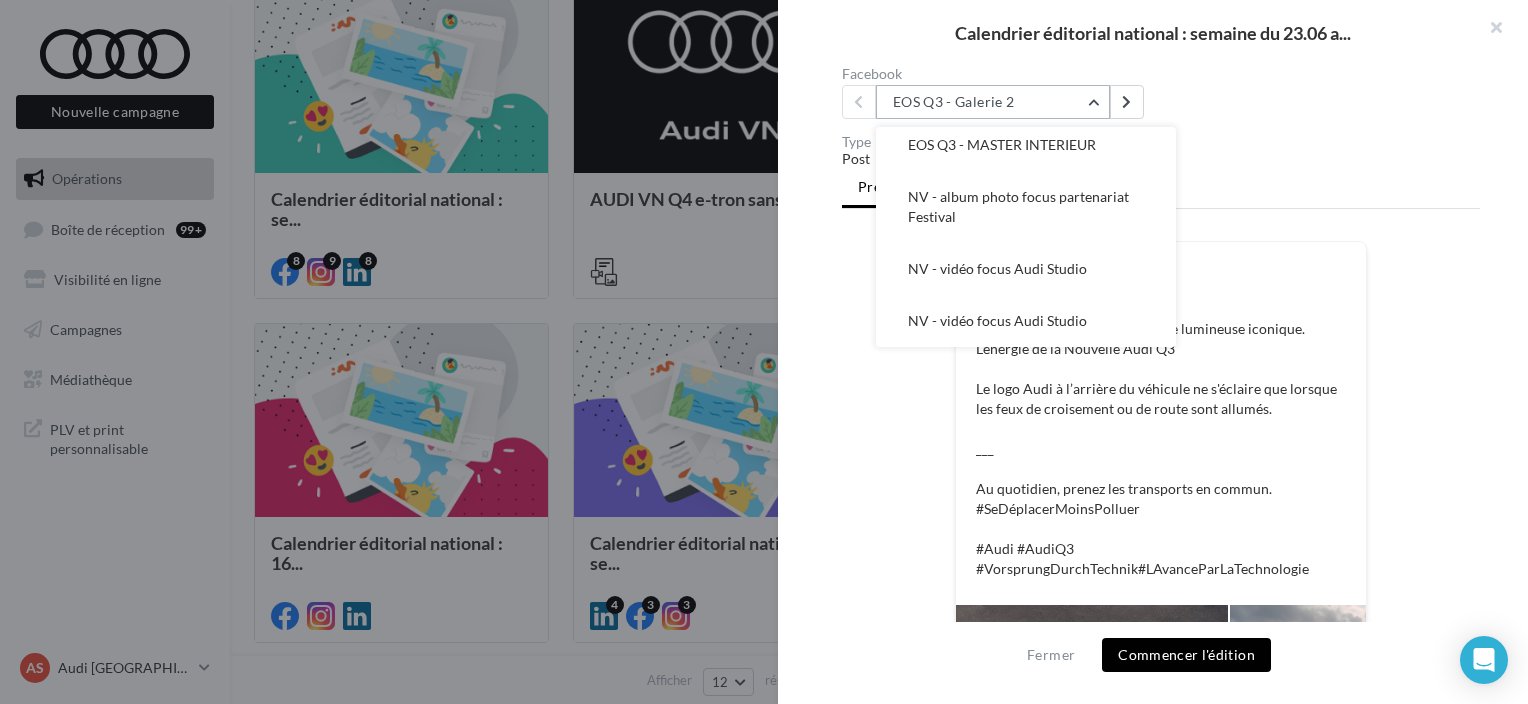 scroll, scrollTop: 0, scrollLeft: 0, axis: both 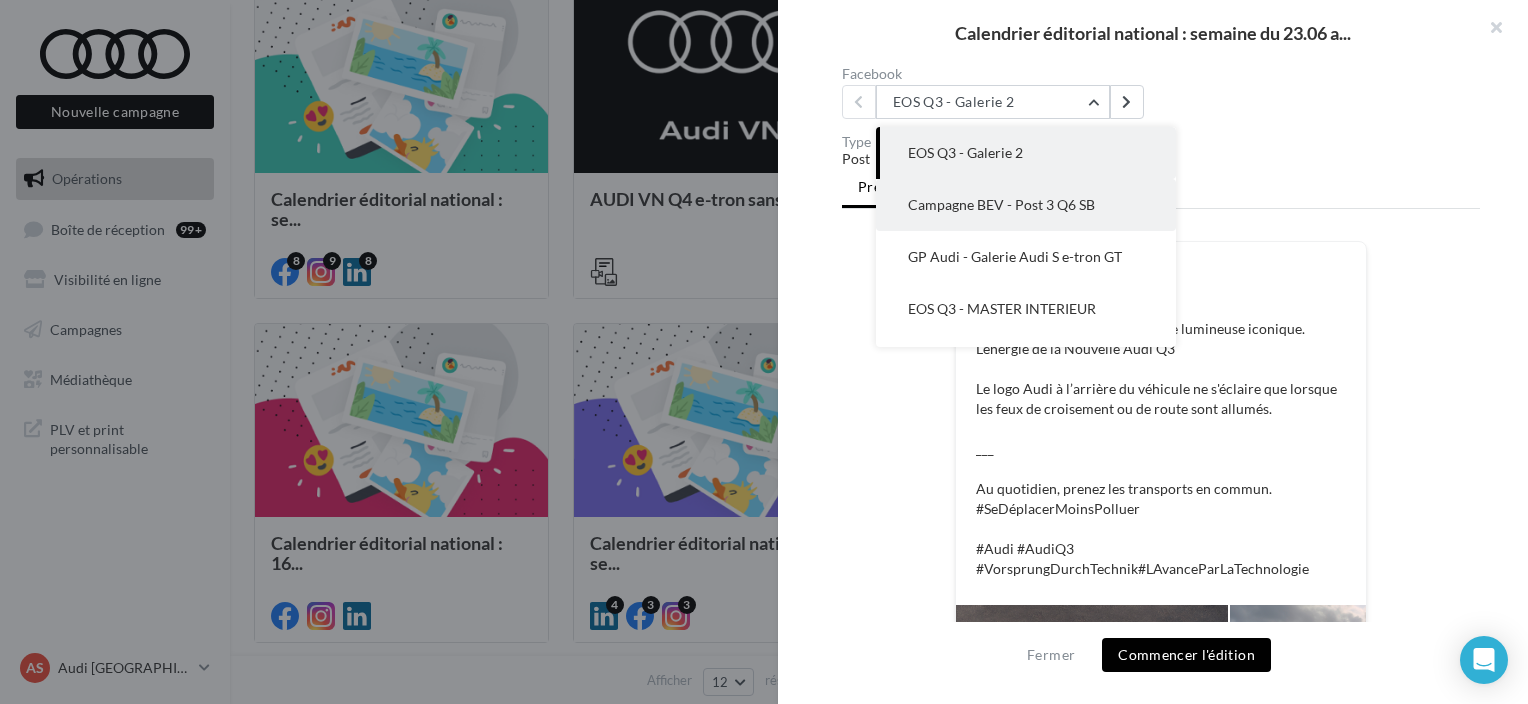 click on "Campagne BEV - Post 3 Q6 SB" at bounding box center [1026, 205] 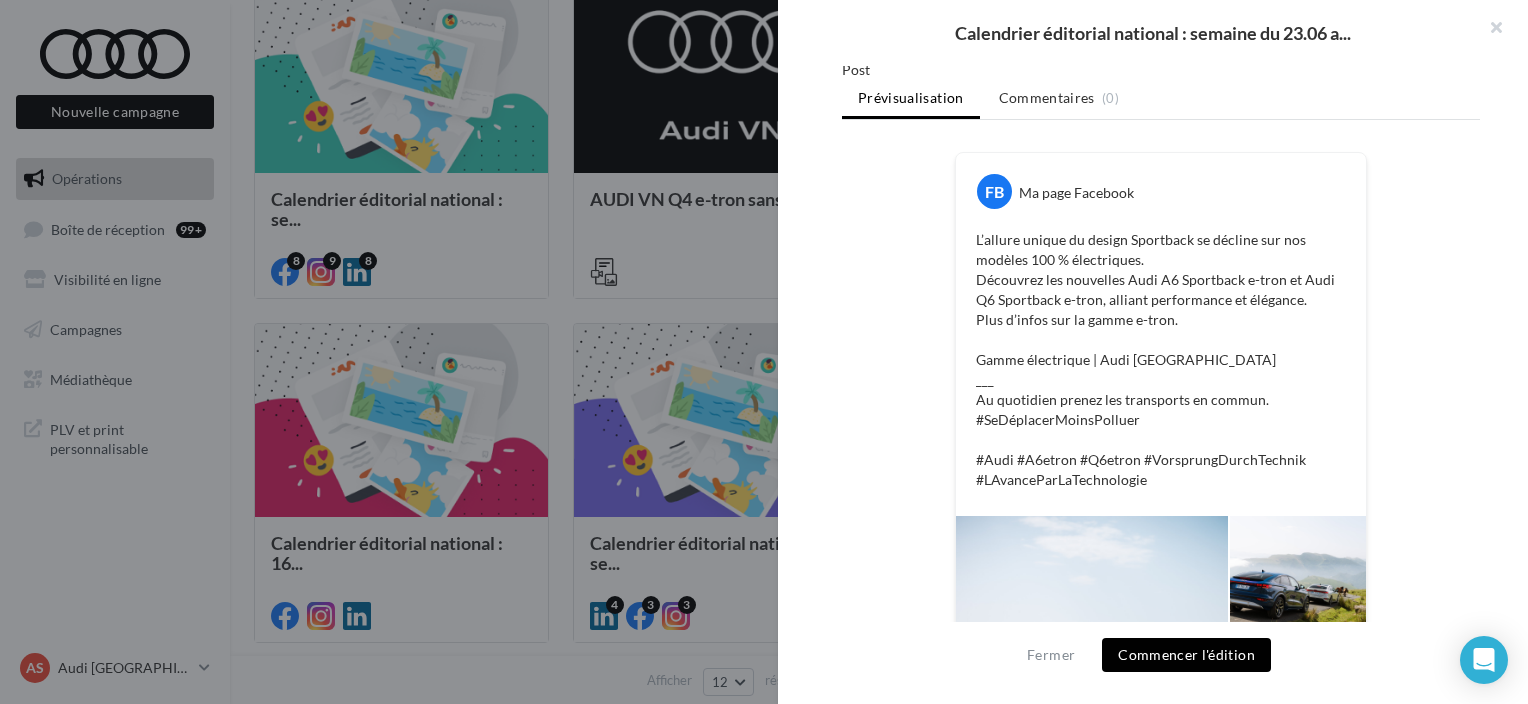 scroll, scrollTop: 191, scrollLeft: 0, axis: vertical 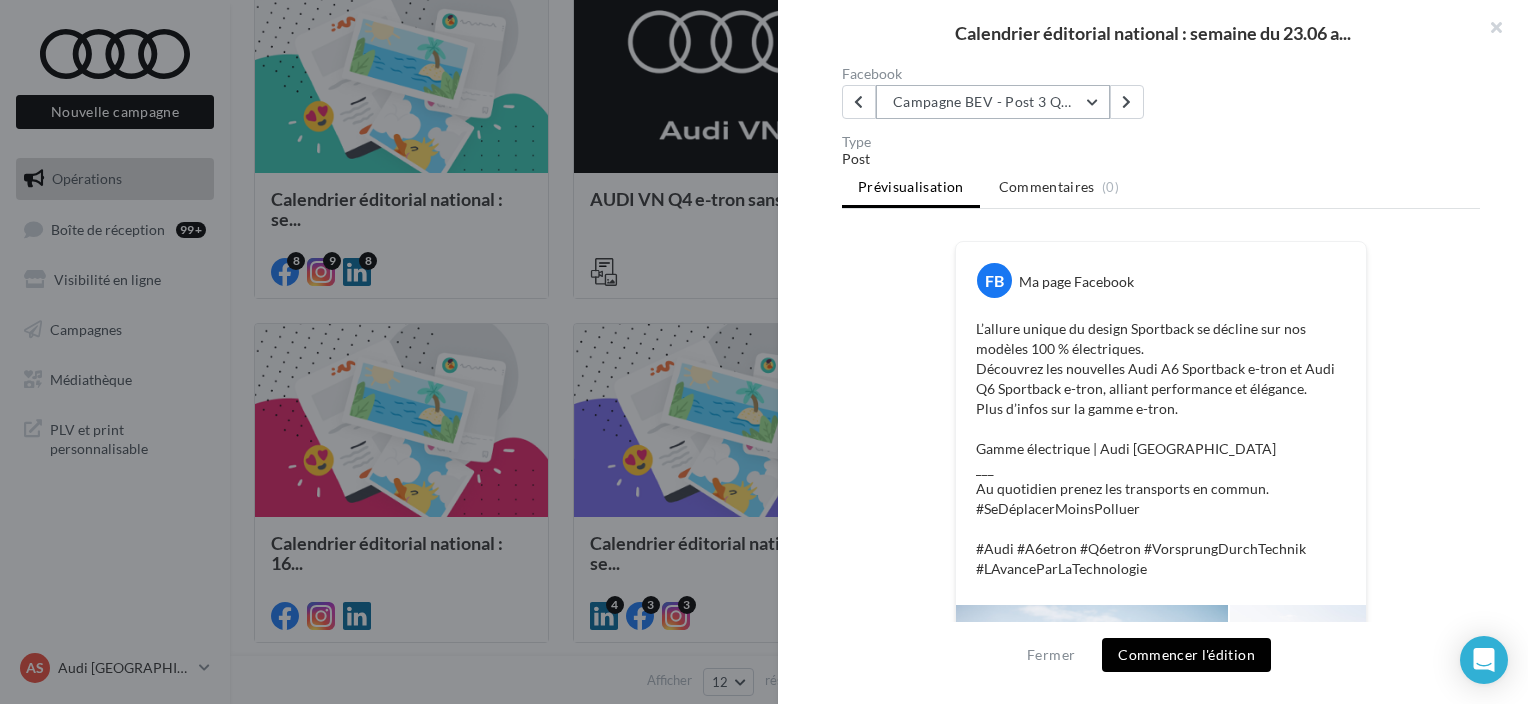 click on "Campagne BEV - Post 3 Q6 SB" at bounding box center [993, 102] 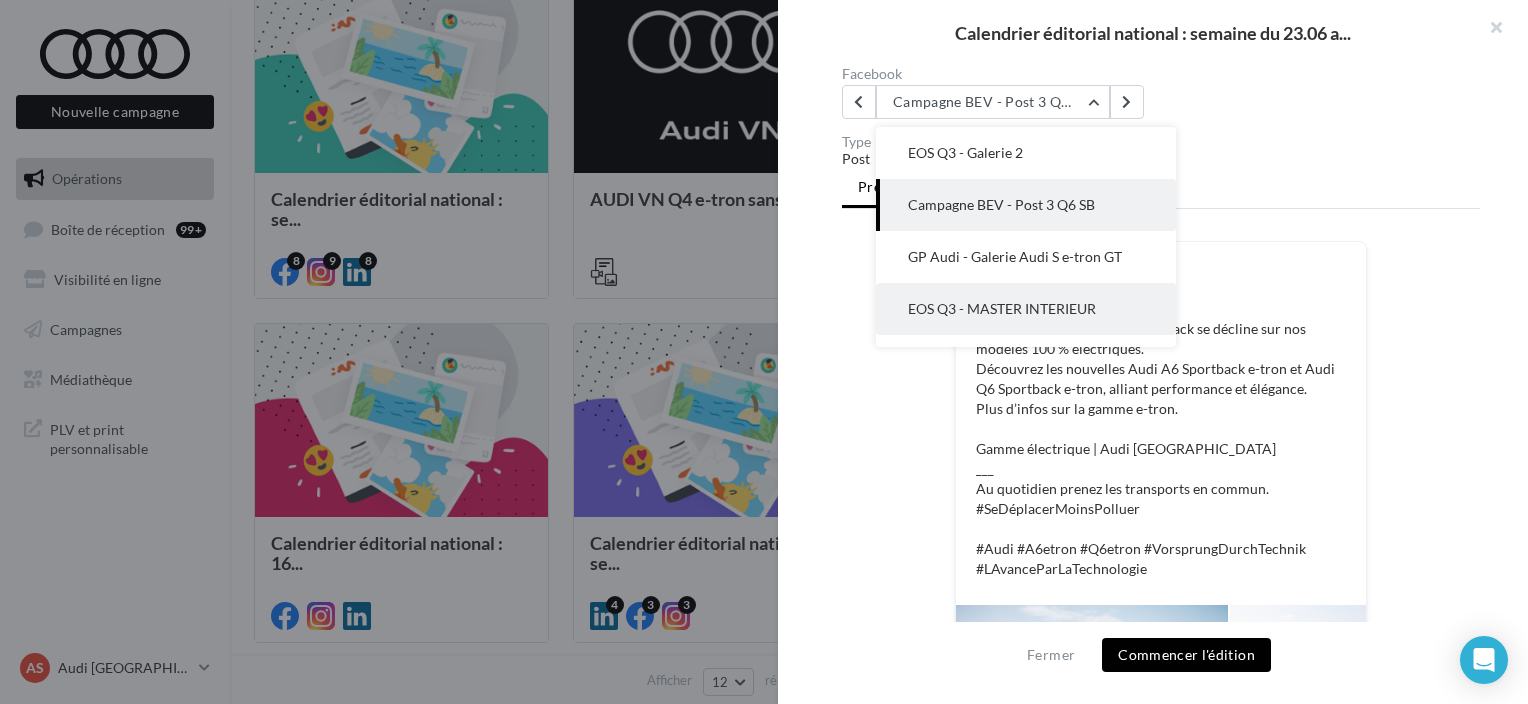 click on "EOS Q3 - MASTER INTERIEUR" at bounding box center (1002, 308) 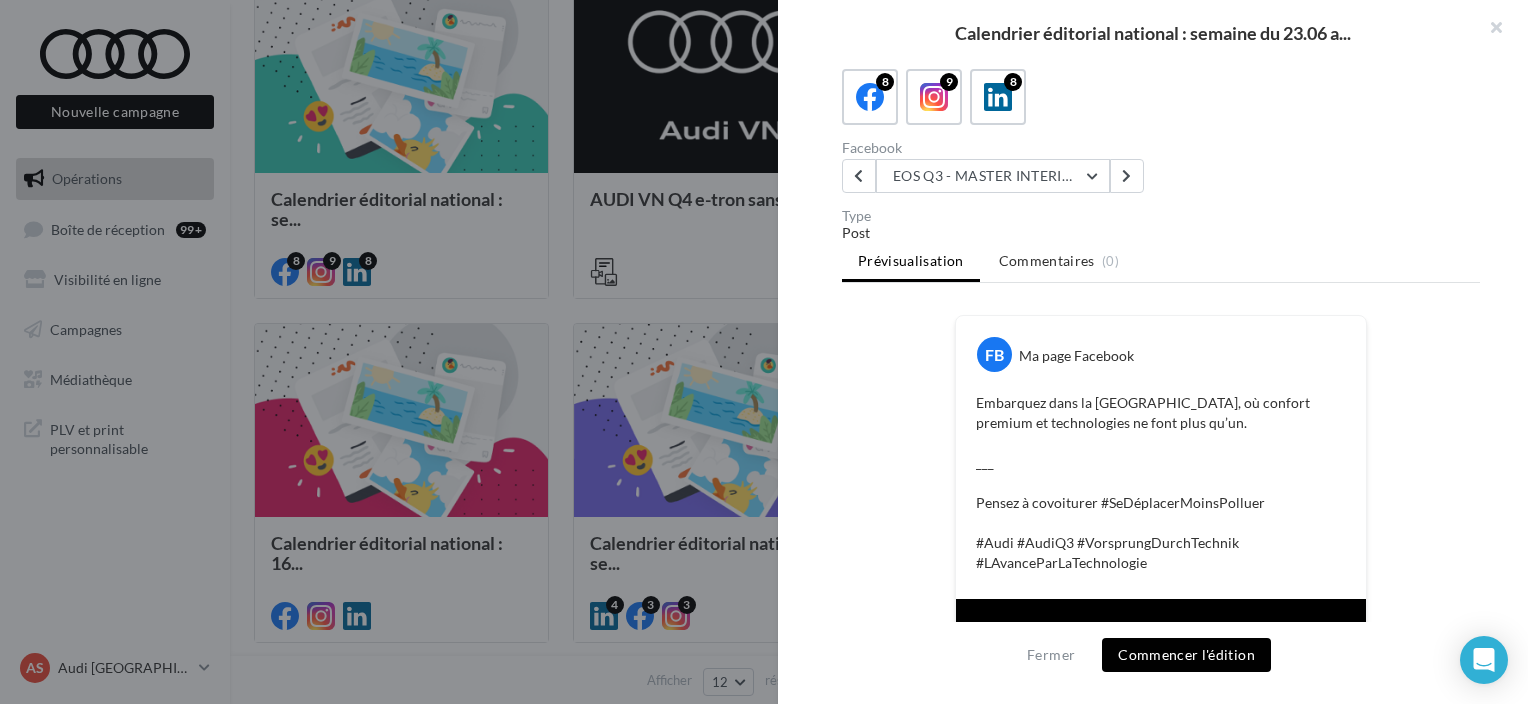 scroll, scrollTop: 113, scrollLeft: 0, axis: vertical 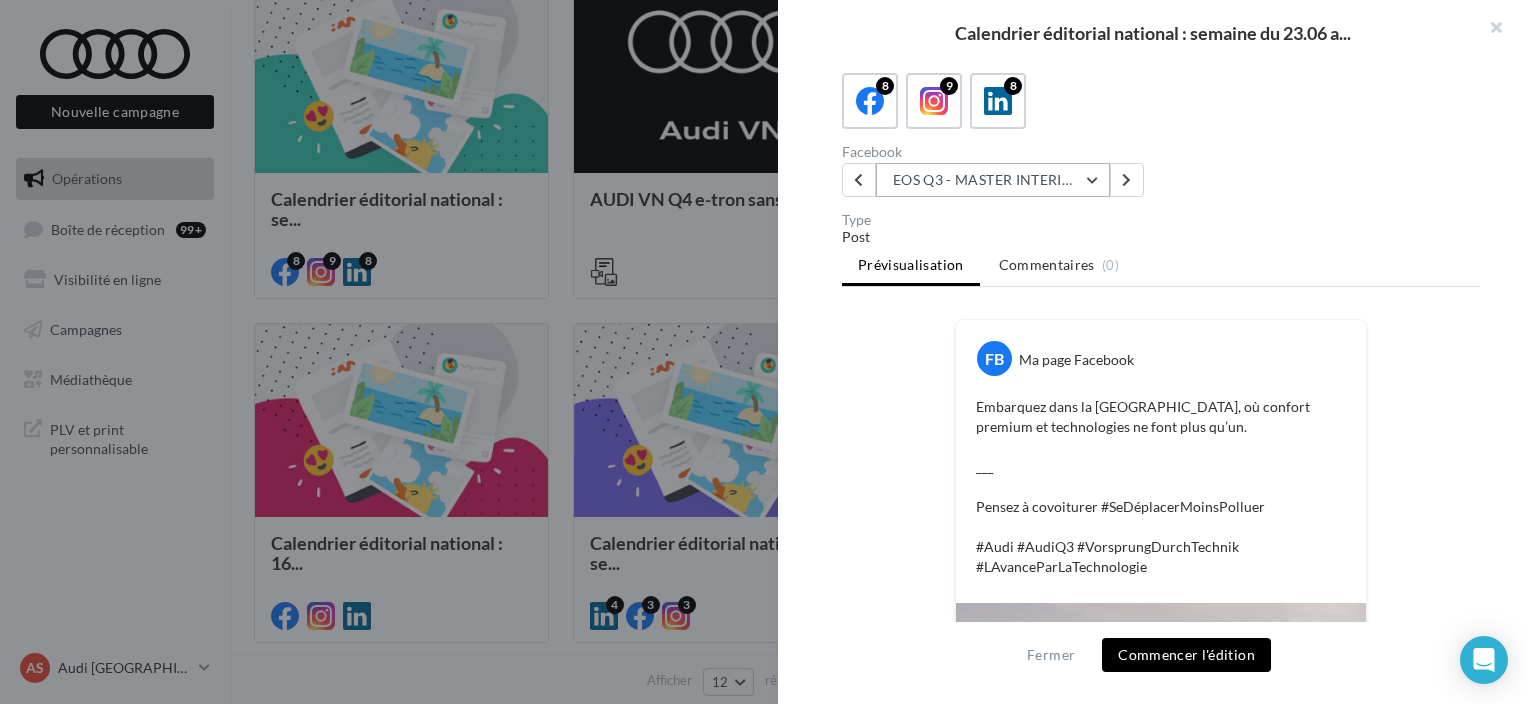 click on "EOS Q3 - MASTER INTERIEUR" at bounding box center [993, 180] 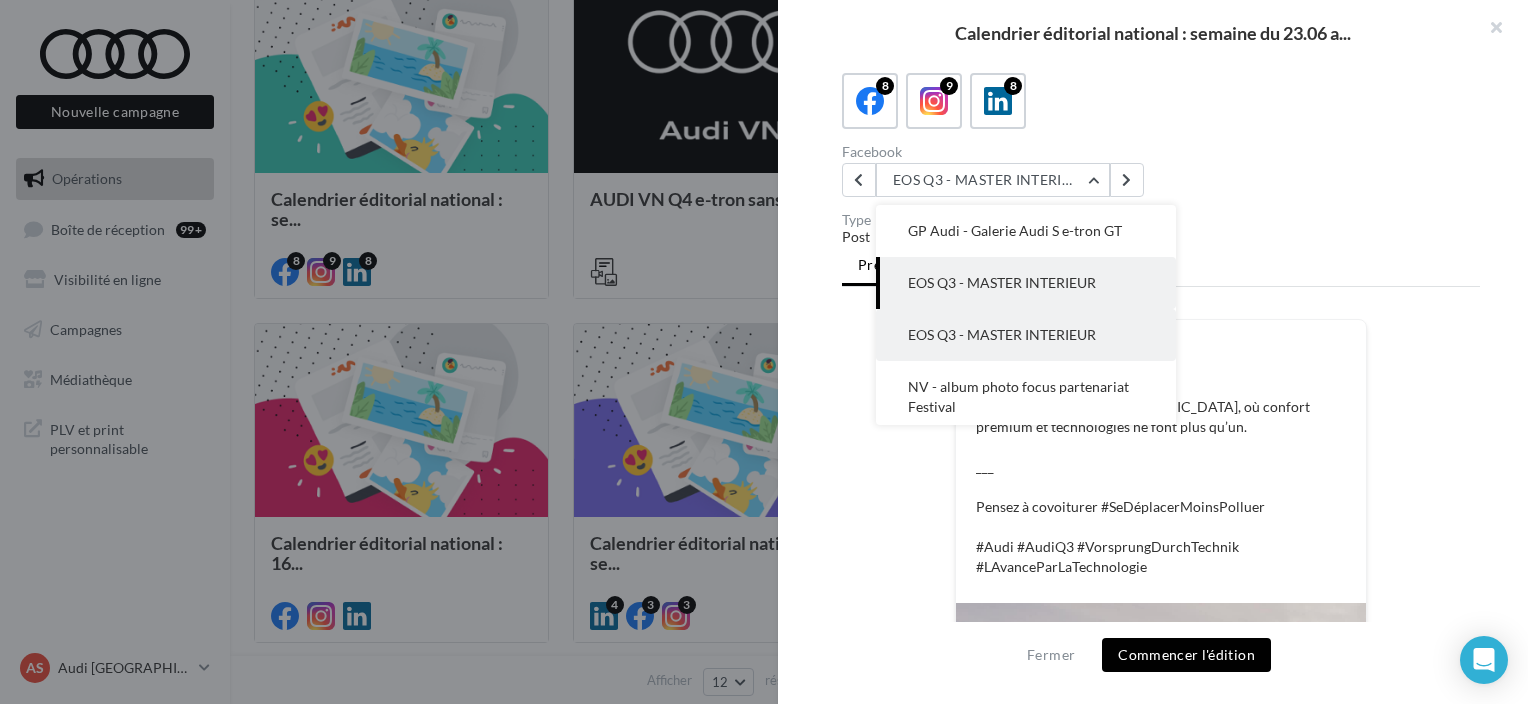 click on "EOS Q3 - MASTER INTERIEUR" at bounding box center [1002, 334] 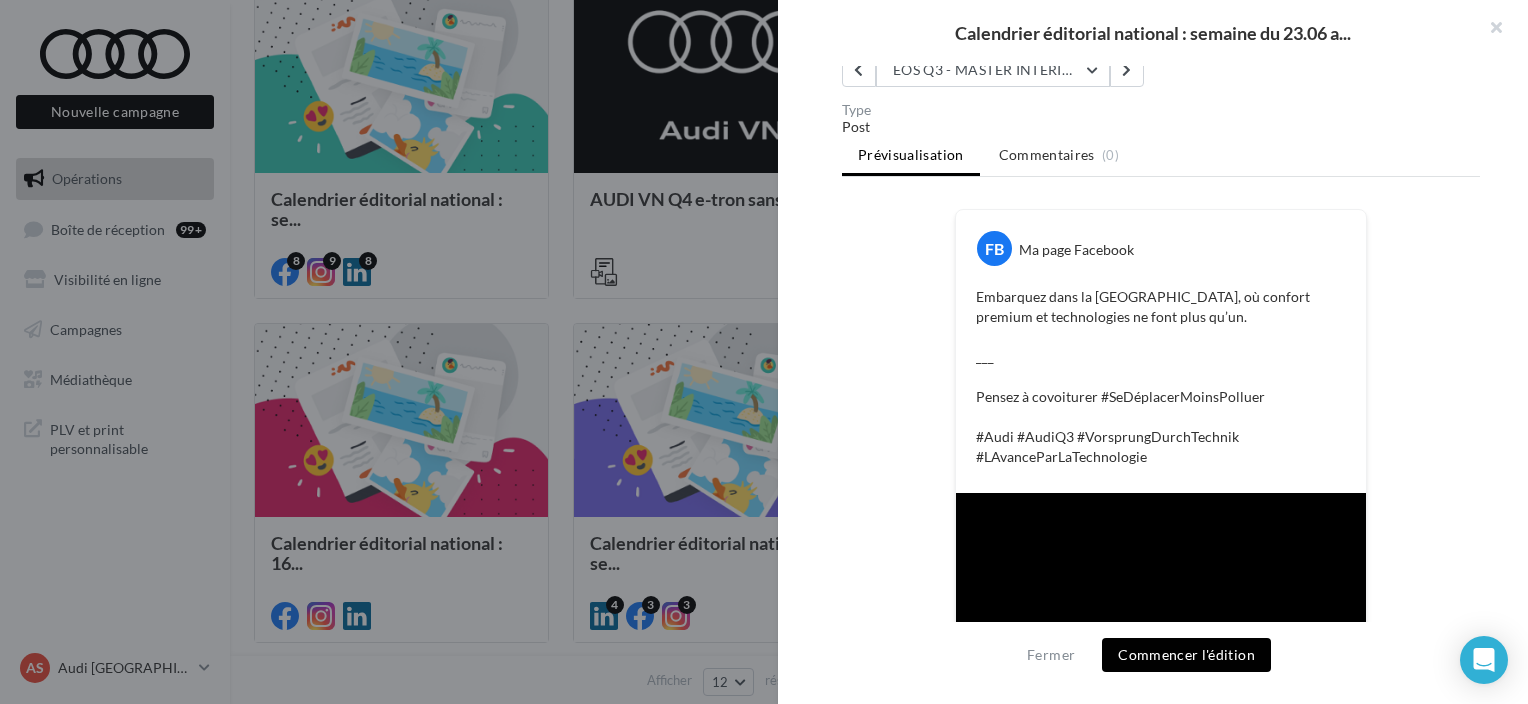 scroll, scrollTop: 140, scrollLeft: 0, axis: vertical 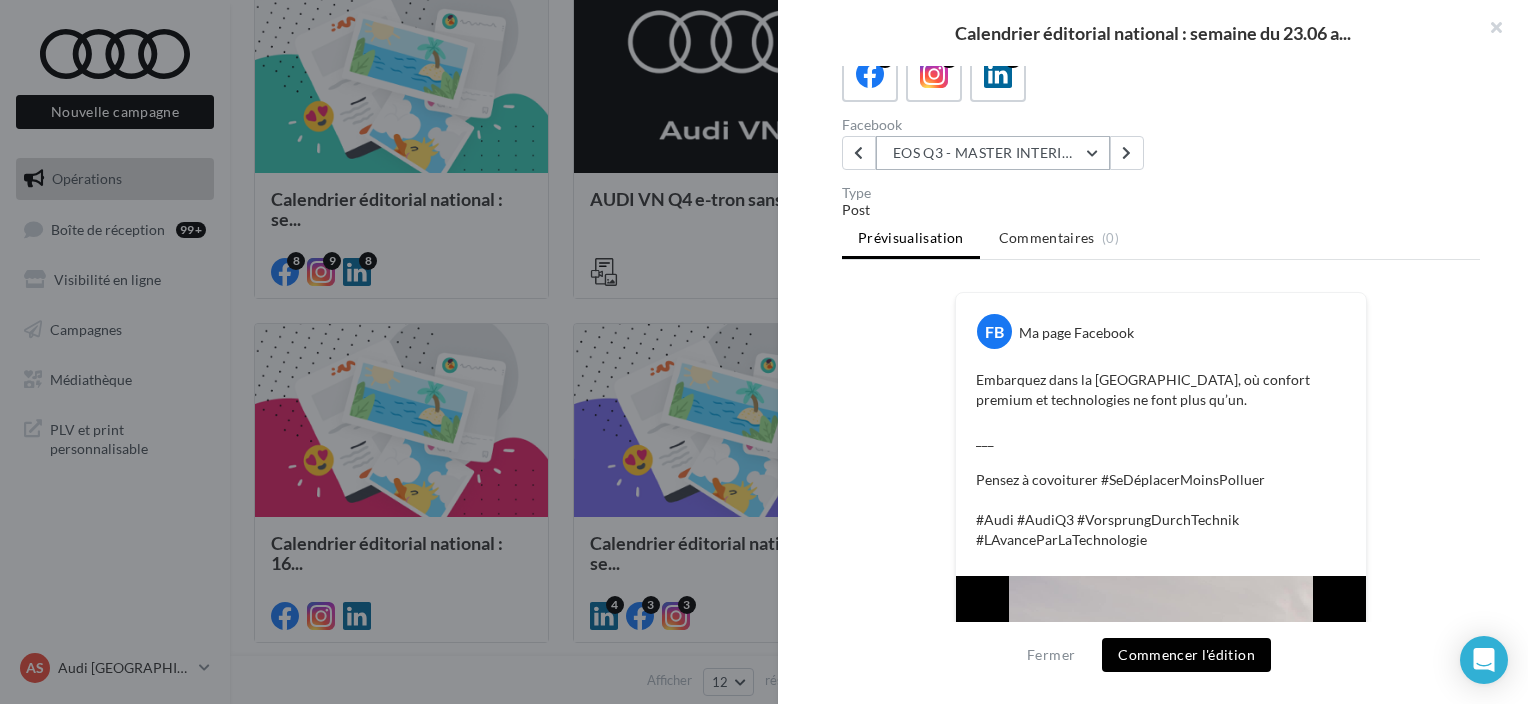 click on "EOS Q3 - MASTER INTERIEUR" at bounding box center (993, 153) 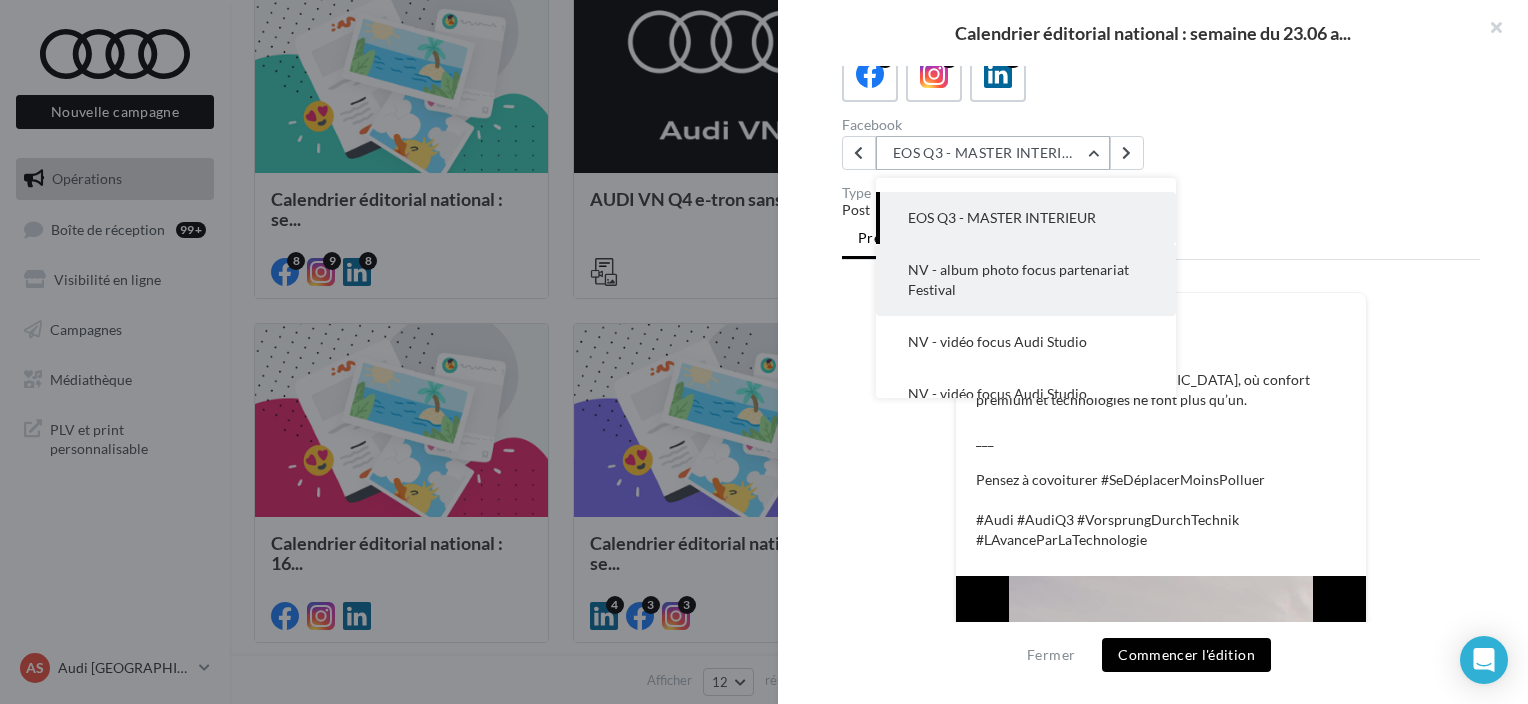 scroll, scrollTop: 216, scrollLeft: 0, axis: vertical 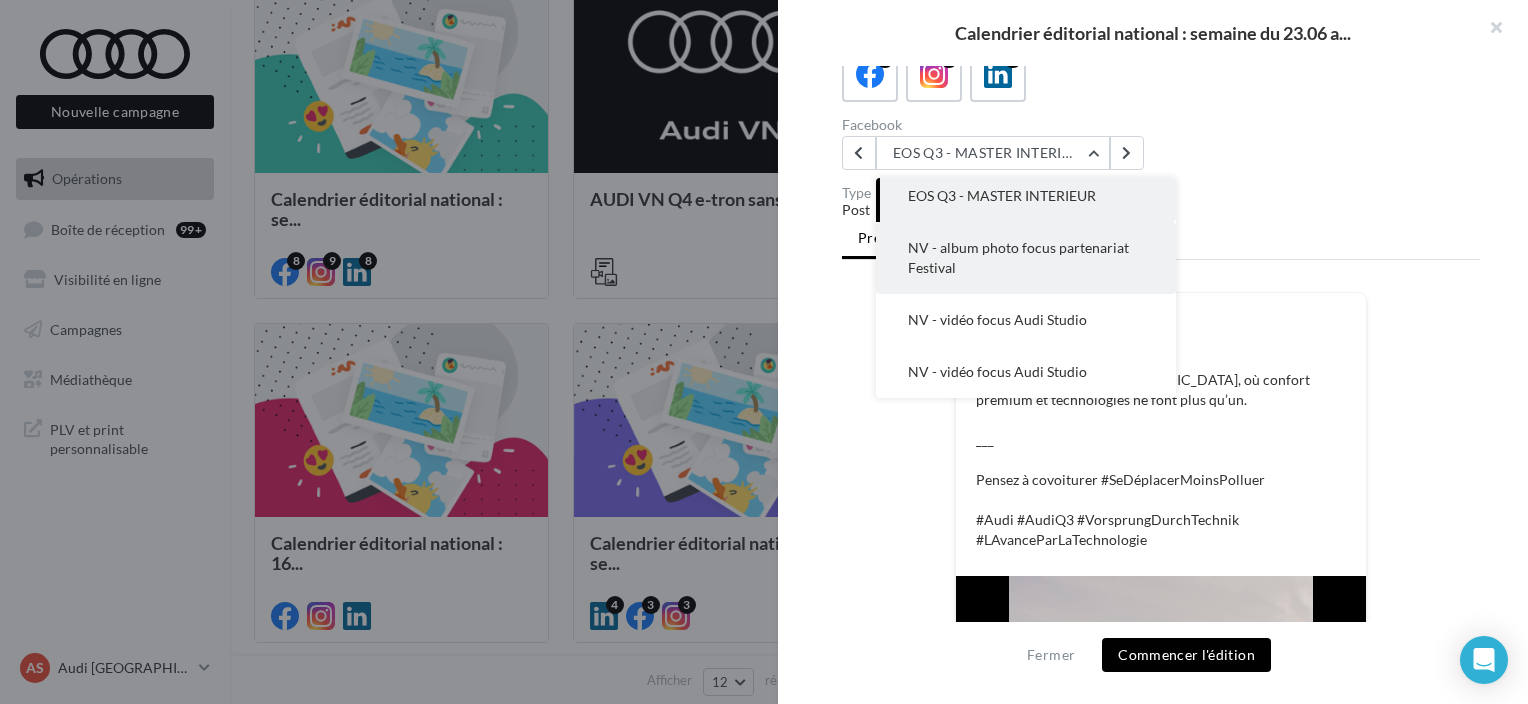click on "NV - album photo focus partenariat Festival" at bounding box center [1026, 258] 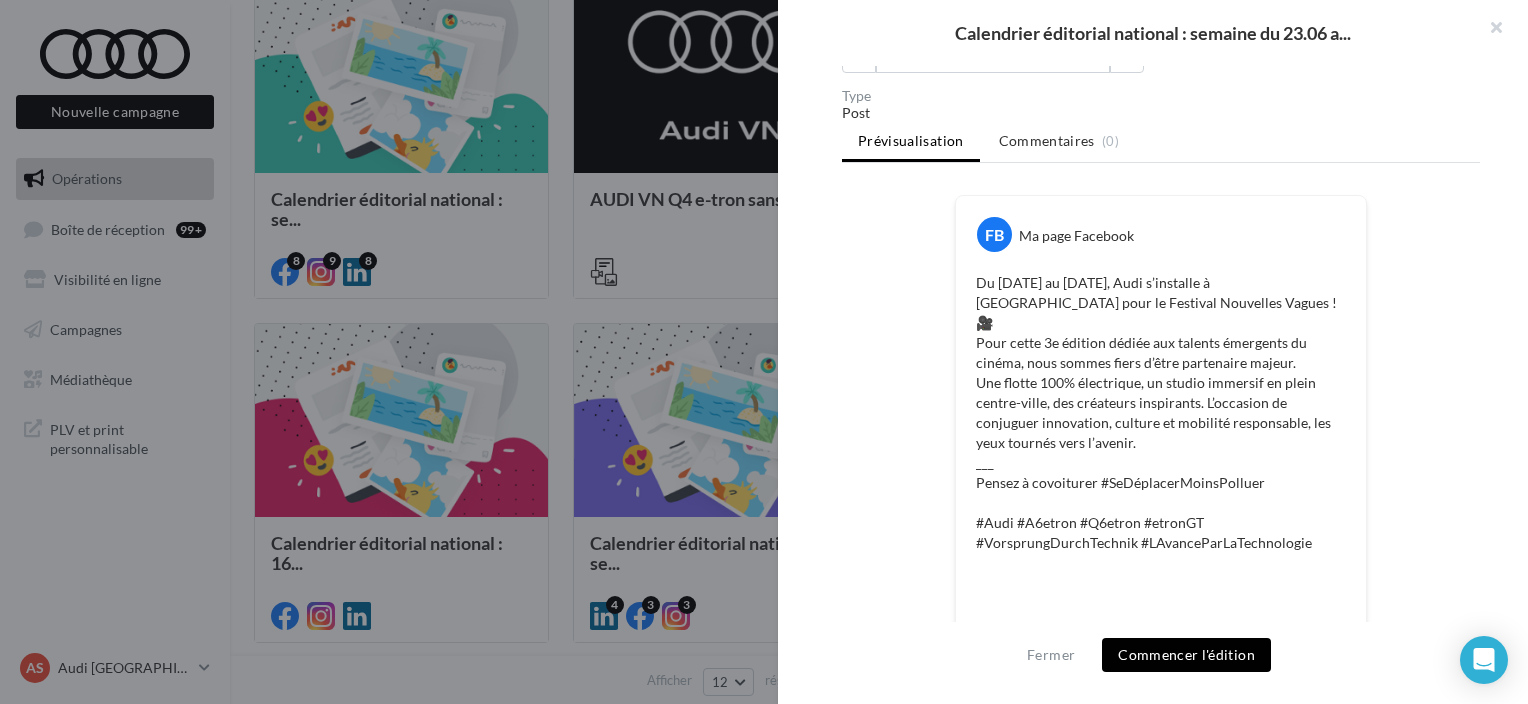 scroll, scrollTop: 91, scrollLeft: 0, axis: vertical 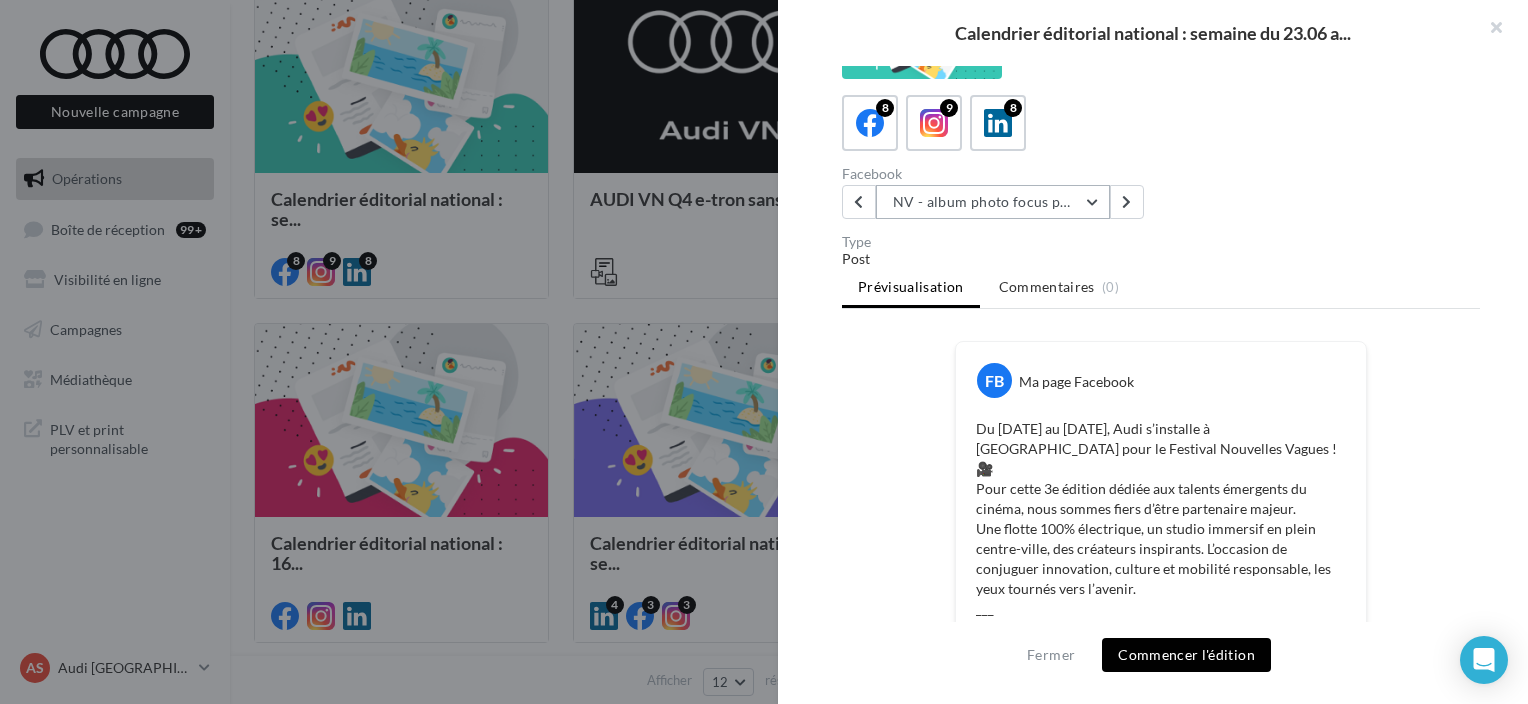click on "NV - album photo focus partenariat Festival" at bounding box center (993, 202) 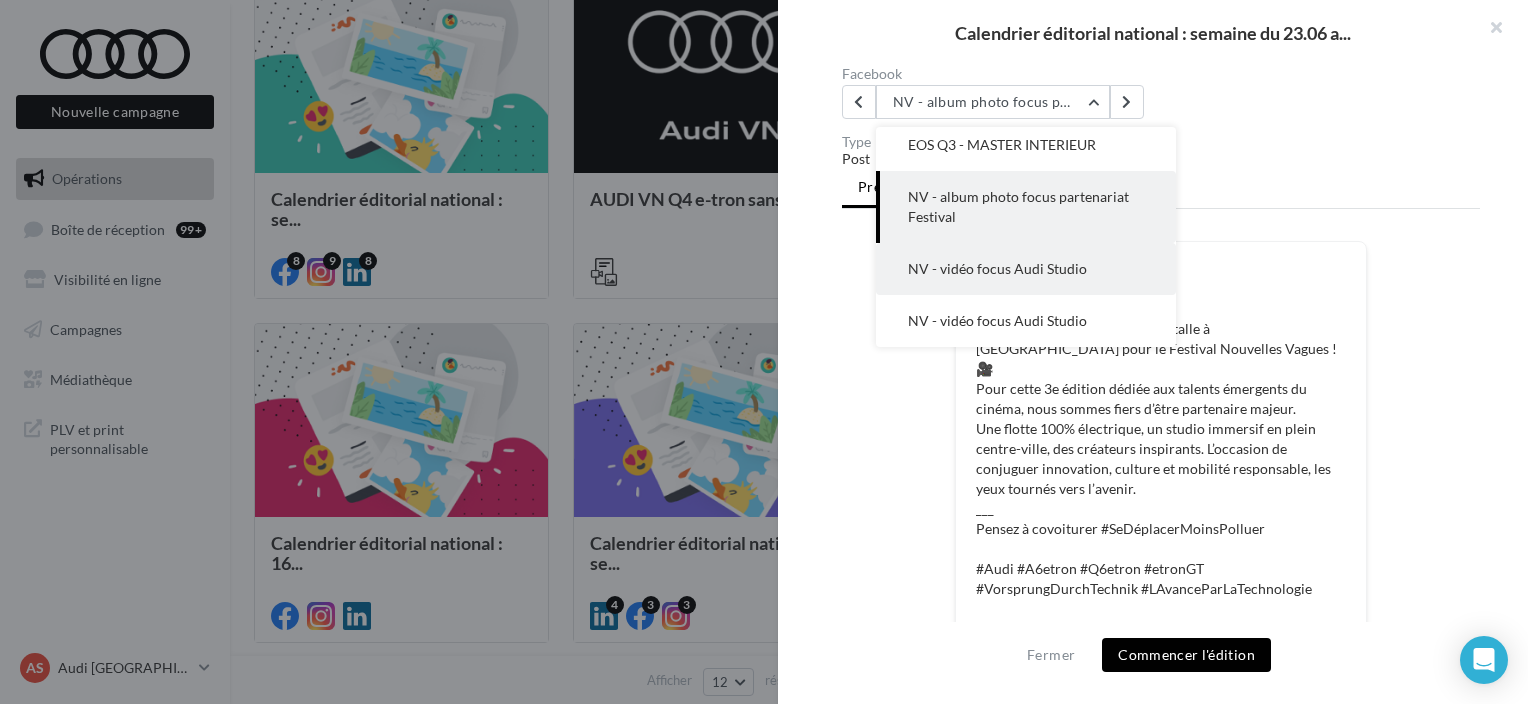 click on "NV - vidéo focus Audi Studio" at bounding box center [1026, 269] 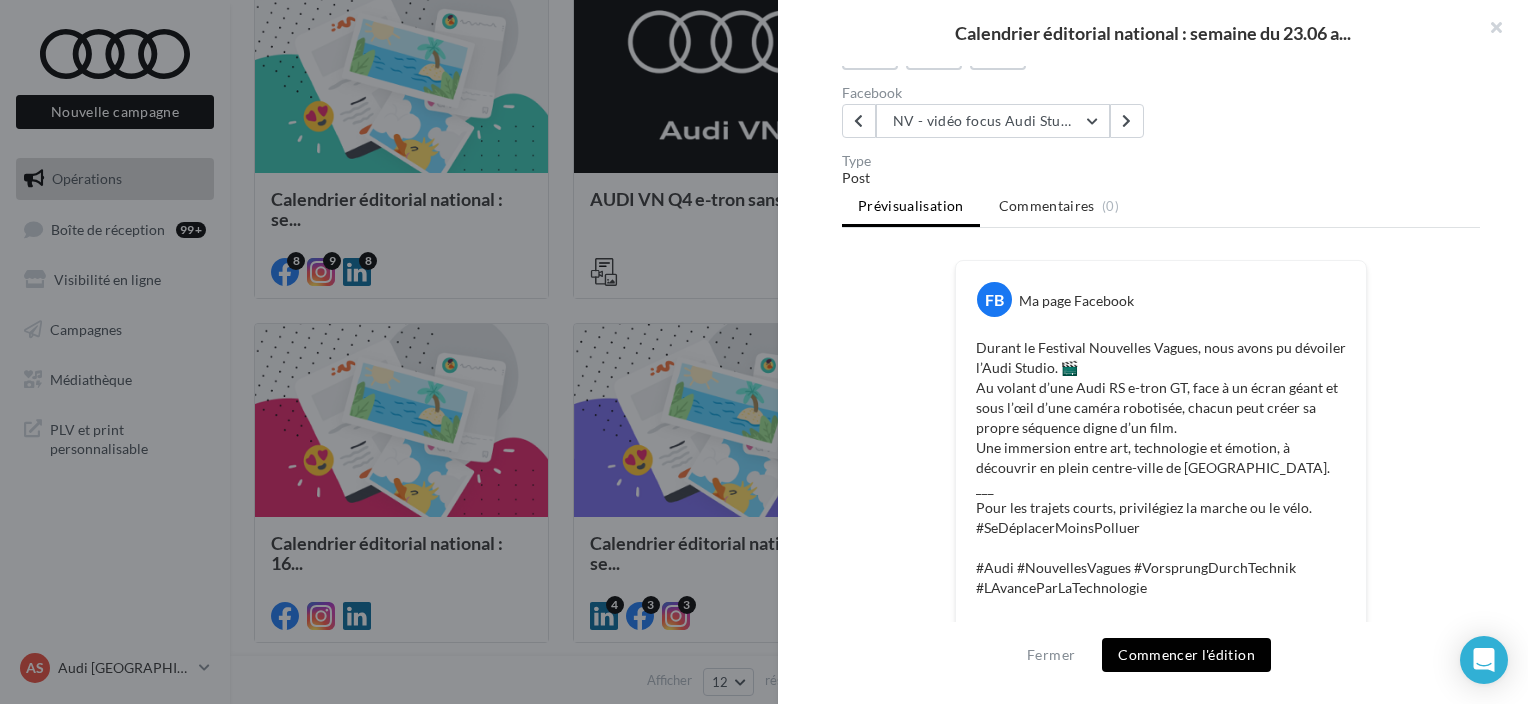 scroll, scrollTop: 0, scrollLeft: 0, axis: both 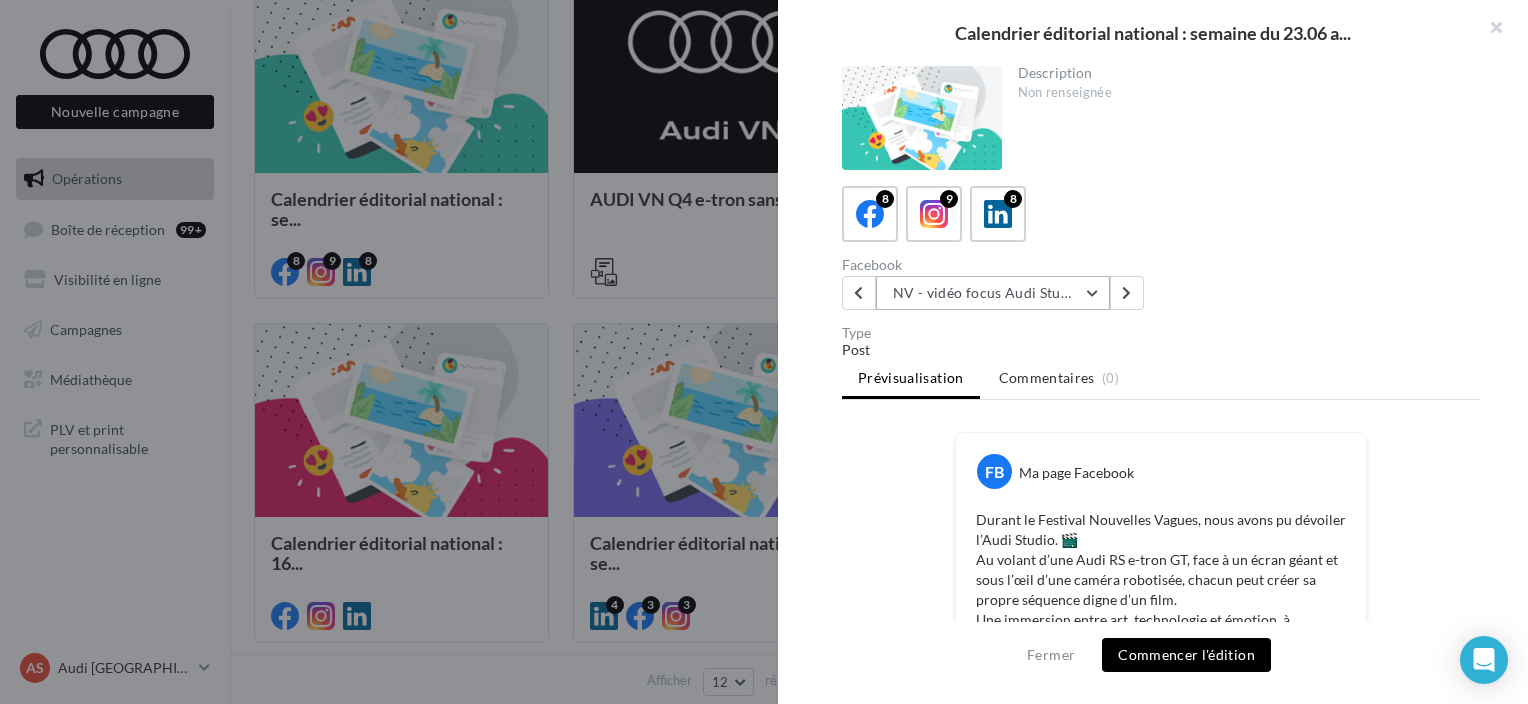 click on "NV - vidéo focus Audi Studio" at bounding box center (993, 293) 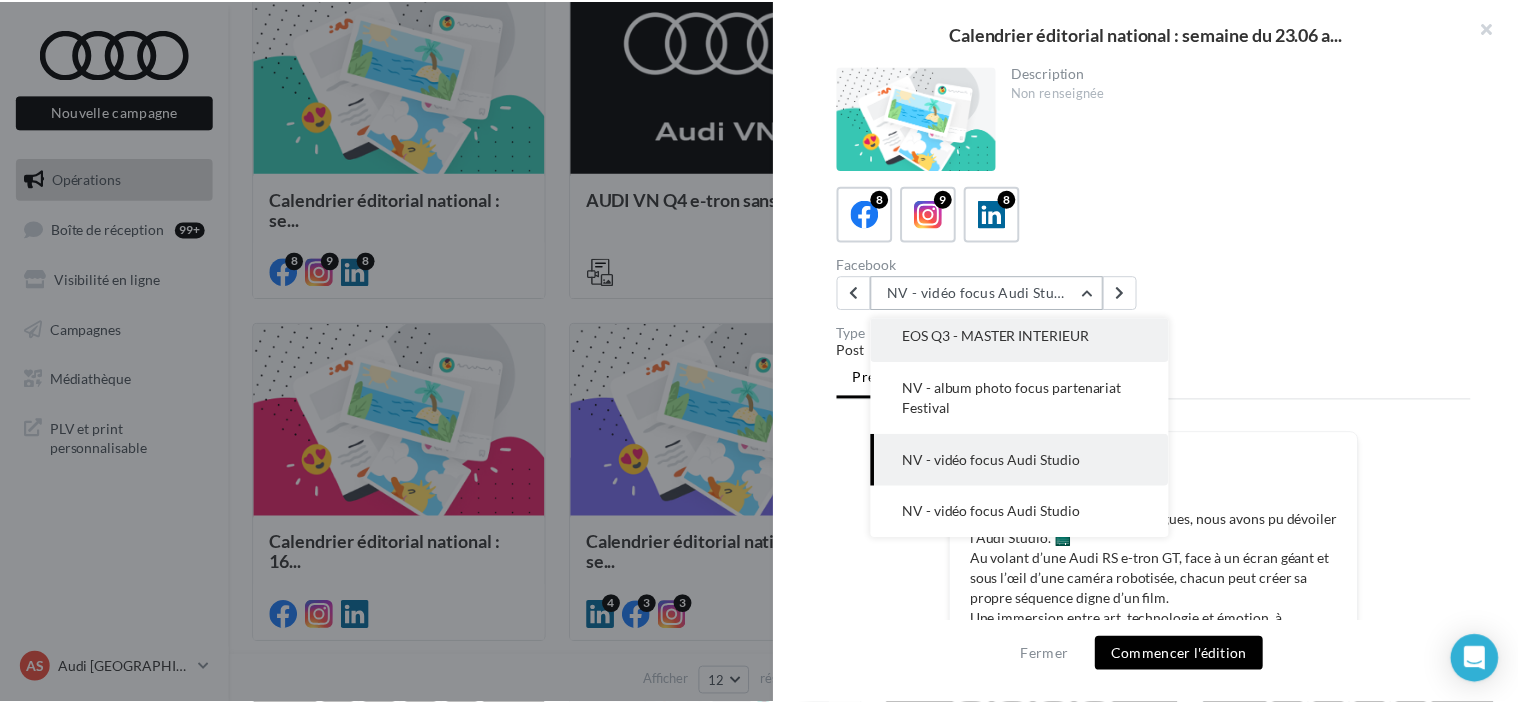 scroll, scrollTop: 0, scrollLeft: 0, axis: both 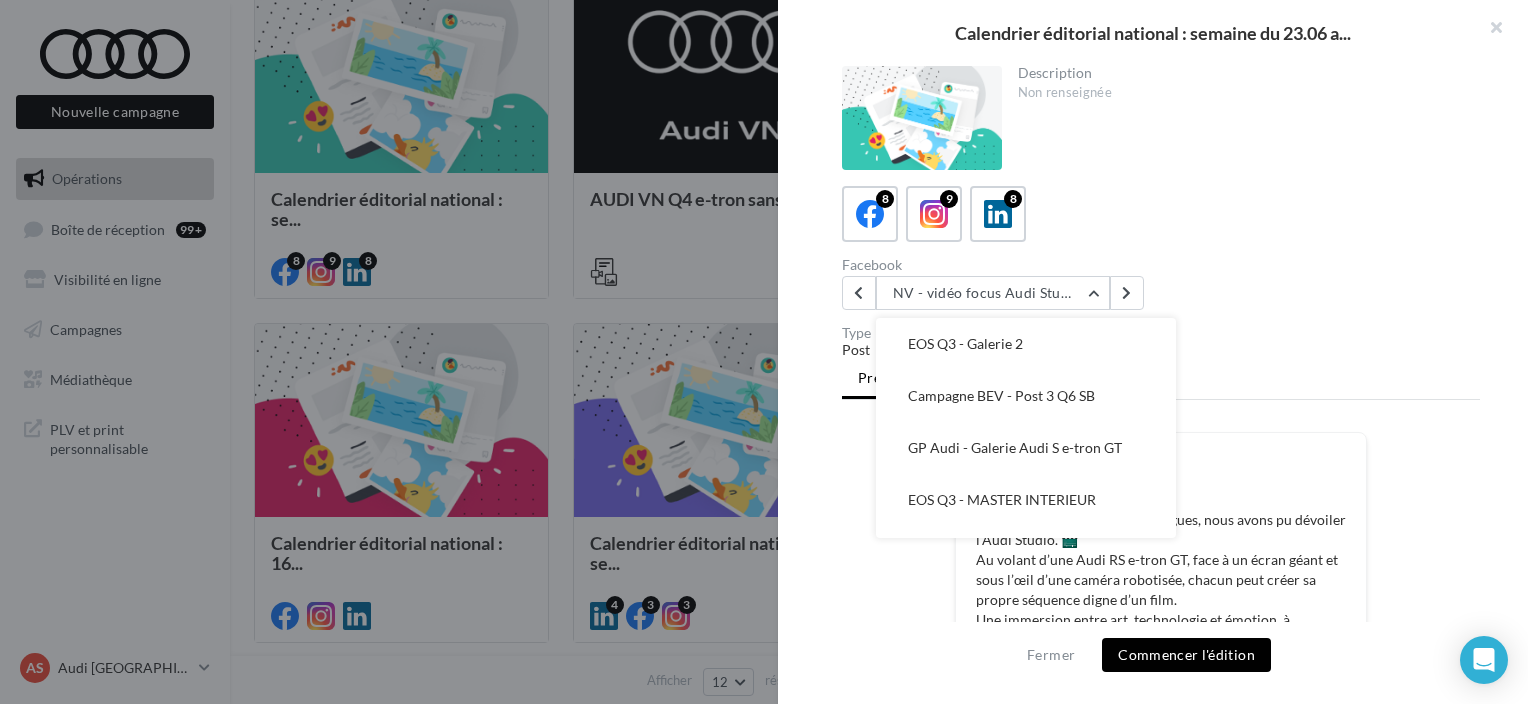 click at bounding box center (764, 352) 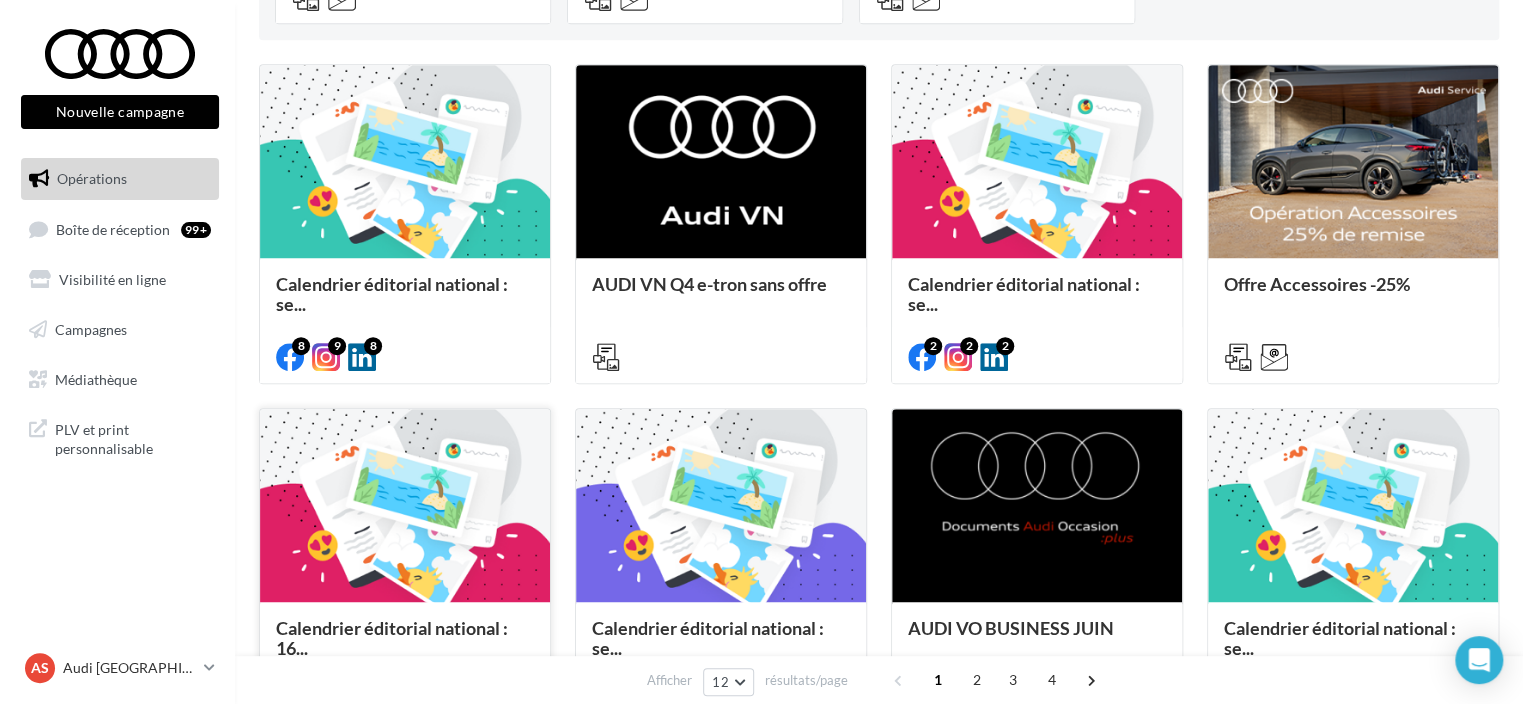 scroll, scrollTop: 400, scrollLeft: 0, axis: vertical 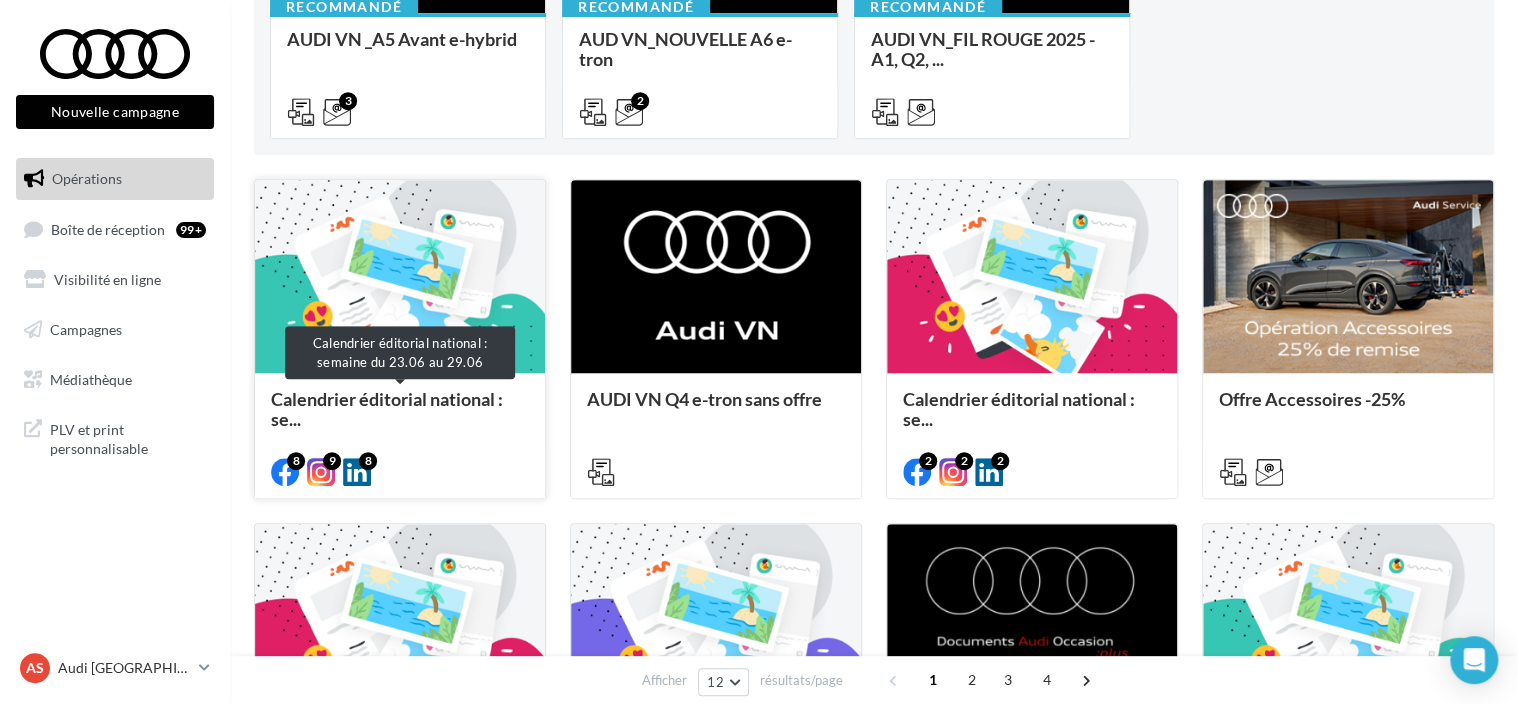 click on "Calendrier éditorial national : se..." at bounding box center [400, 409] 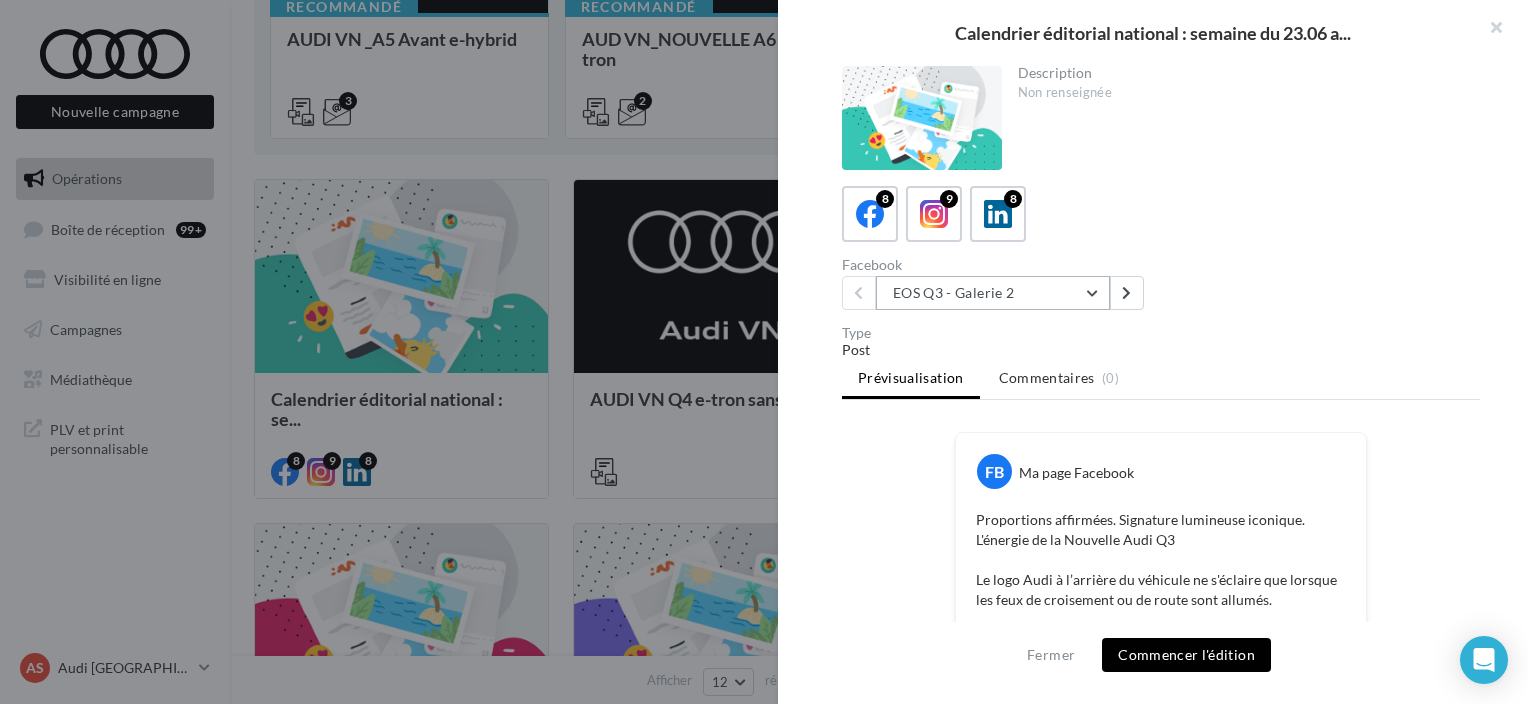 click on "EOS Q3 - Galerie 2" at bounding box center (993, 293) 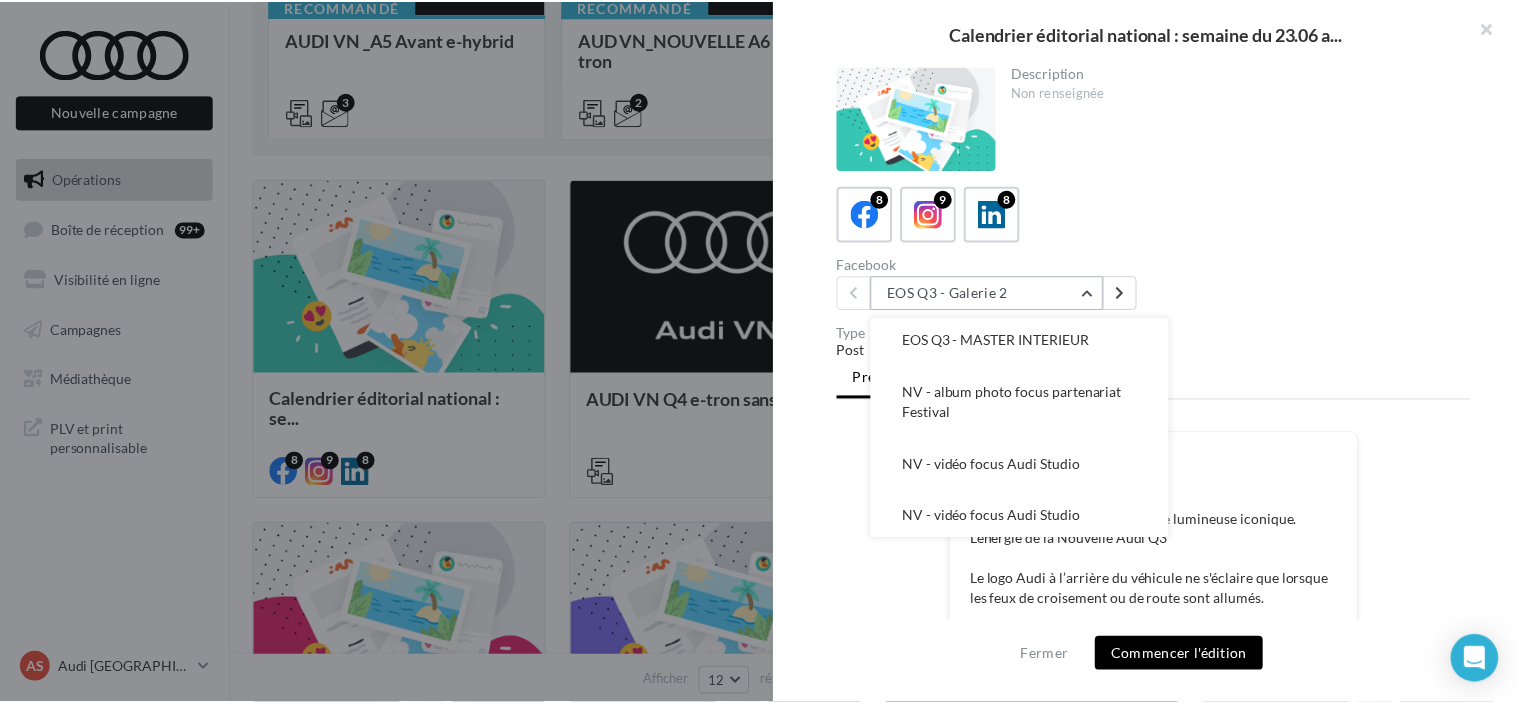 scroll, scrollTop: 216, scrollLeft: 0, axis: vertical 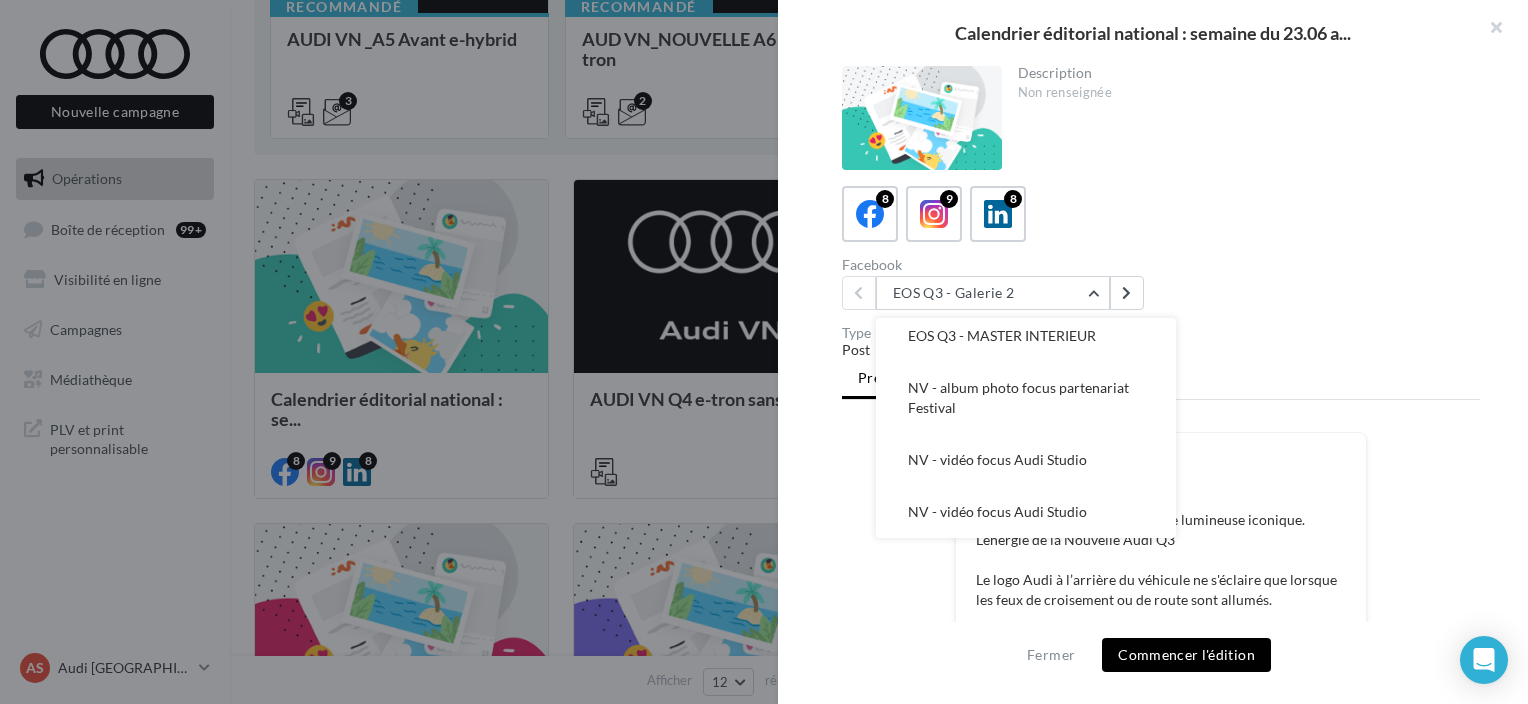 click at bounding box center (764, 352) 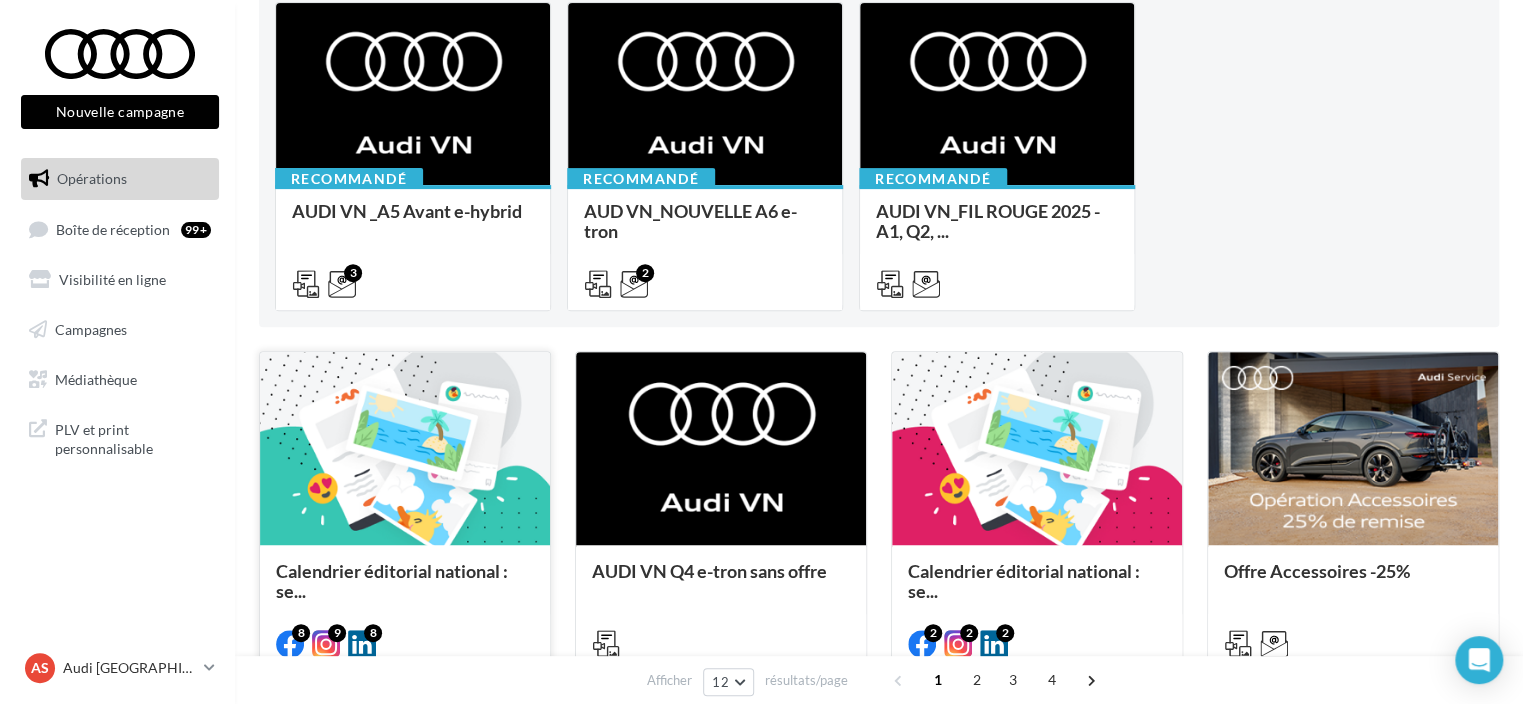 scroll, scrollTop: 400, scrollLeft: 0, axis: vertical 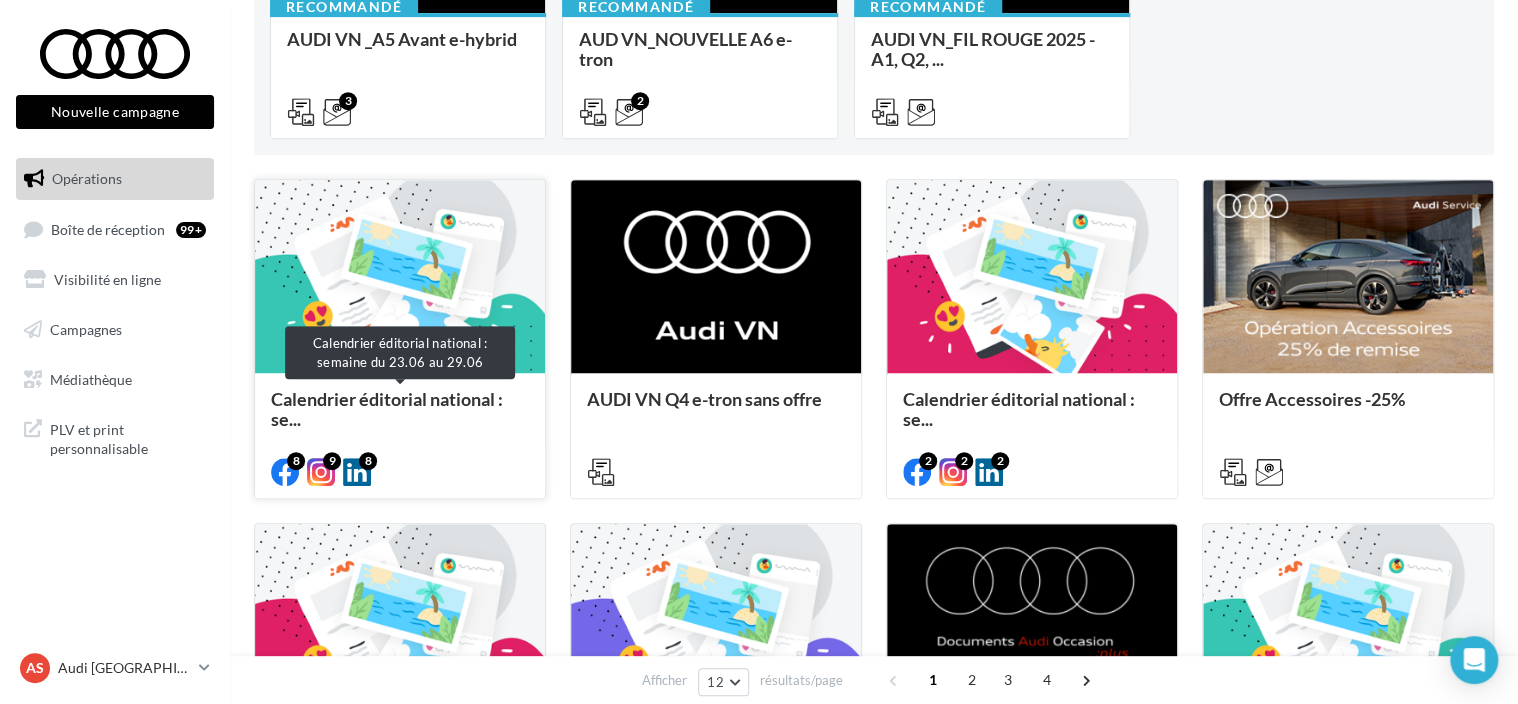 click on "Calendrier éditorial national : se..." at bounding box center [387, 409] 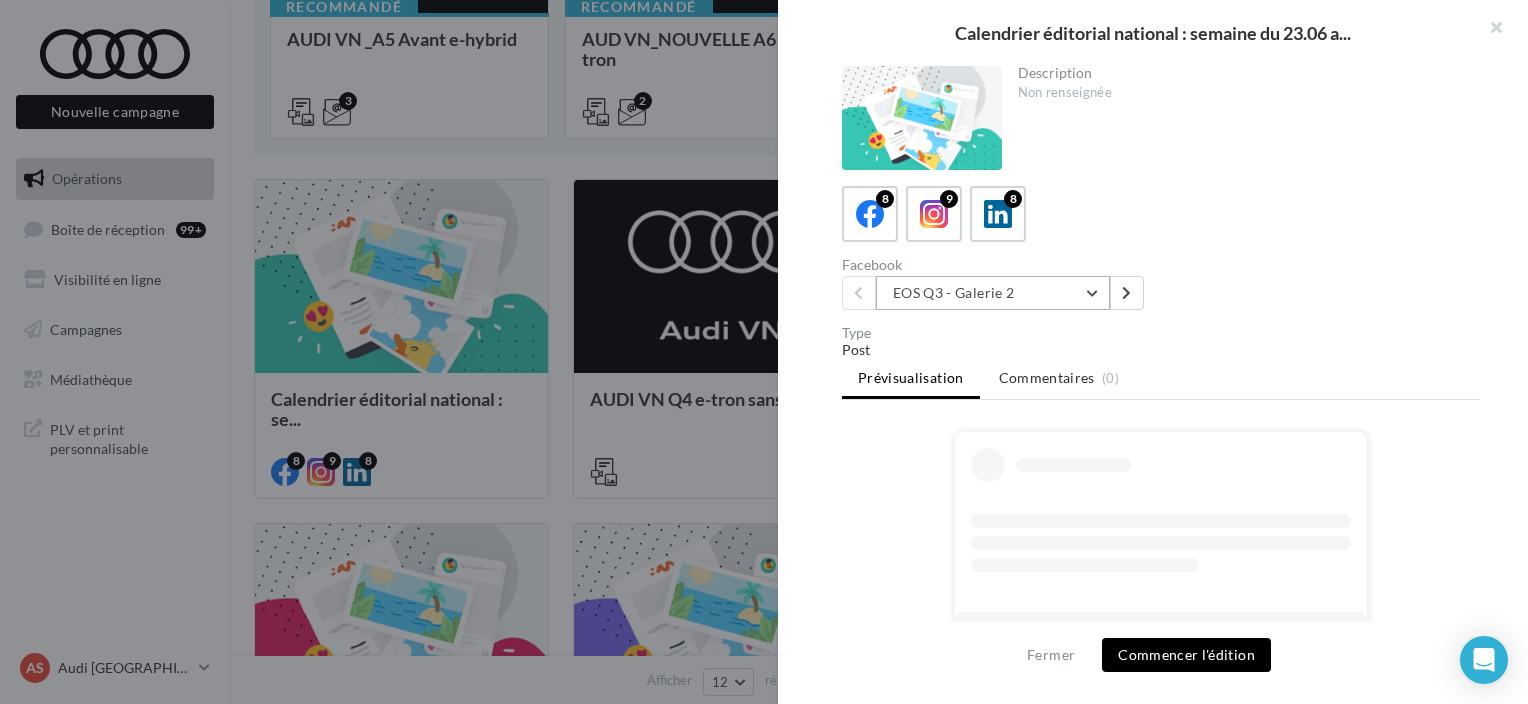 click on "EOS Q3 - Galerie 2" at bounding box center [993, 293] 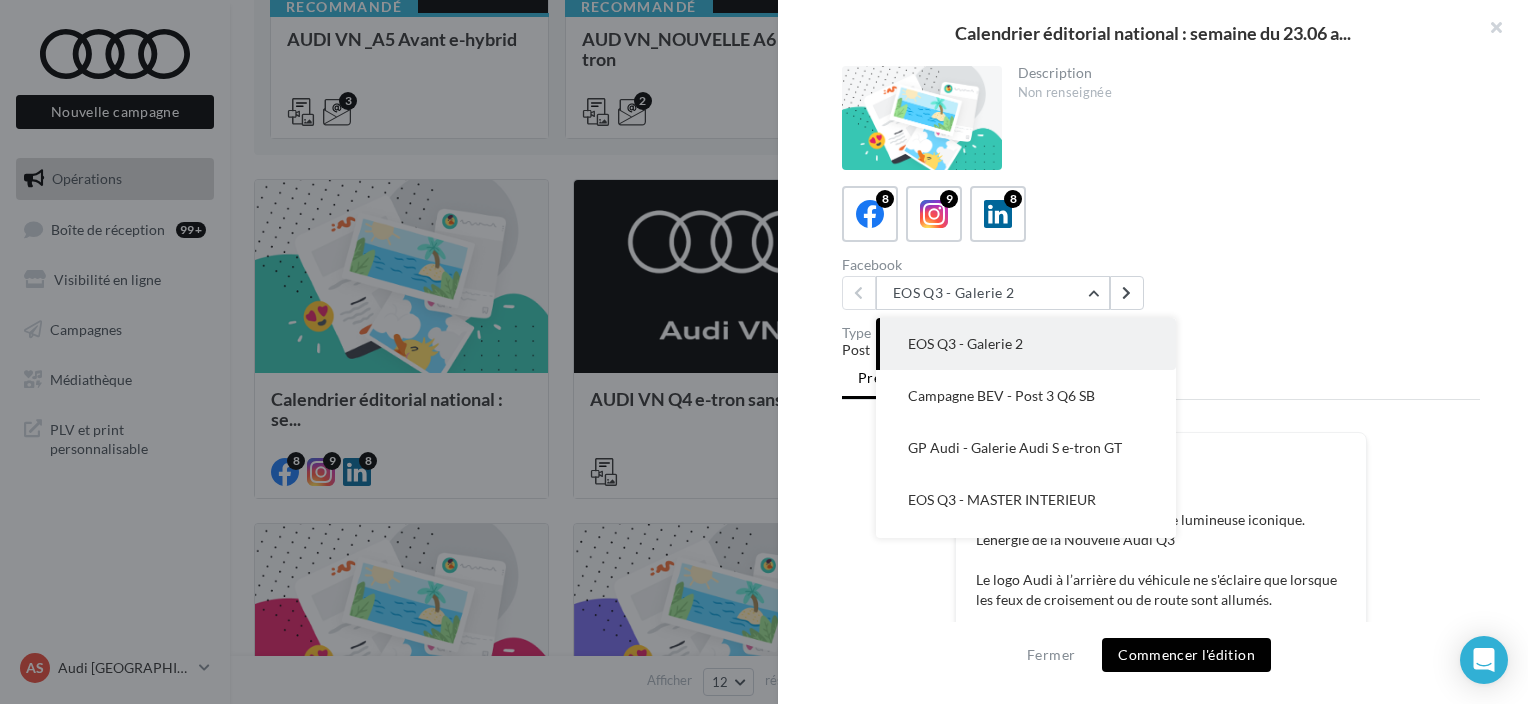click on "Prévisualisation
Commentaires
(0)" at bounding box center [1161, 380] 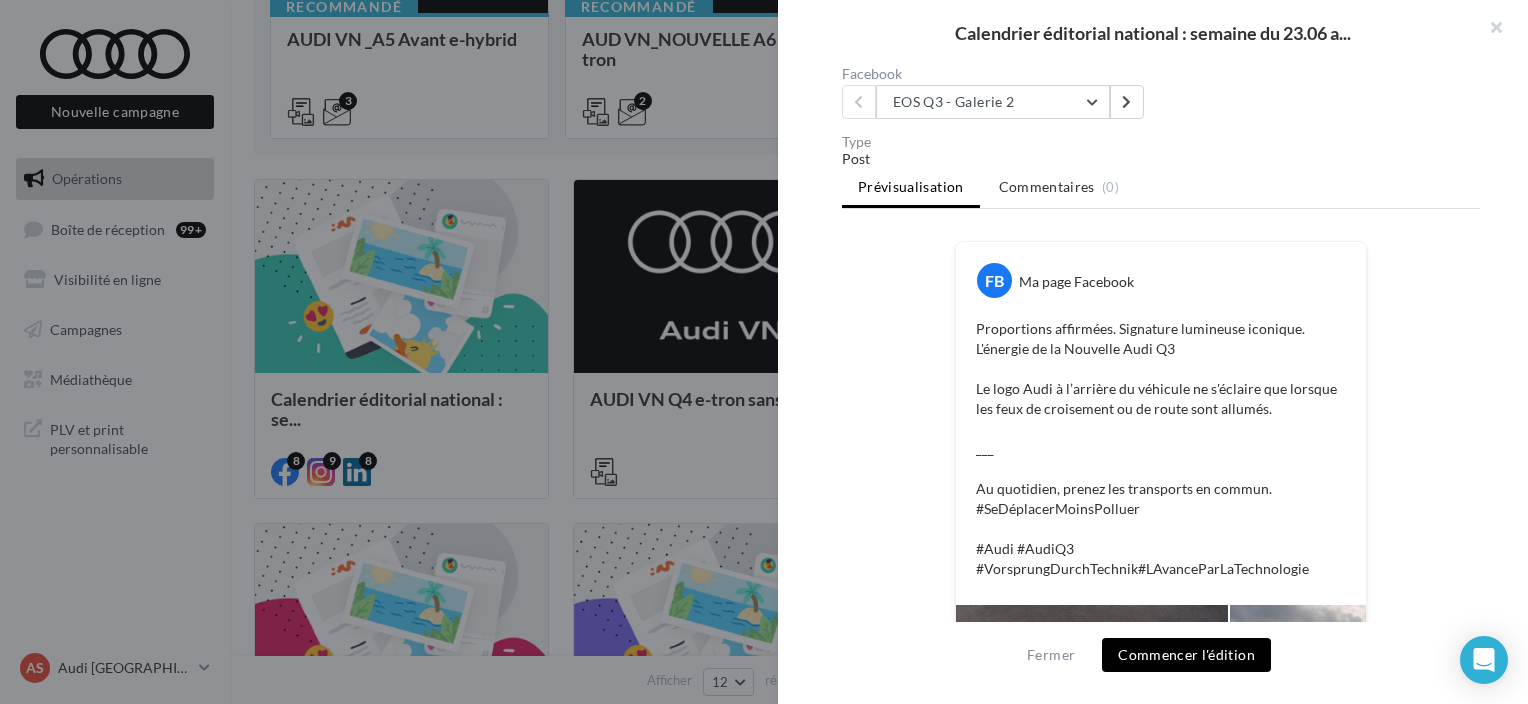 scroll, scrollTop: 0, scrollLeft: 0, axis: both 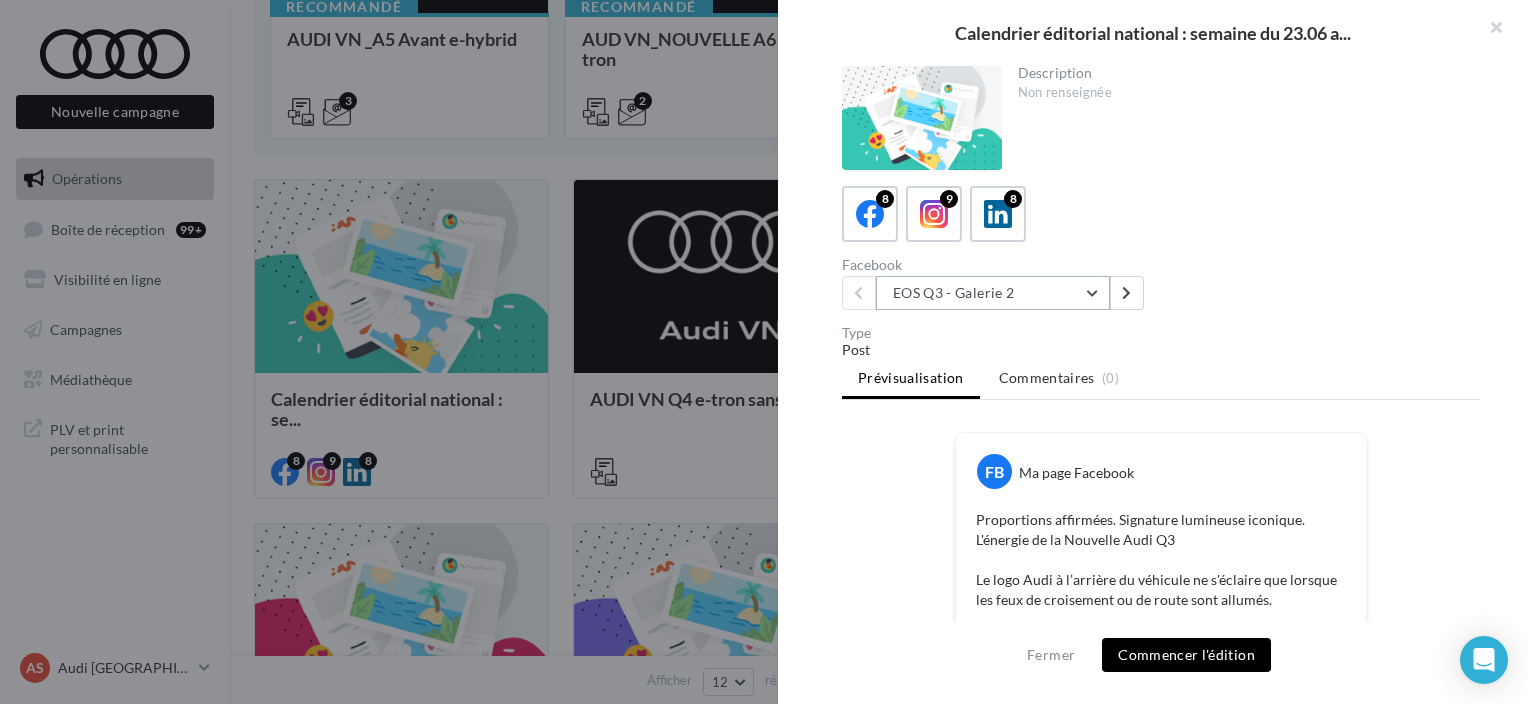 click on "EOS Q3 - Galerie 2" at bounding box center [993, 293] 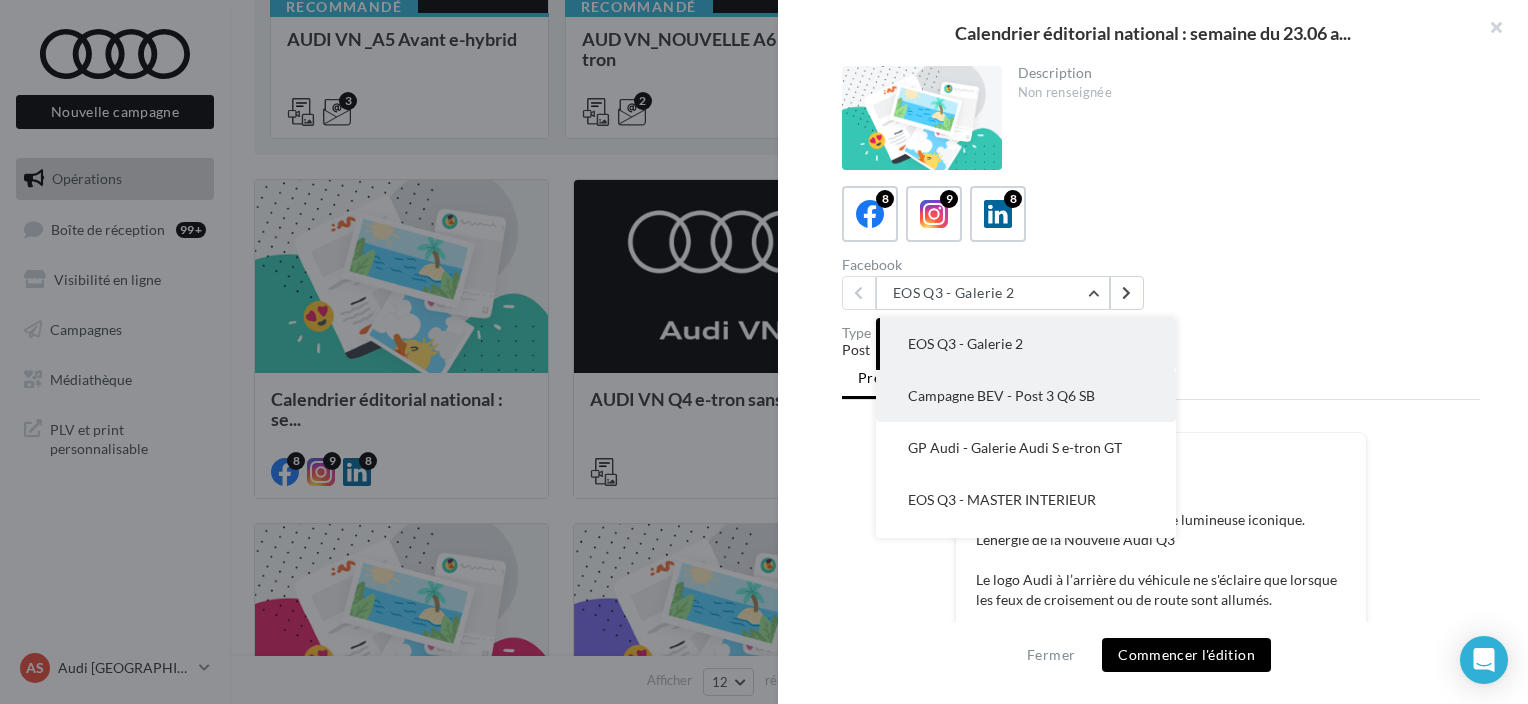 click on "Campagne BEV - Post 3 Q6 SB" at bounding box center [1026, 396] 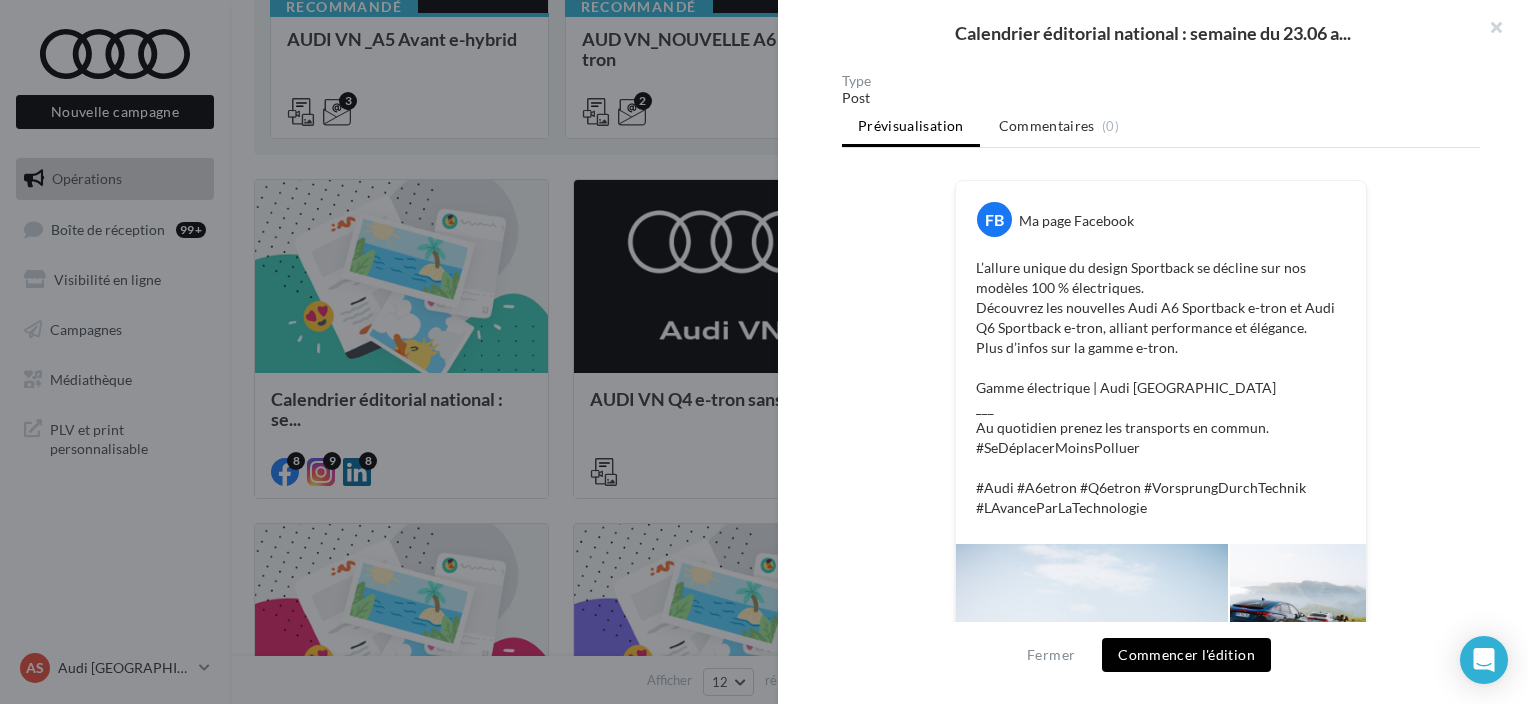 scroll, scrollTop: 191, scrollLeft: 0, axis: vertical 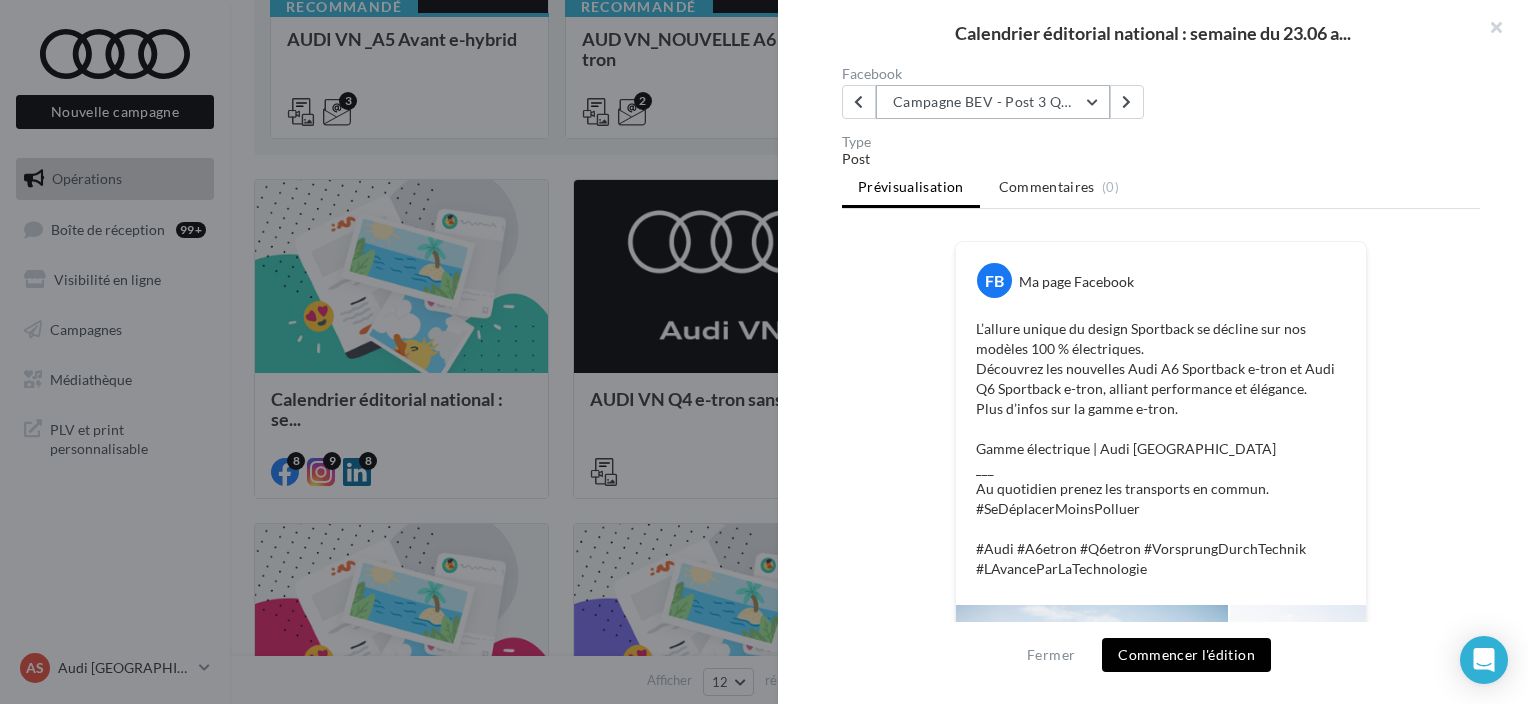 click on "Campagne BEV - Post 3 Q6 SB" at bounding box center [993, 102] 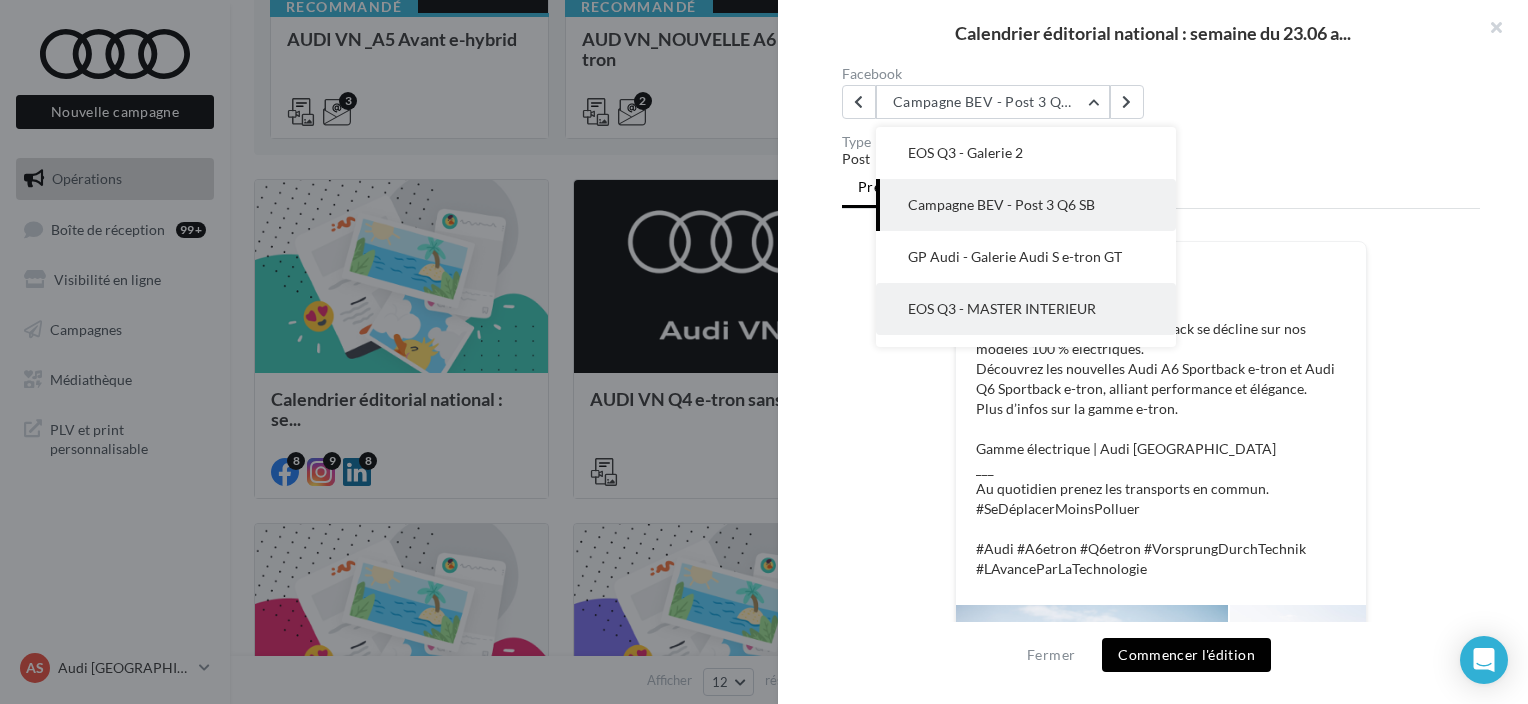 click on "EOS Q3 - MASTER INTERIEUR" at bounding box center (1002, 308) 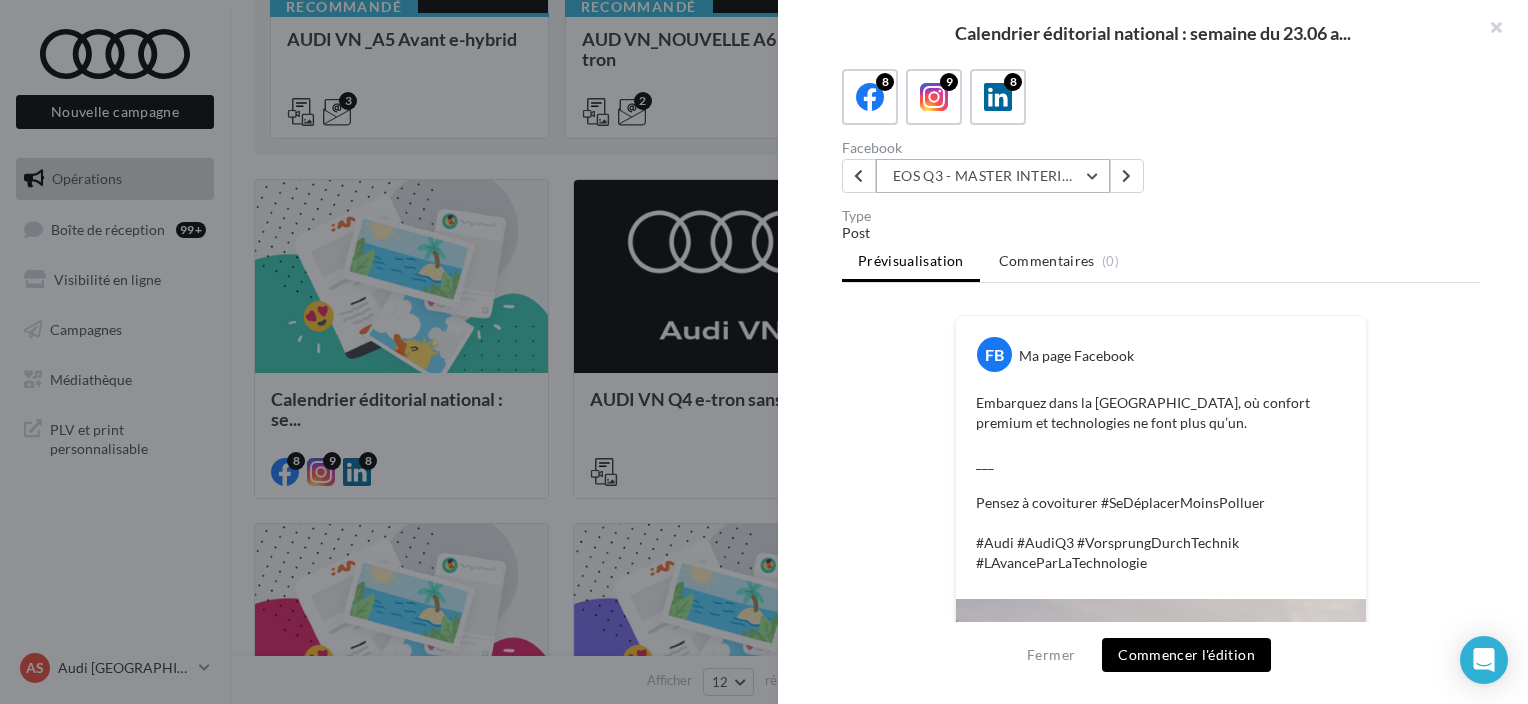 scroll, scrollTop: 113, scrollLeft: 0, axis: vertical 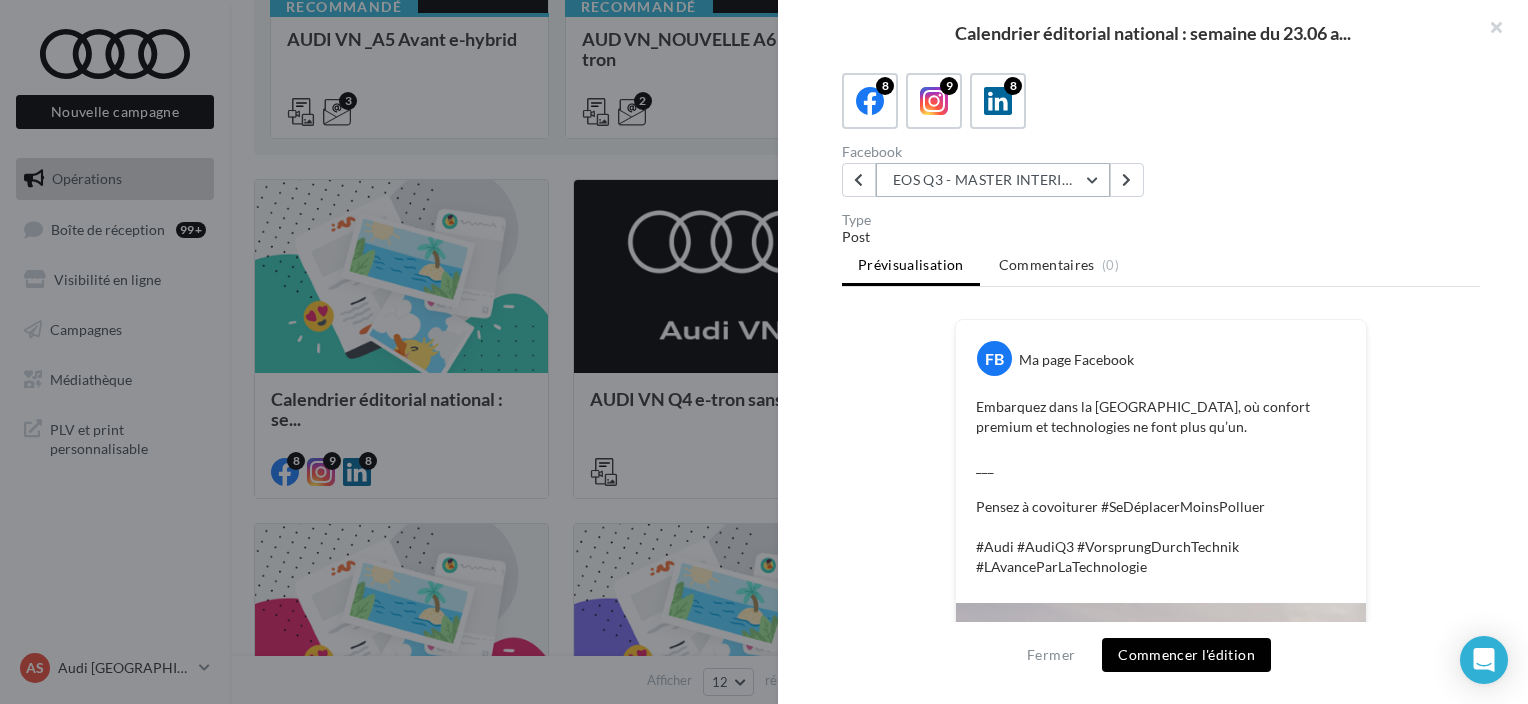 click on "EOS Q3 - MASTER INTERIEUR" at bounding box center (993, 180) 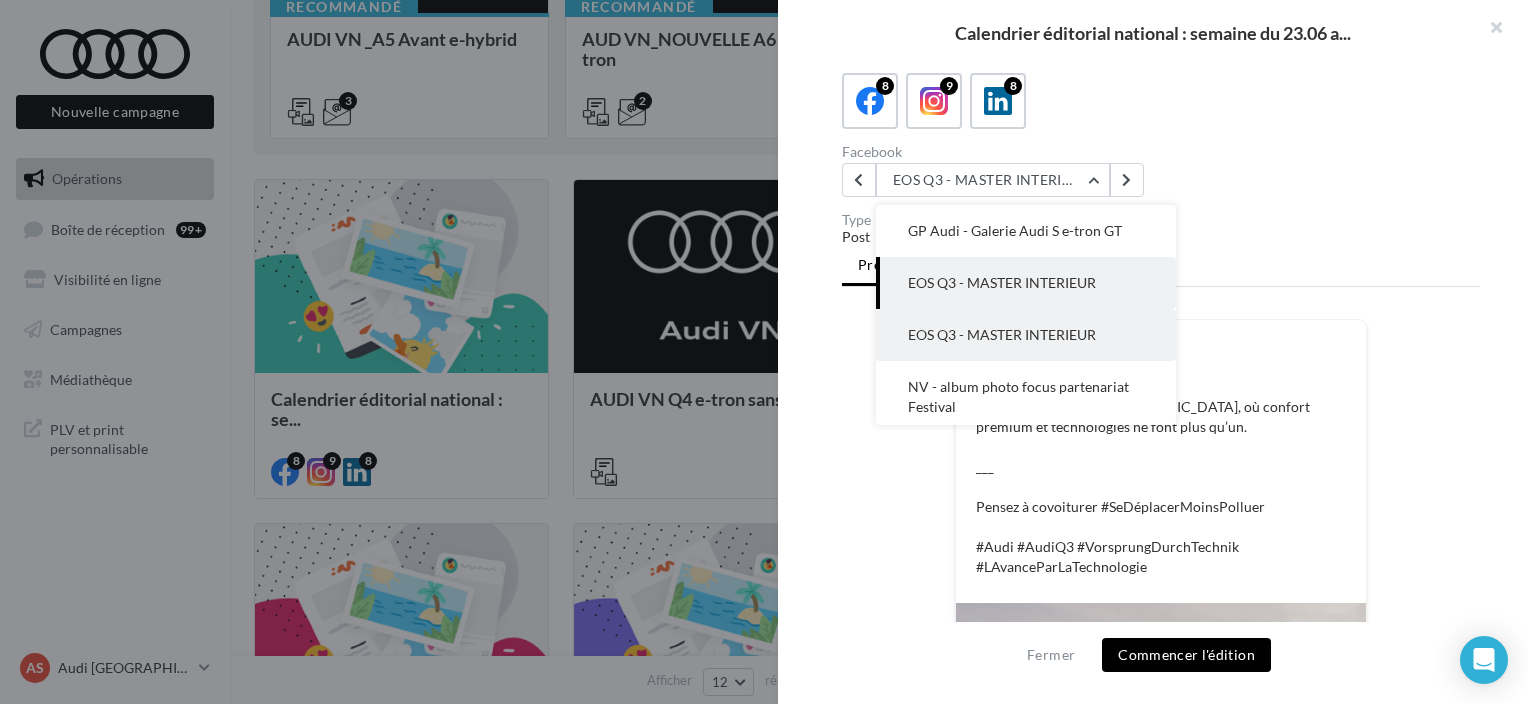 click on "EOS Q3 - MASTER INTERIEUR" at bounding box center (1002, 334) 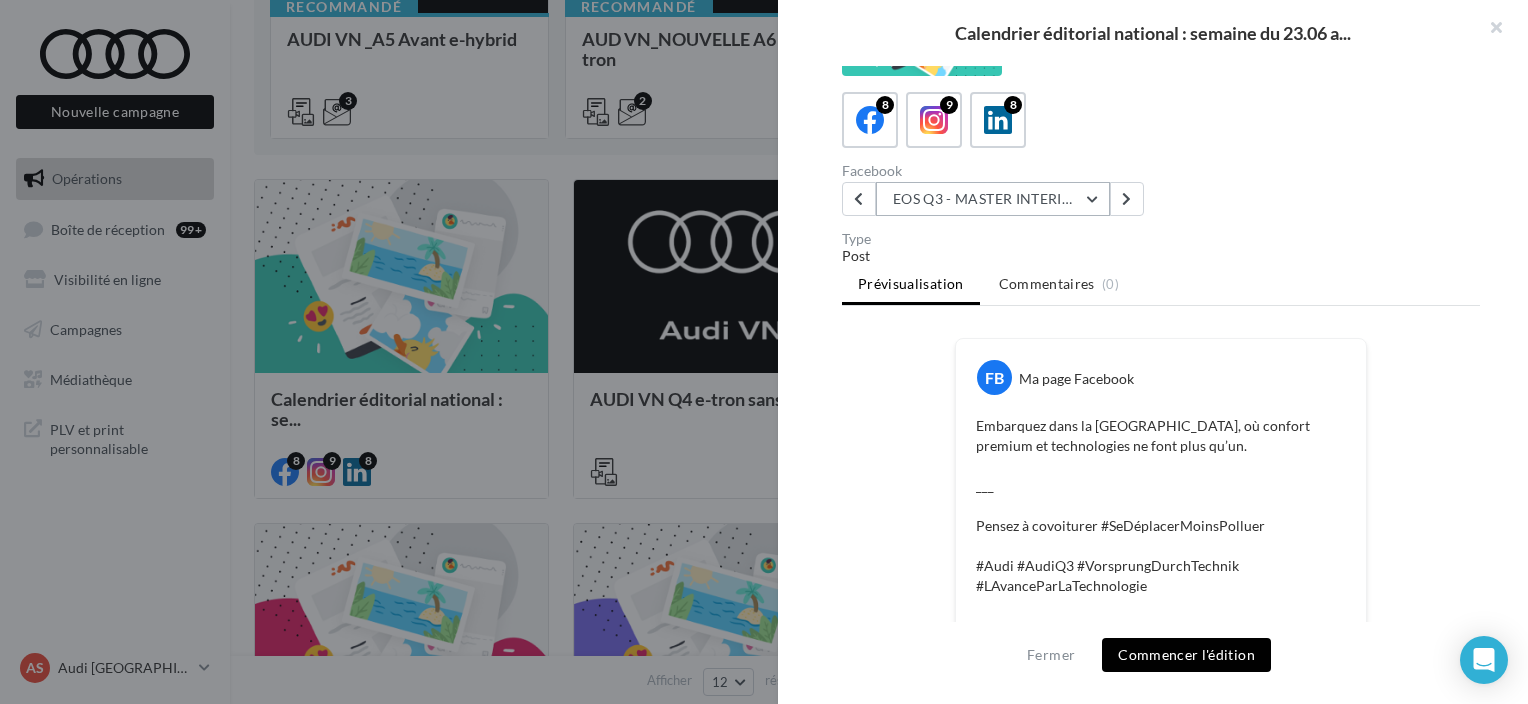 scroll, scrollTop: 0, scrollLeft: 0, axis: both 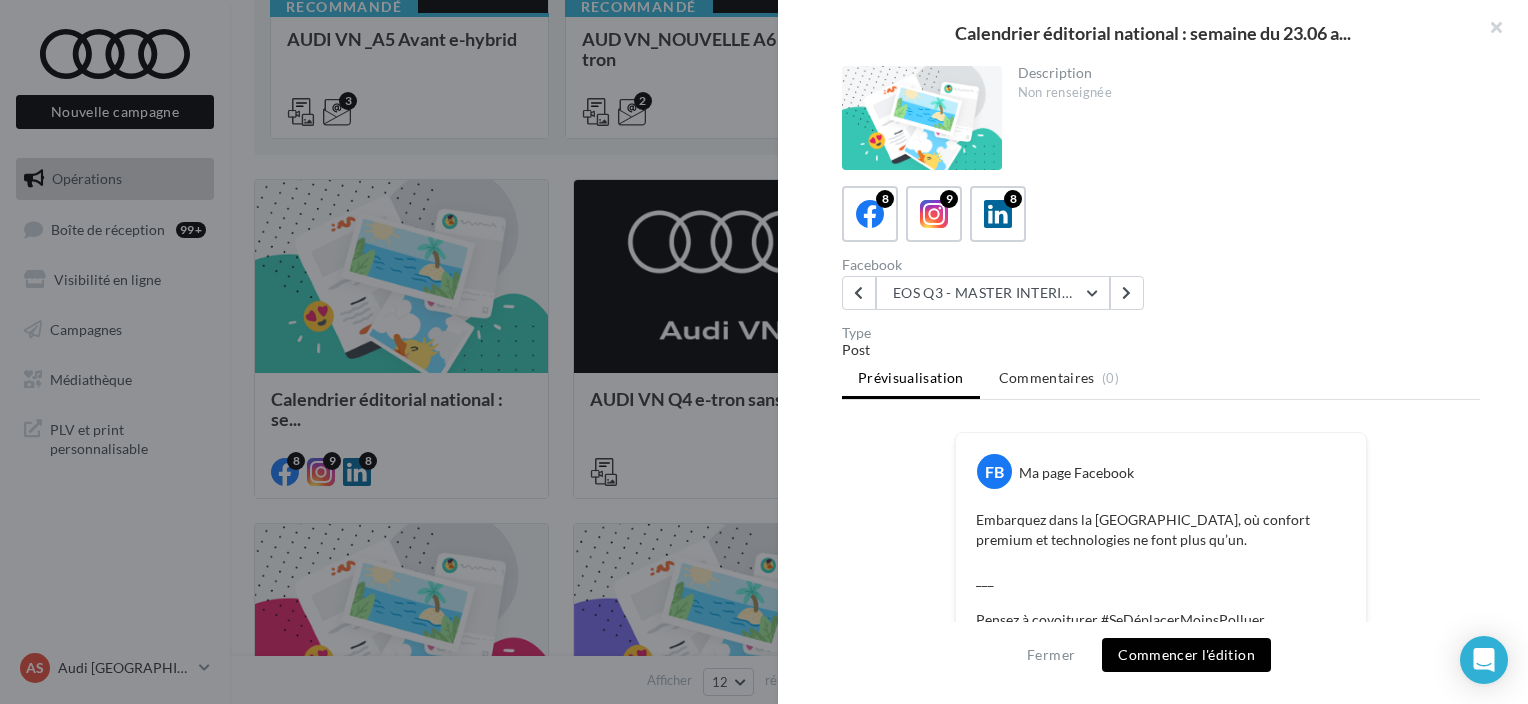 click on "Facebook" at bounding box center (997, 265) 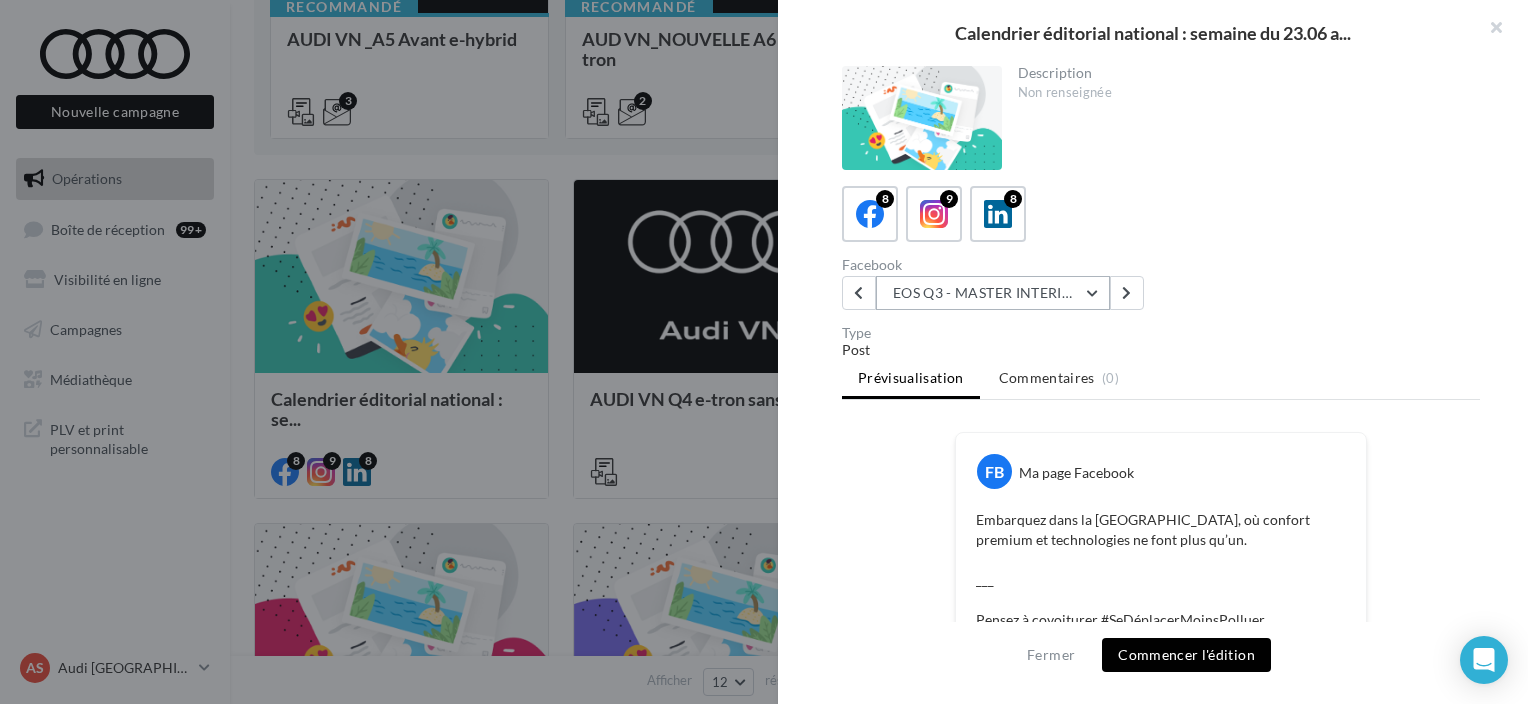 click on "EOS Q3 - MASTER INTERIEUR" at bounding box center (993, 293) 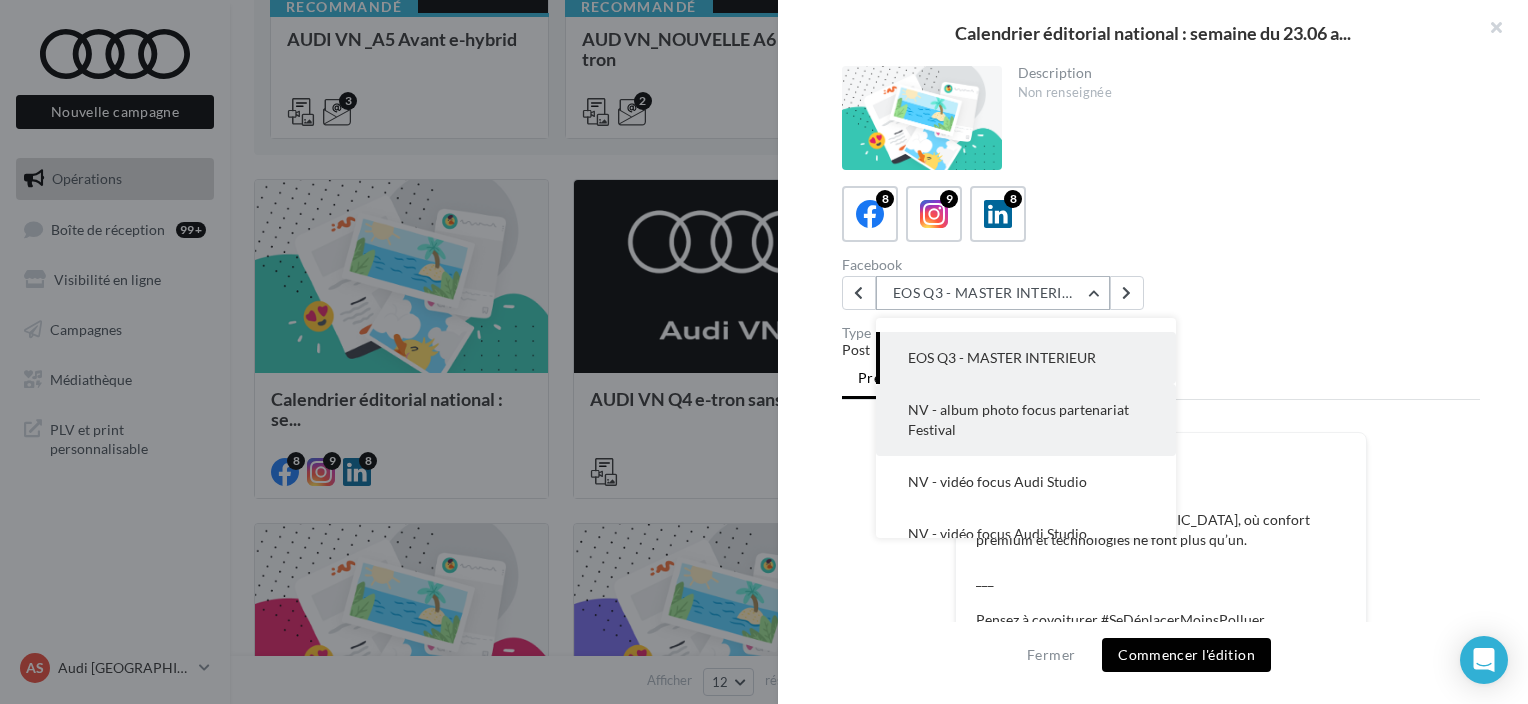 scroll, scrollTop: 216, scrollLeft: 0, axis: vertical 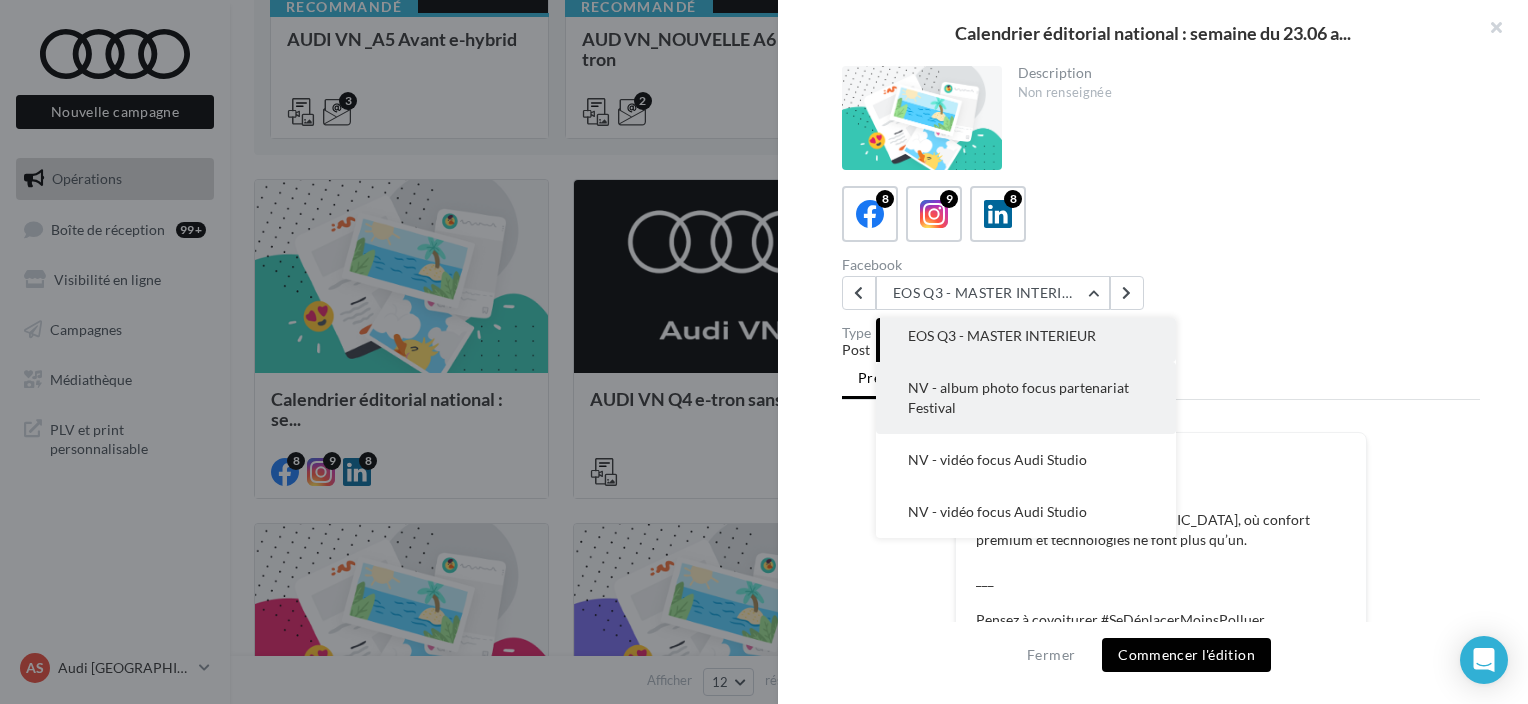 click on "NV - album photo focus partenariat Festival" at bounding box center [1026, 398] 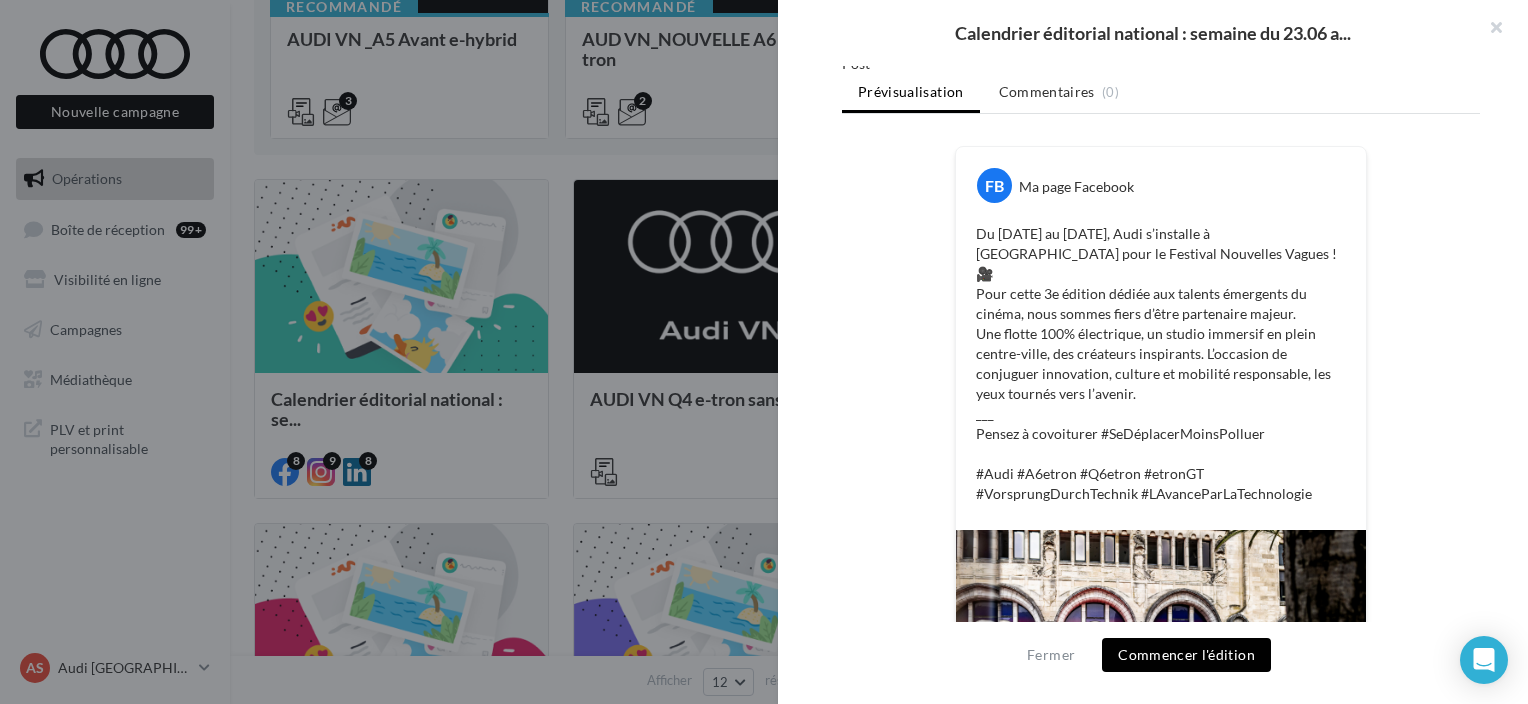 scroll, scrollTop: 191, scrollLeft: 0, axis: vertical 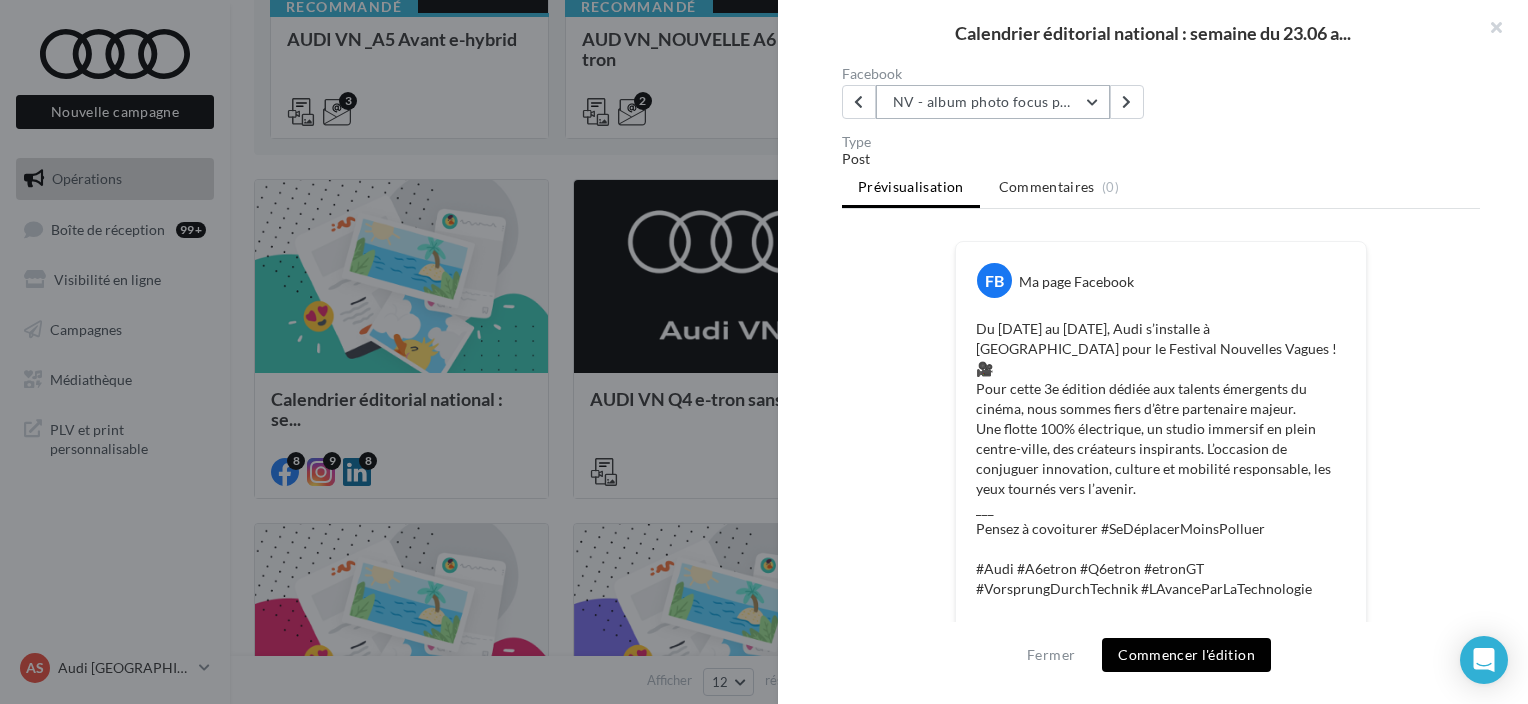 click on "NV - album photo focus partenariat Festival" at bounding box center [993, 102] 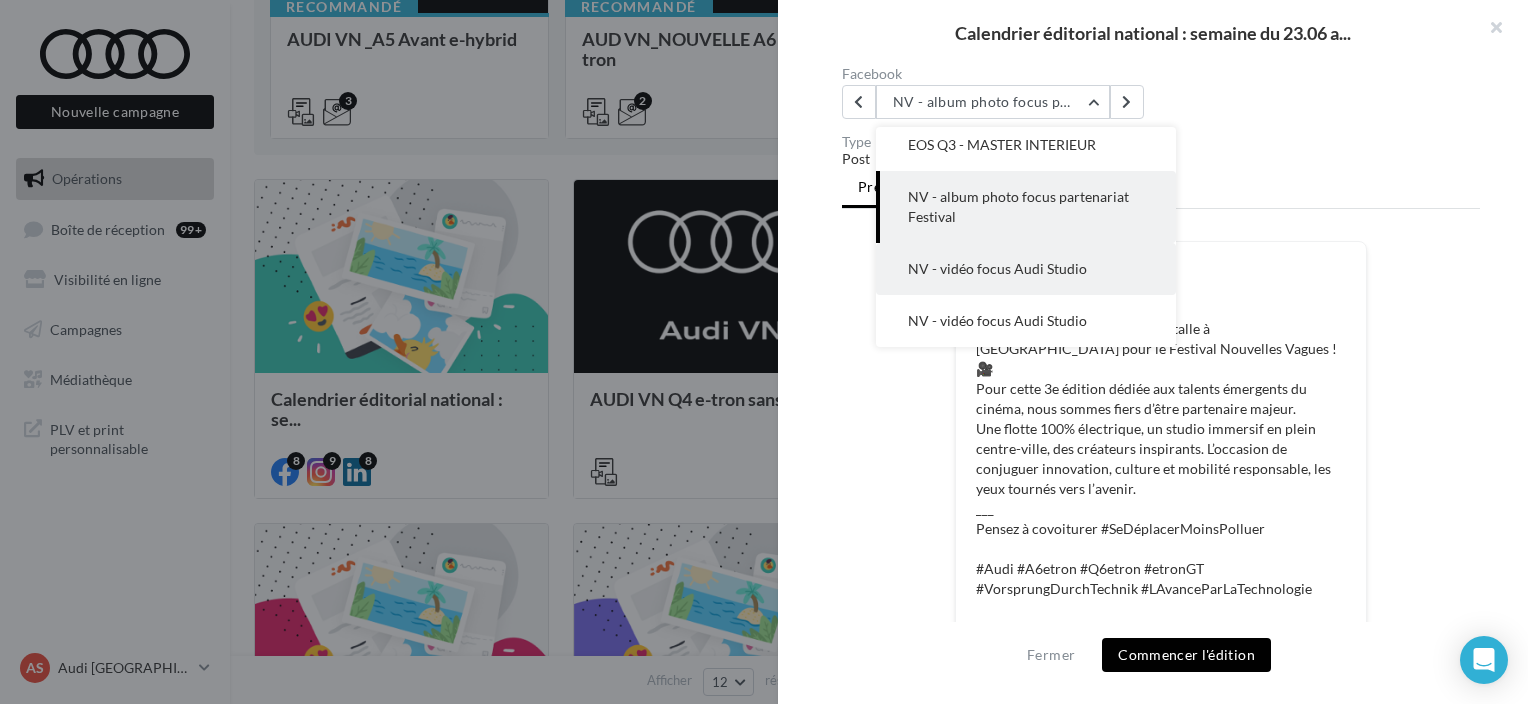 click on "NV - vidéo focus Audi Studio" at bounding box center [997, 268] 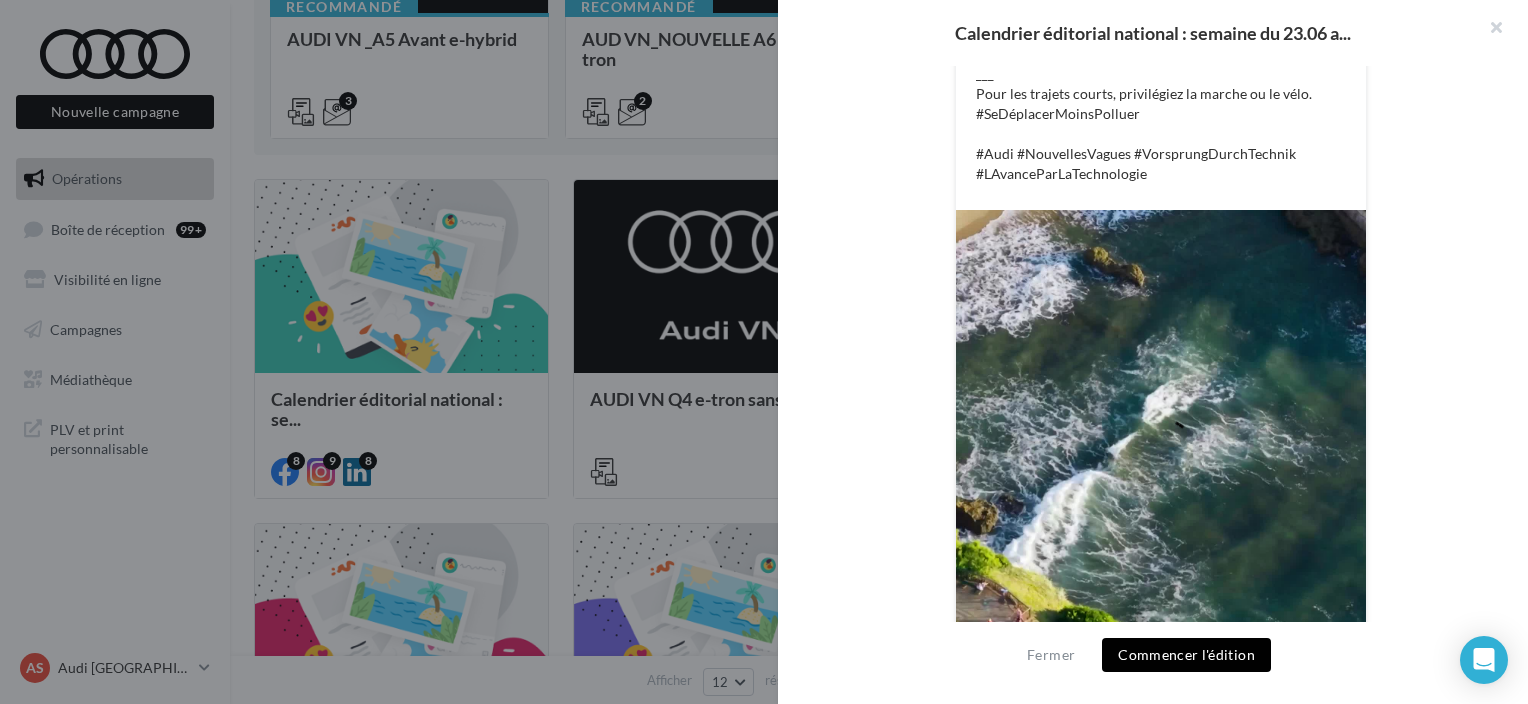 scroll, scrollTop: 686, scrollLeft: 0, axis: vertical 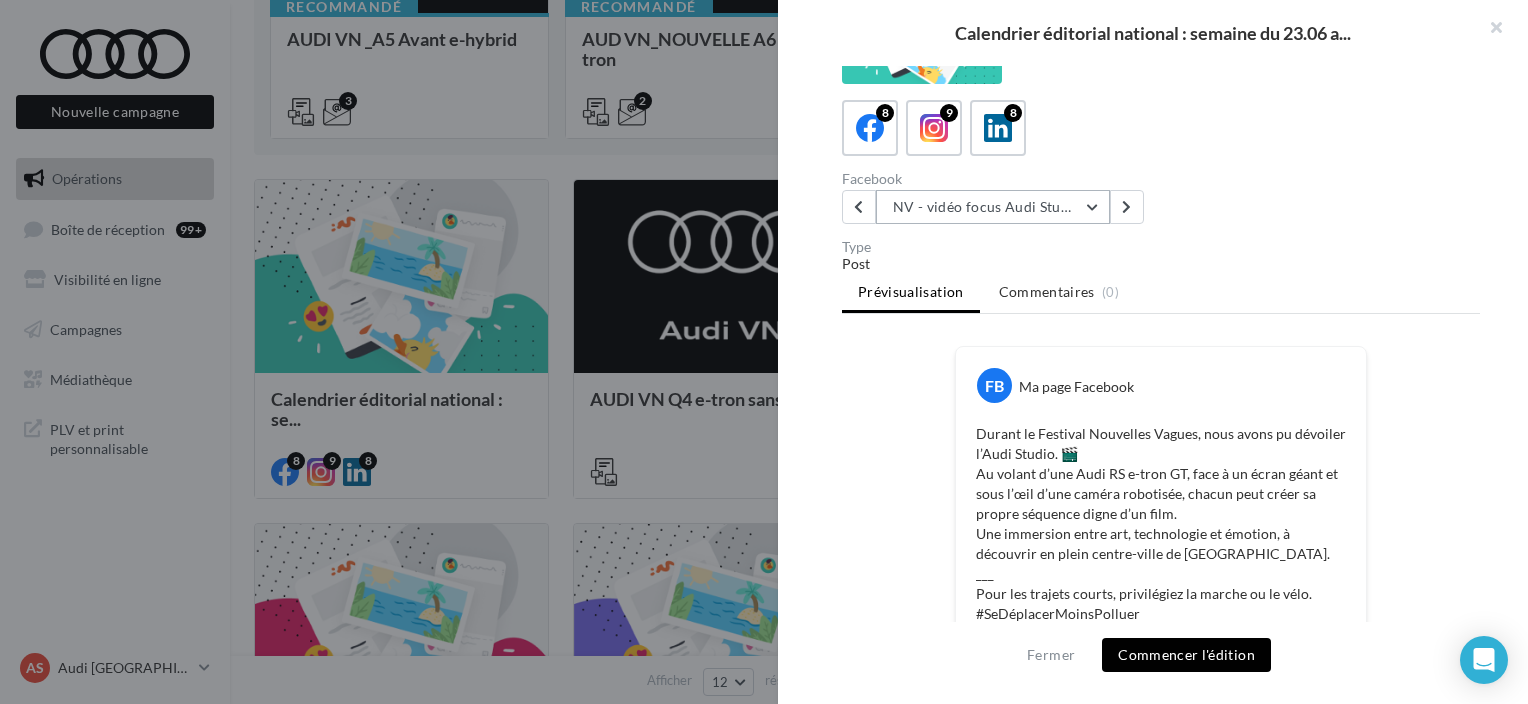 click on "NV - vidéo focus Audi Studio" at bounding box center [993, 207] 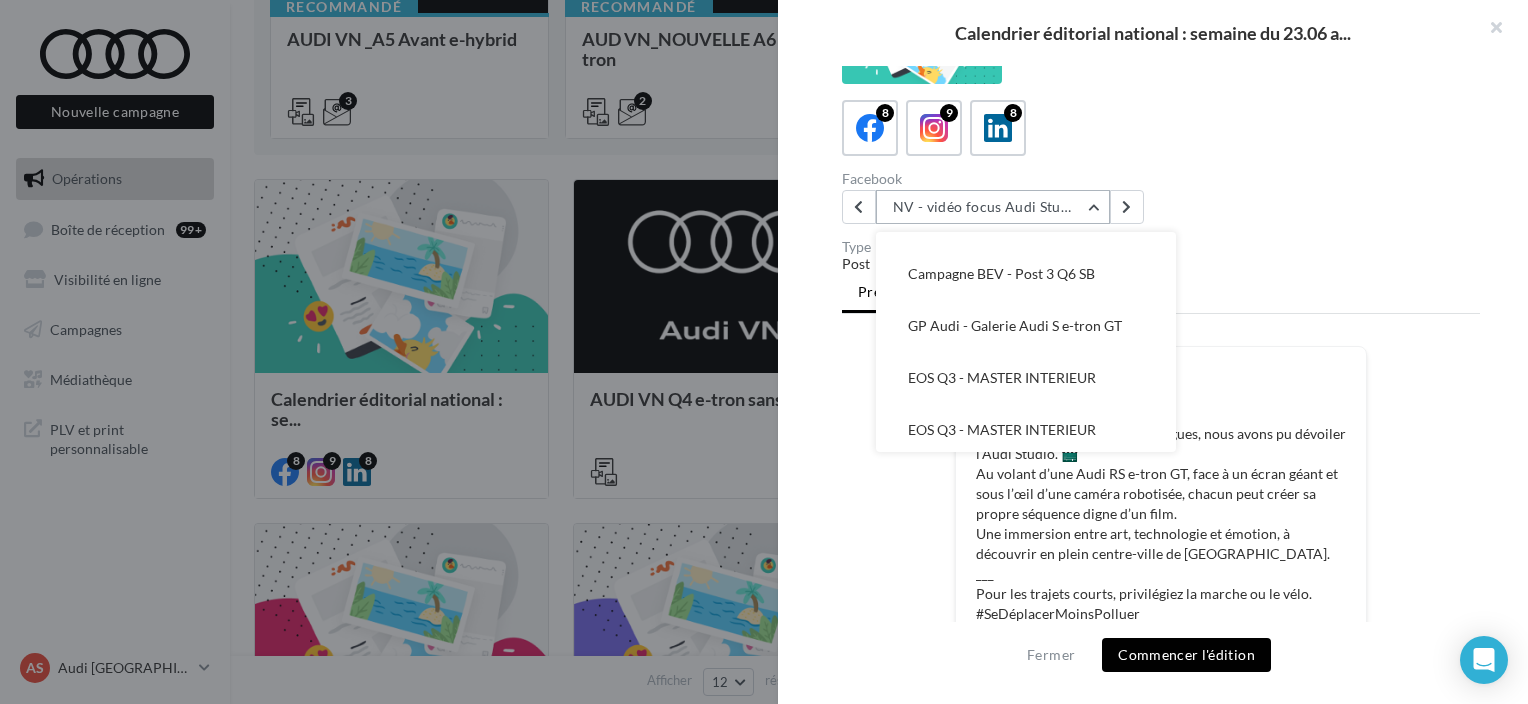 scroll, scrollTop: 16, scrollLeft: 0, axis: vertical 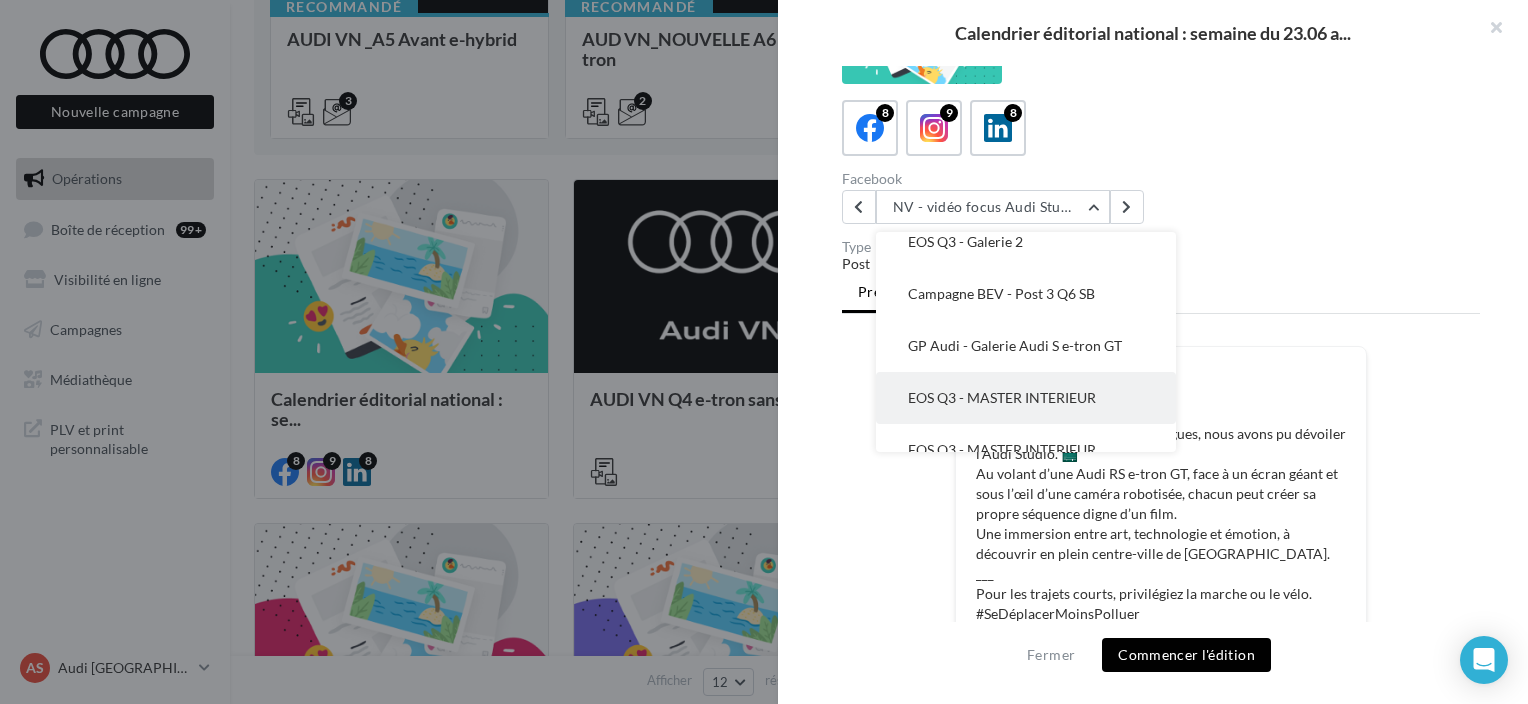 click on "EOS Q3 - MASTER INTERIEUR" at bounding box center [1002, 397] 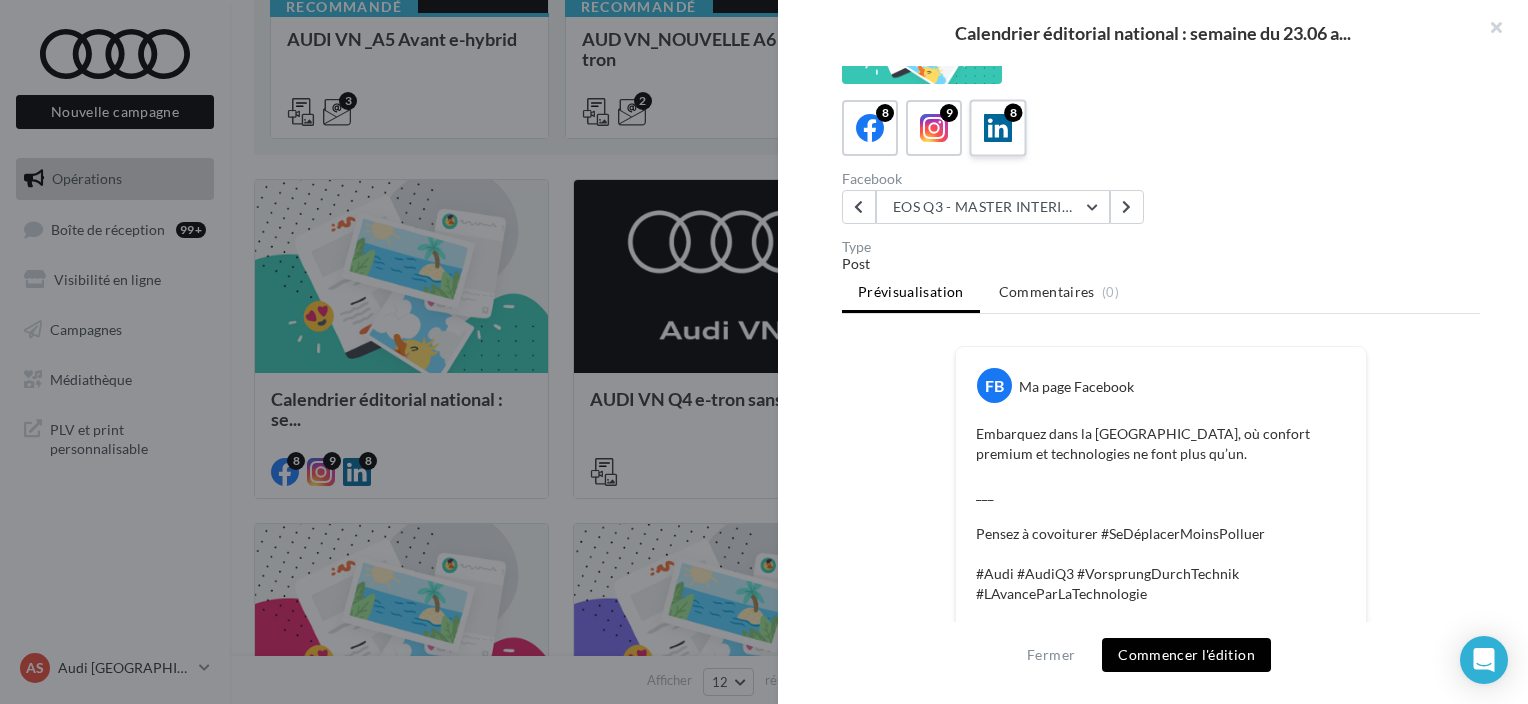 click on "8" at bounding box center (998, 128) 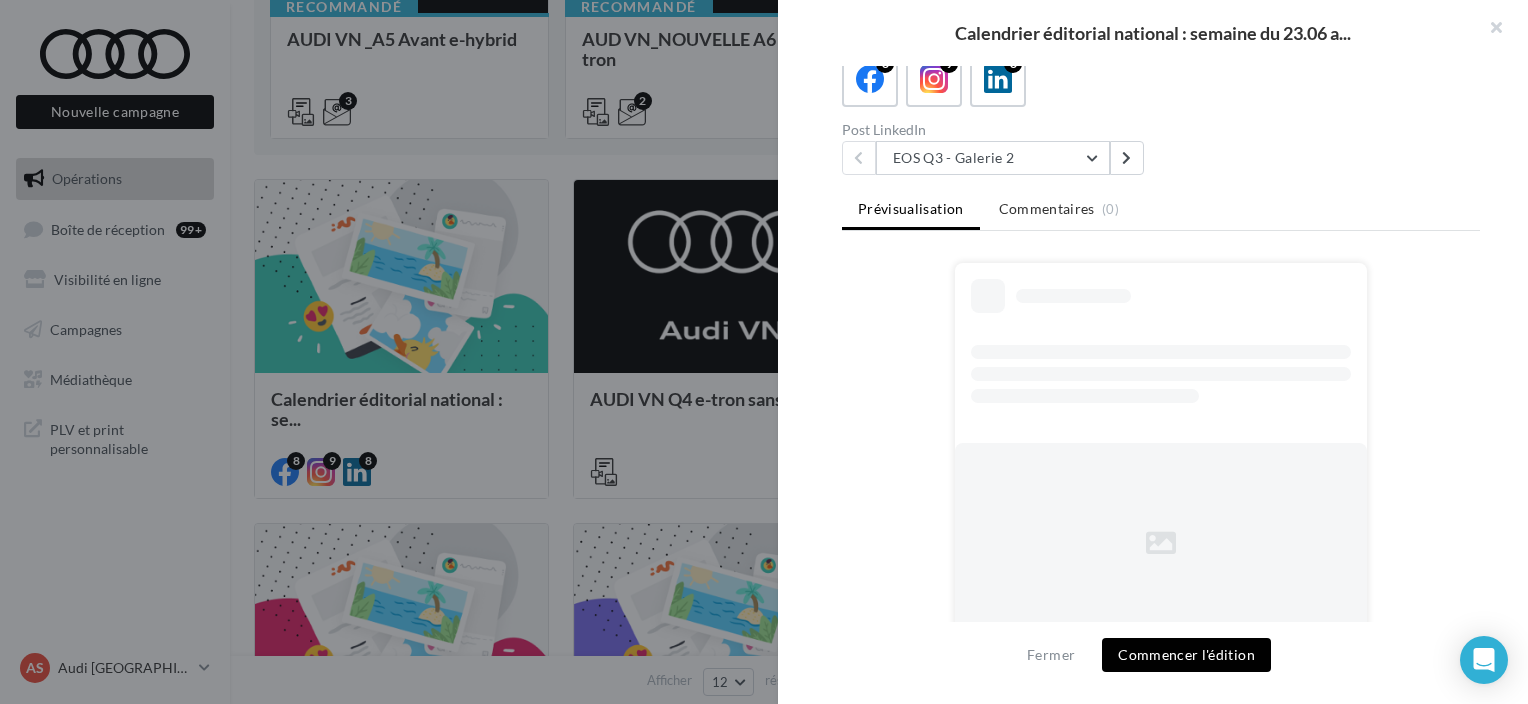 scroll, scrollTop: 7, scrollLeft: 0, axis: vertical 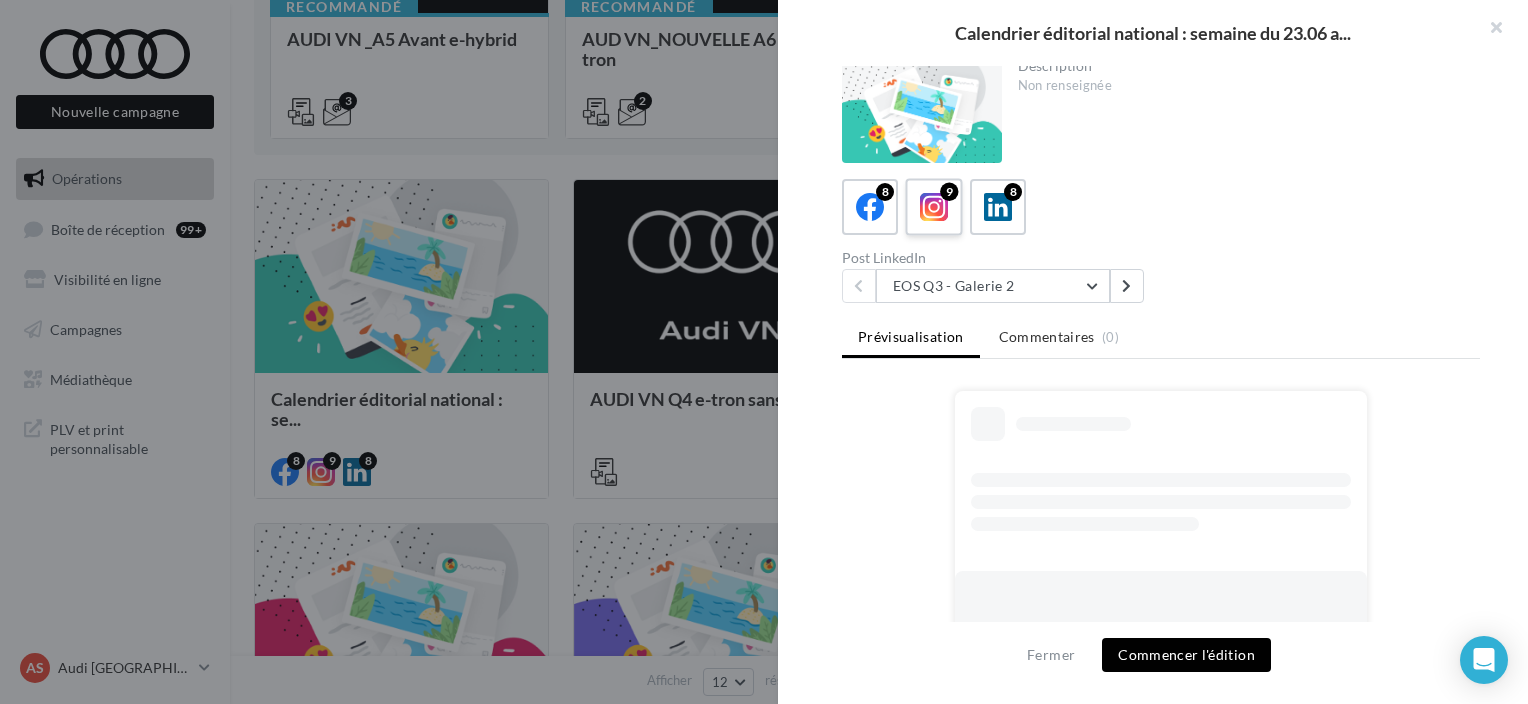 click at bounding box center (934, 207) 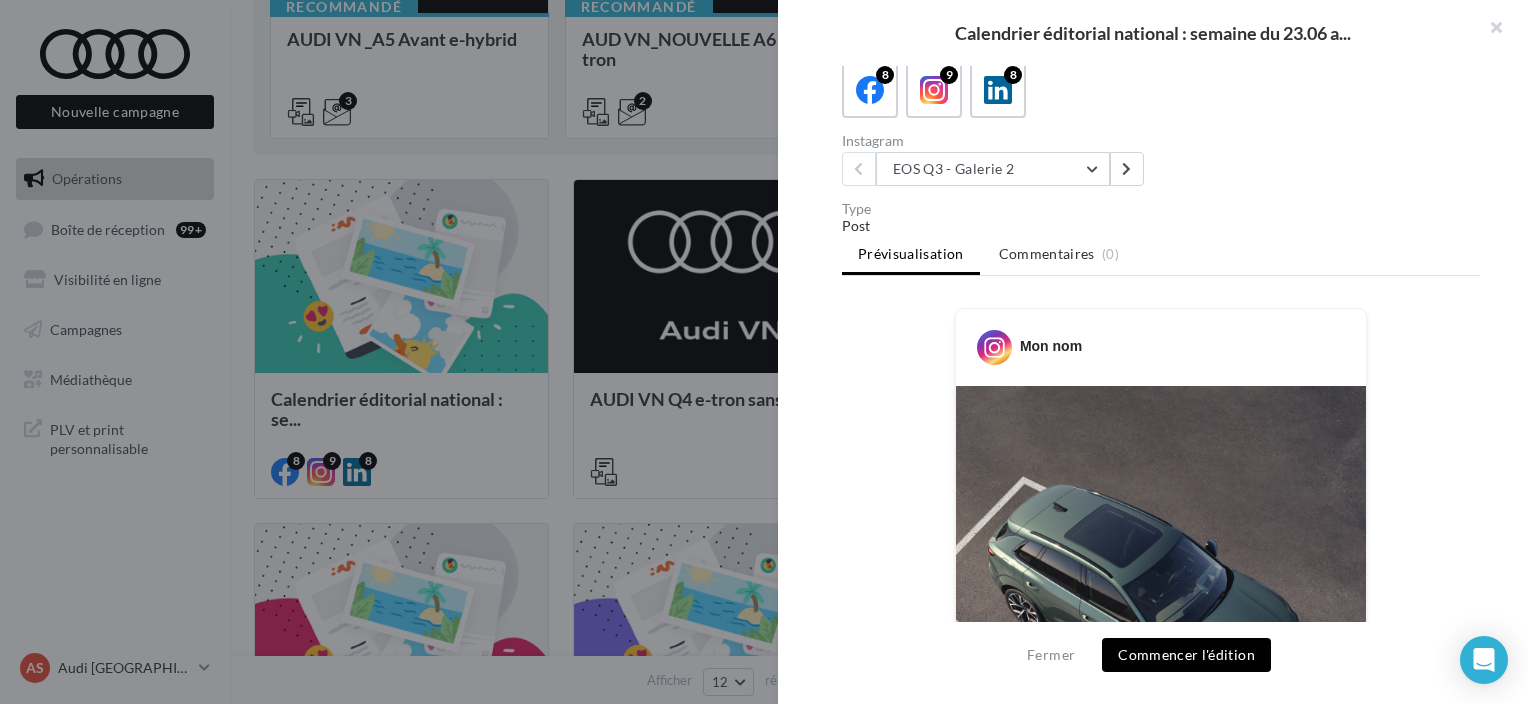 scroll, scrollTop: 0, scrollLeft: 0, axis: both 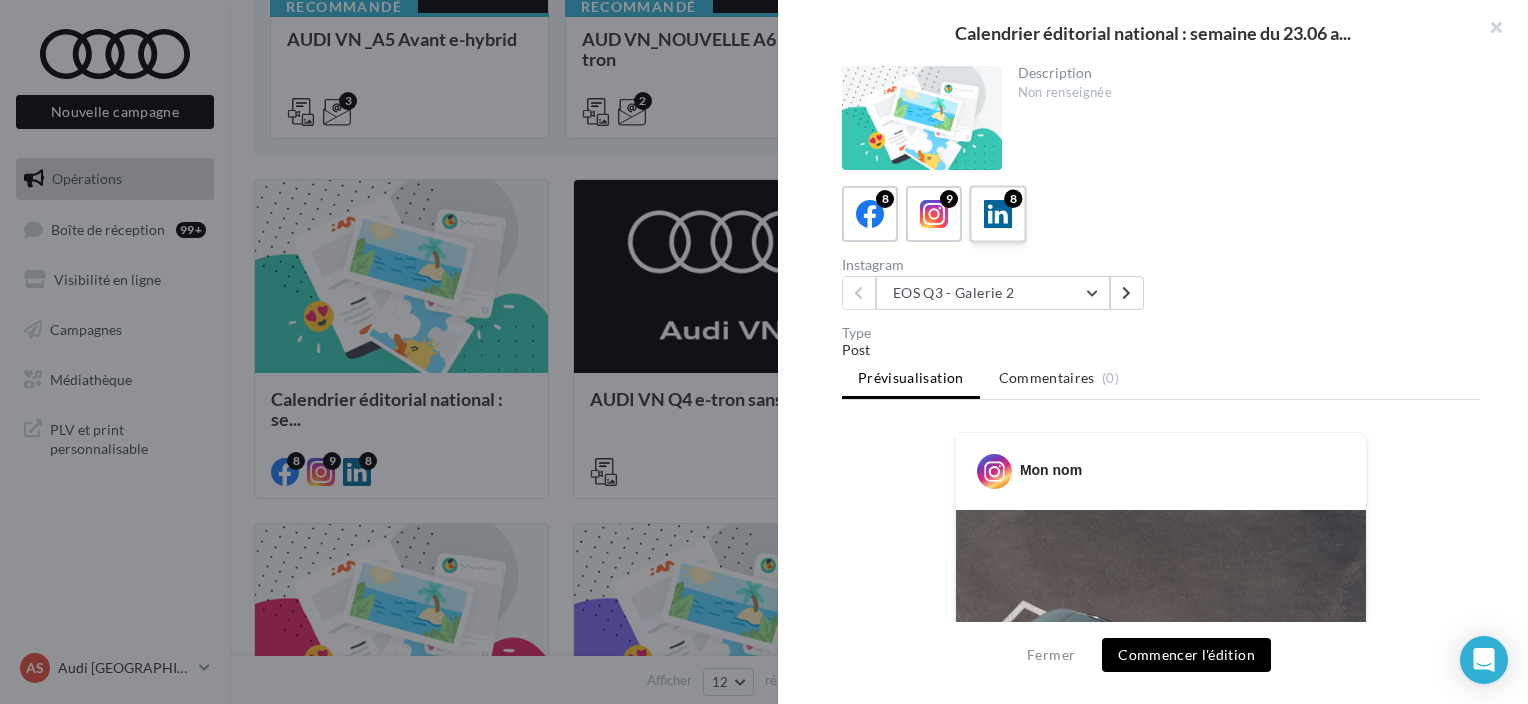 click at bounding box center (998, 214) 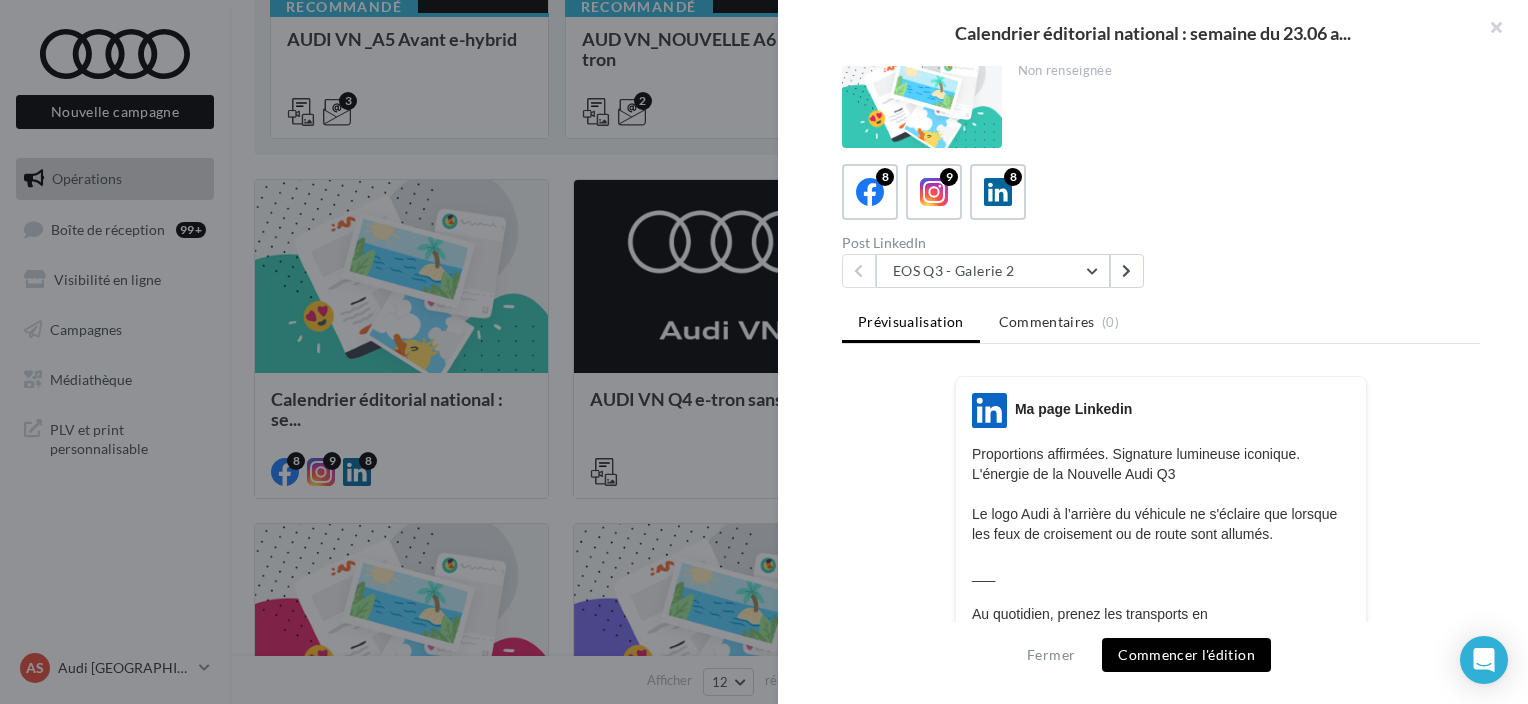 scroll, scrollTop: 12, scrollLeft: 0, axis: vertical 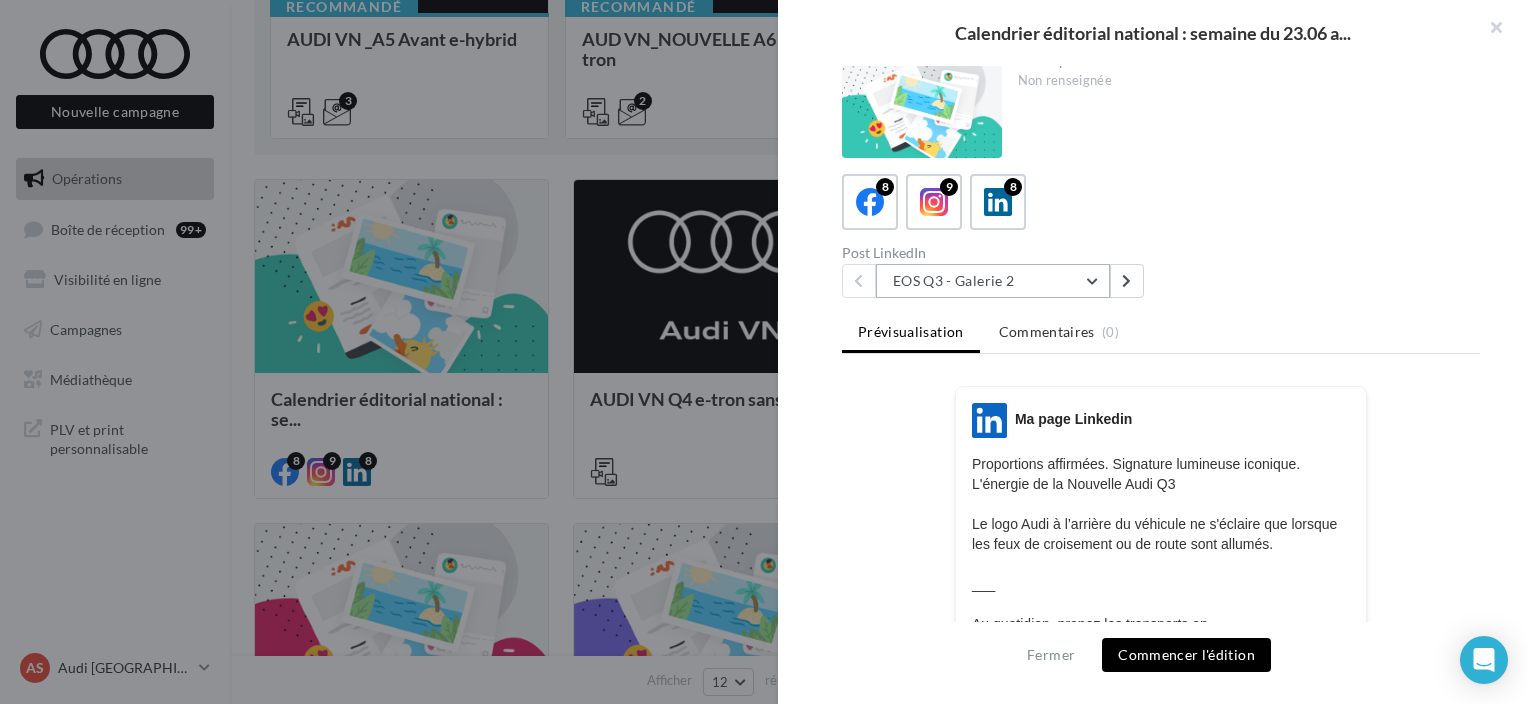 click on "EOS Q3 - Galerie 2" at bounding box center (993, 281) 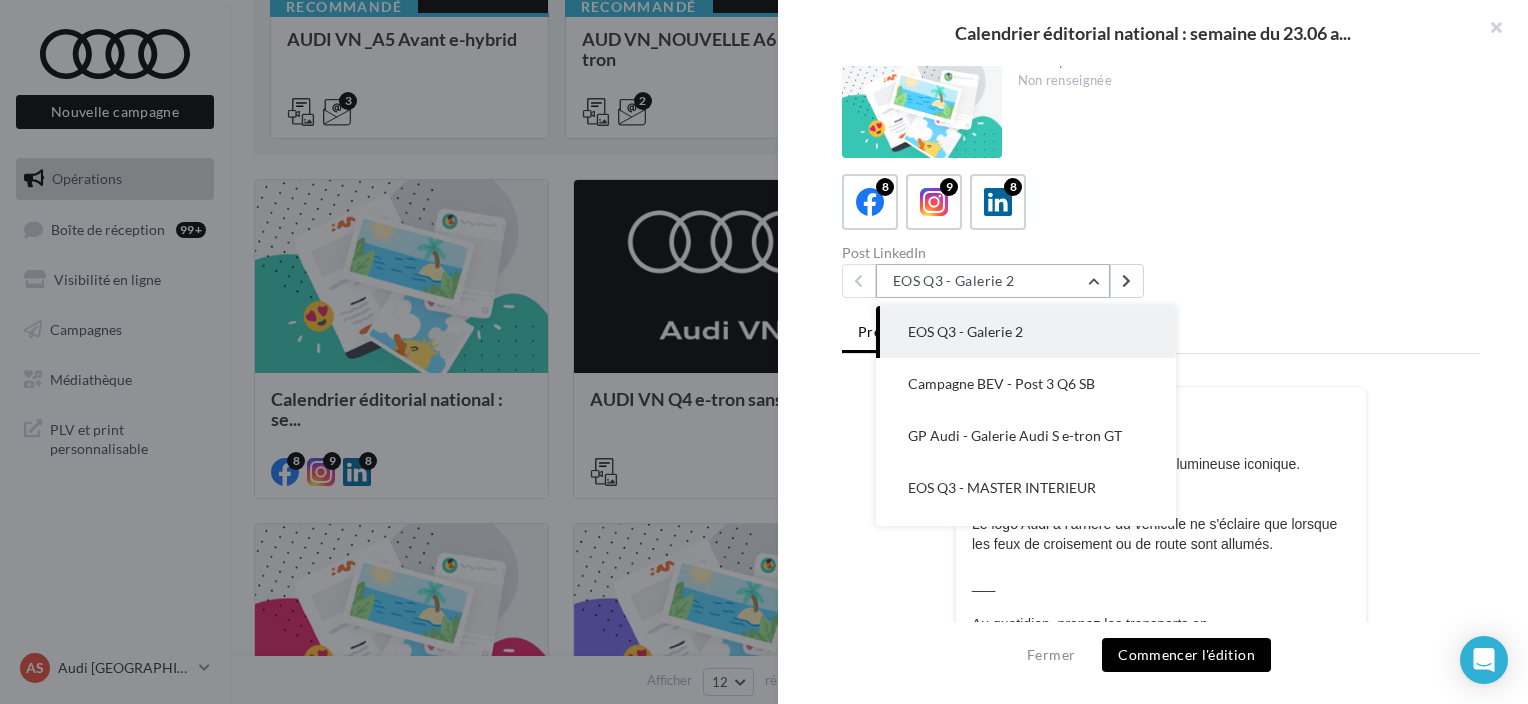 scroll, scrollTop: 0, scrollLeft: 0, axis: both 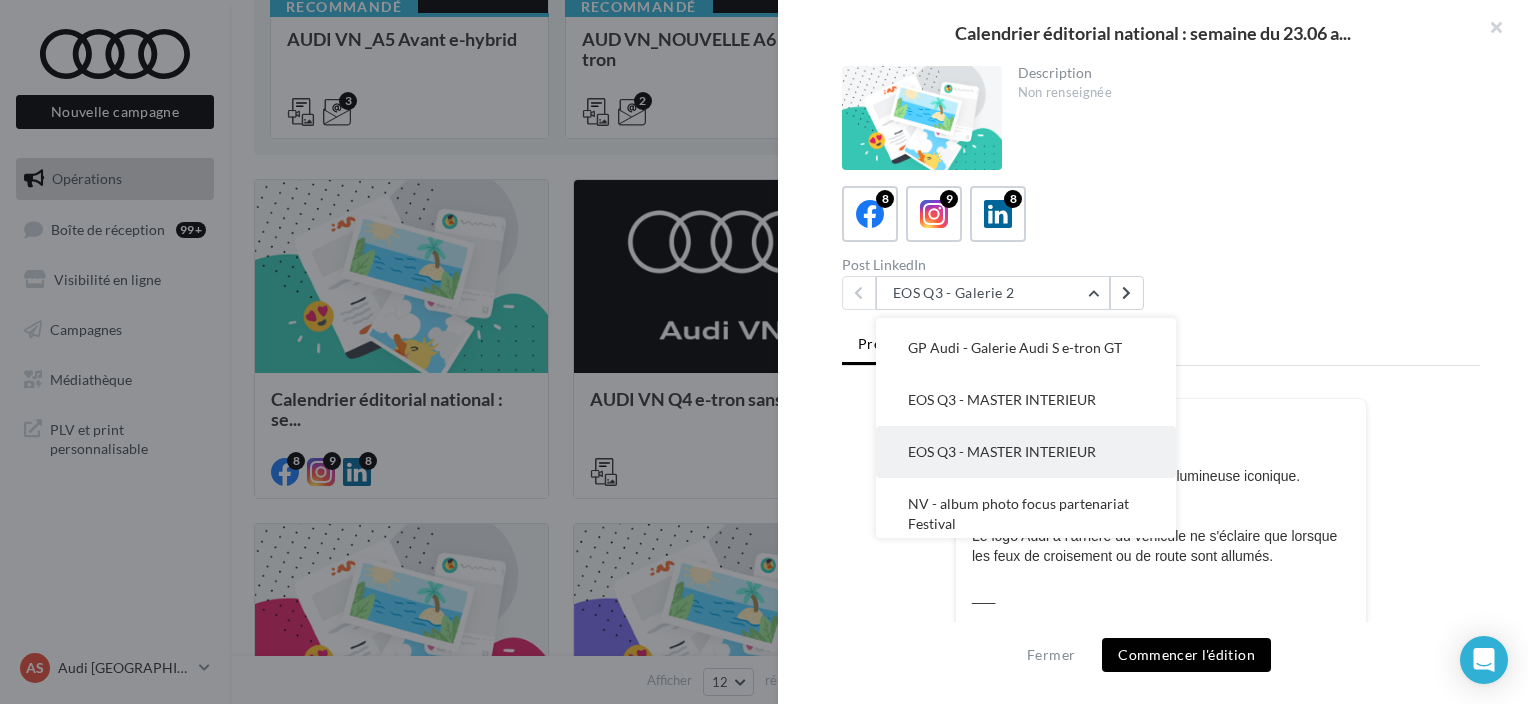 click on "EOS Q3 - MASTER INTERIEUR" at bounding box center (1002, 451) 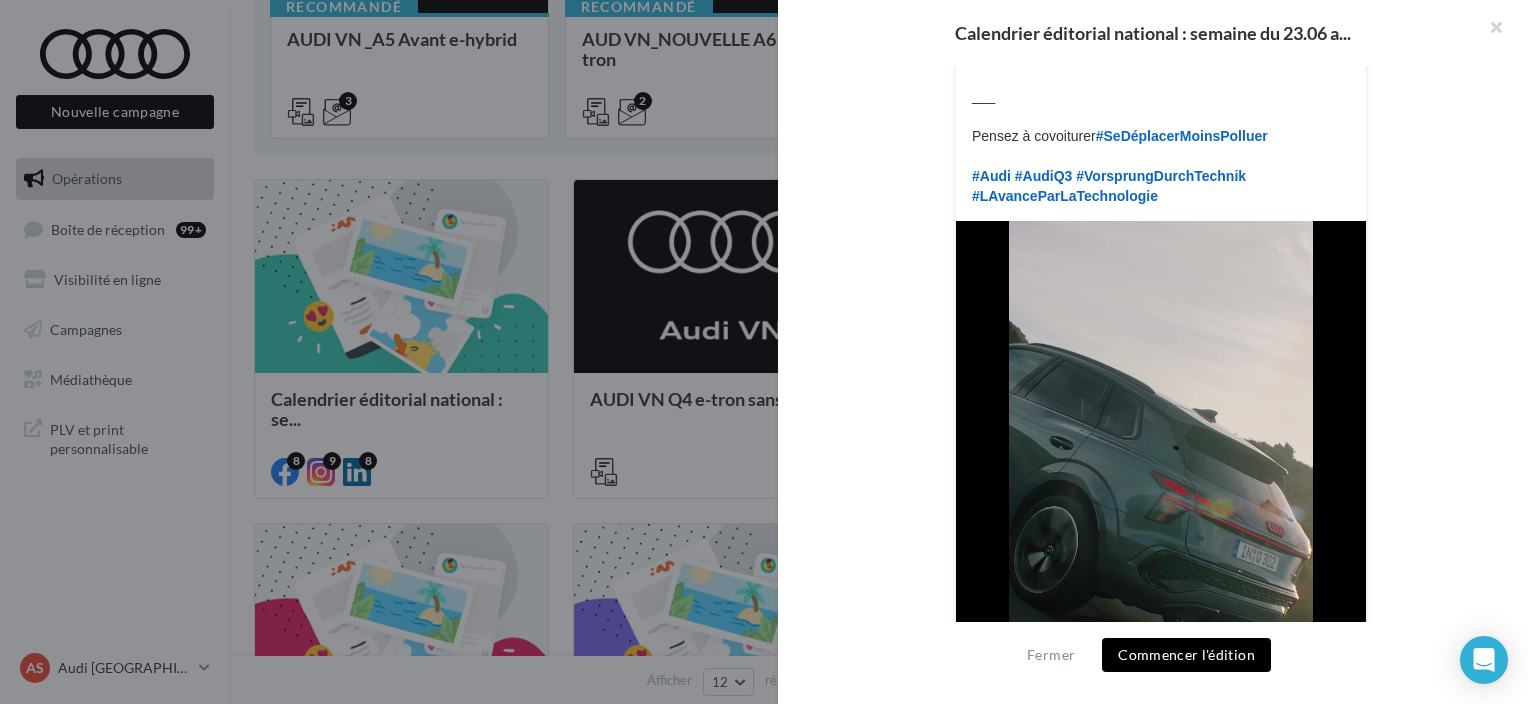 scroll, scrollTop: 0, scrollLeft: 0, axis: both 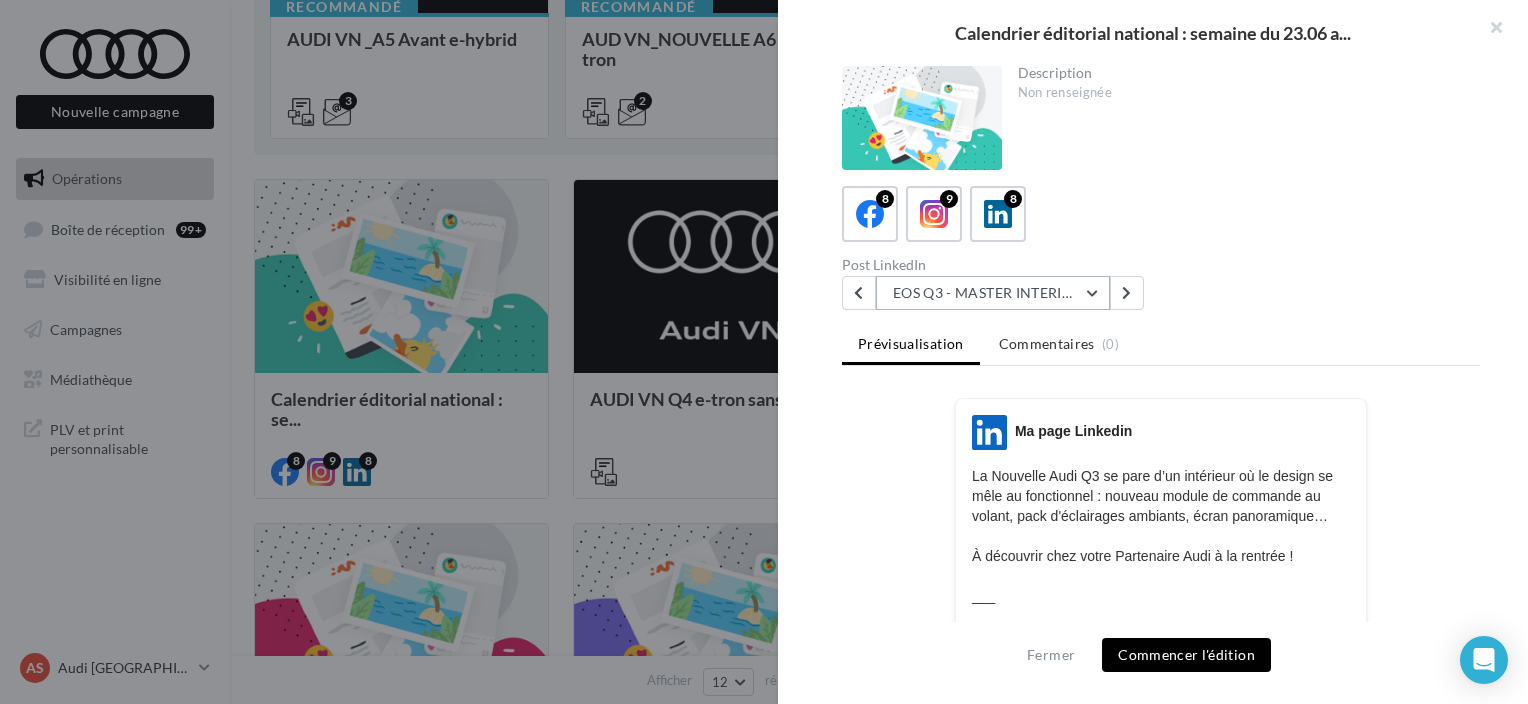 click on "EOS Q3 - MASTER INTERIEUR" at bounding box center [993, 293] 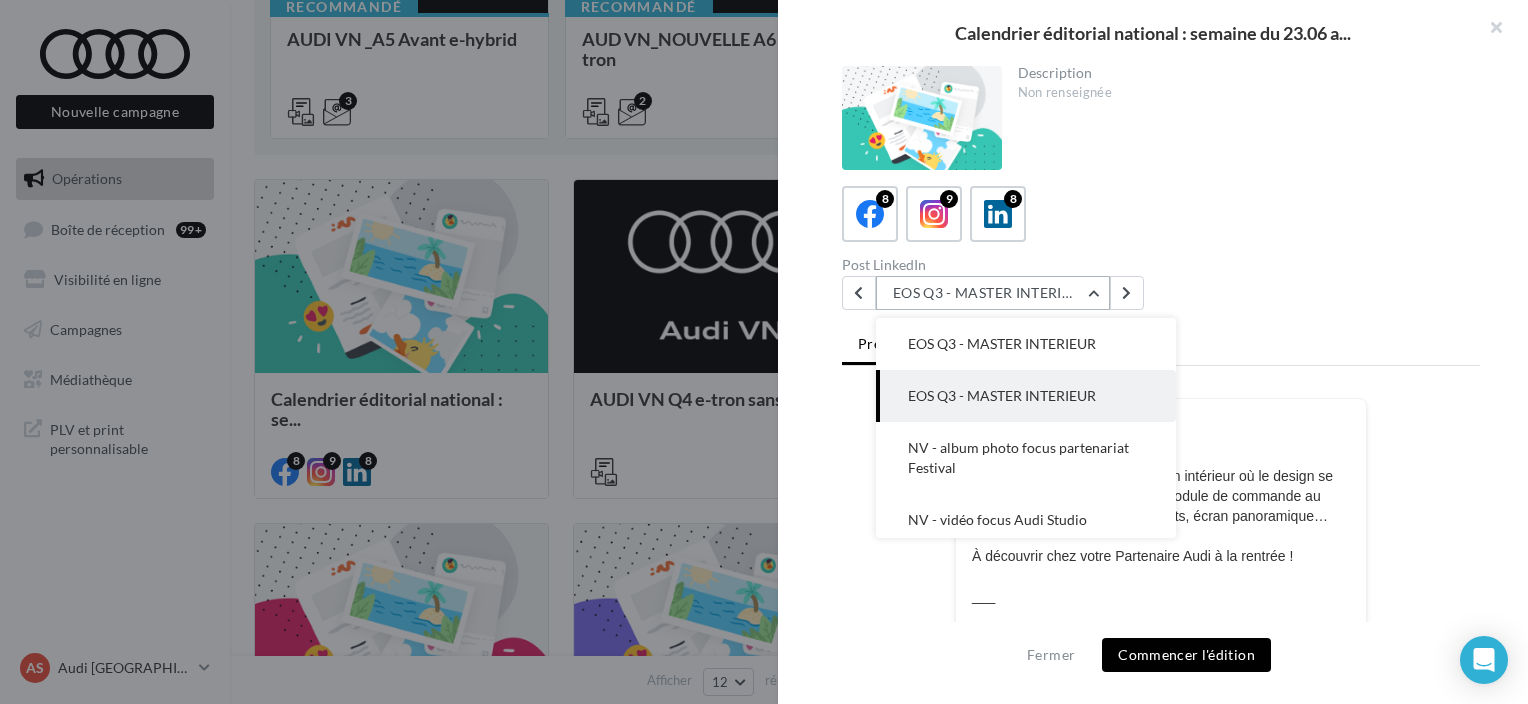 scroll, scrollTop: 0, scrollLeft: 0, axis: both 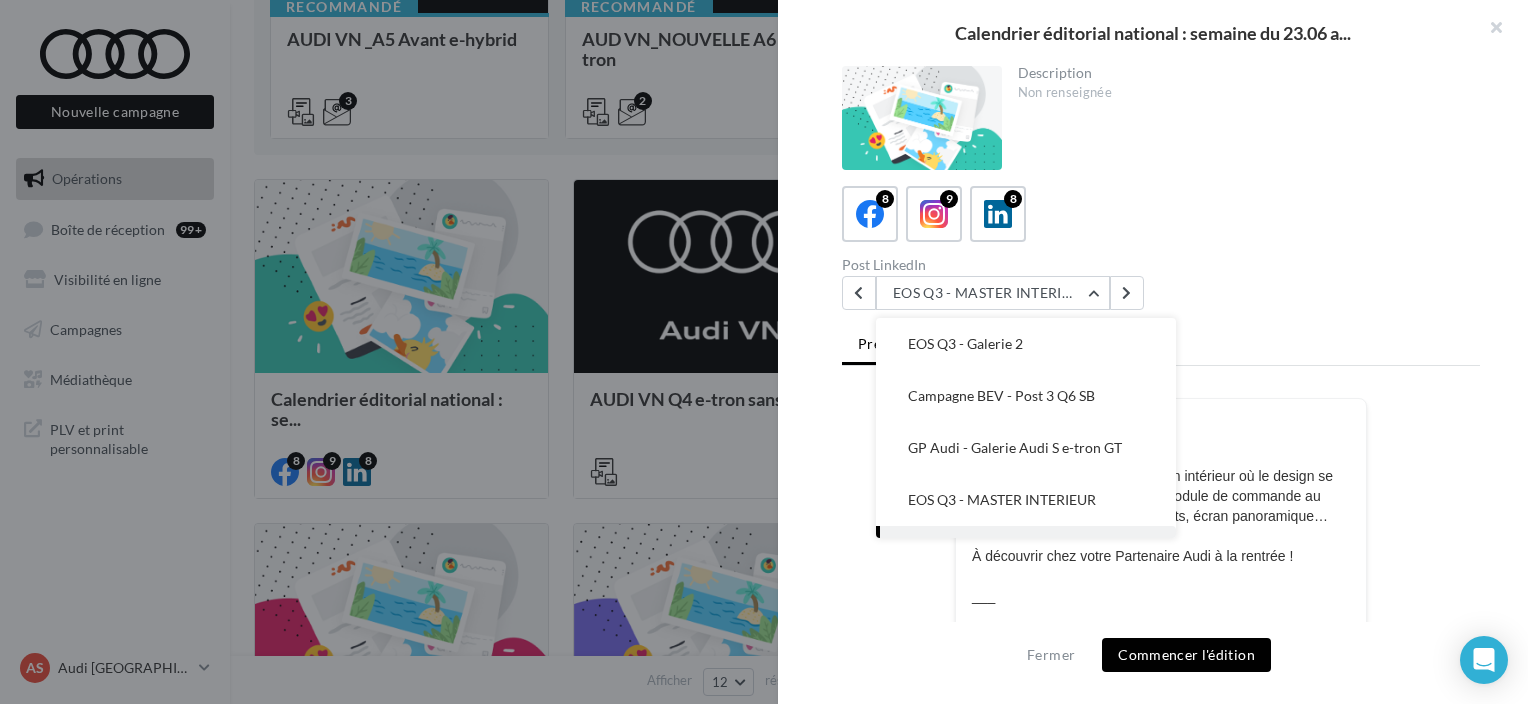 click on "LinkedIn
Ma page Linkedin
La Nouvelle Audi Q3 se pare d’un intérieur où le design se mêle au fonctionnel : nouveau module de commande au volant, pack d'éclairages ambiants, écran panoramique… À découvrir chez votre Partenaire Audi à la rentrée ! ___⁣ Pensez à covoiturer  #SeDéplacerMoinsPolluer ⁣⁣ ⁣ #Audi   #AudiQ3   #VorsprungDurchTechnik   #LAvanceParLaTechnologie
J’aime
Commenter" at bounding box center (1161, 870) 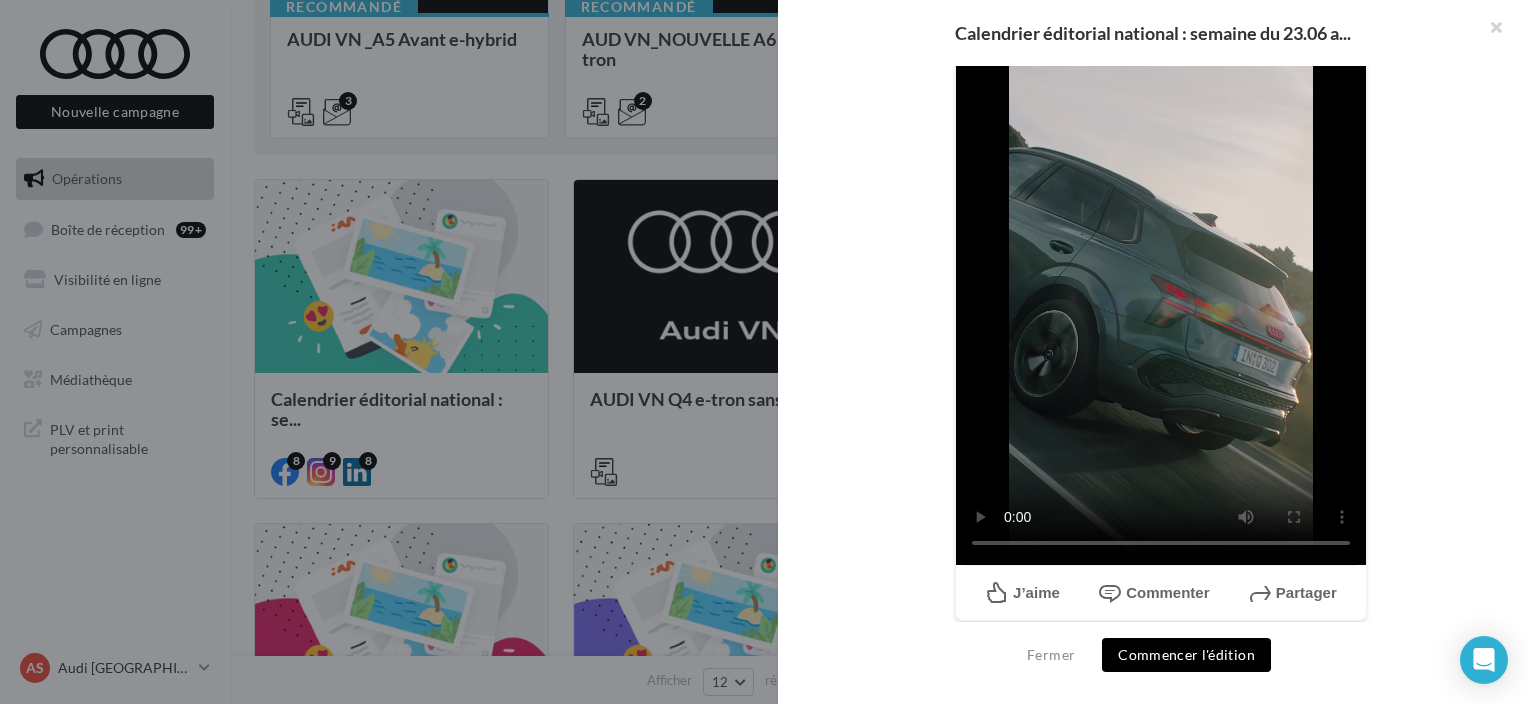 scroll, scrollTop: 700, scrollLeft: 0, axis: vertical 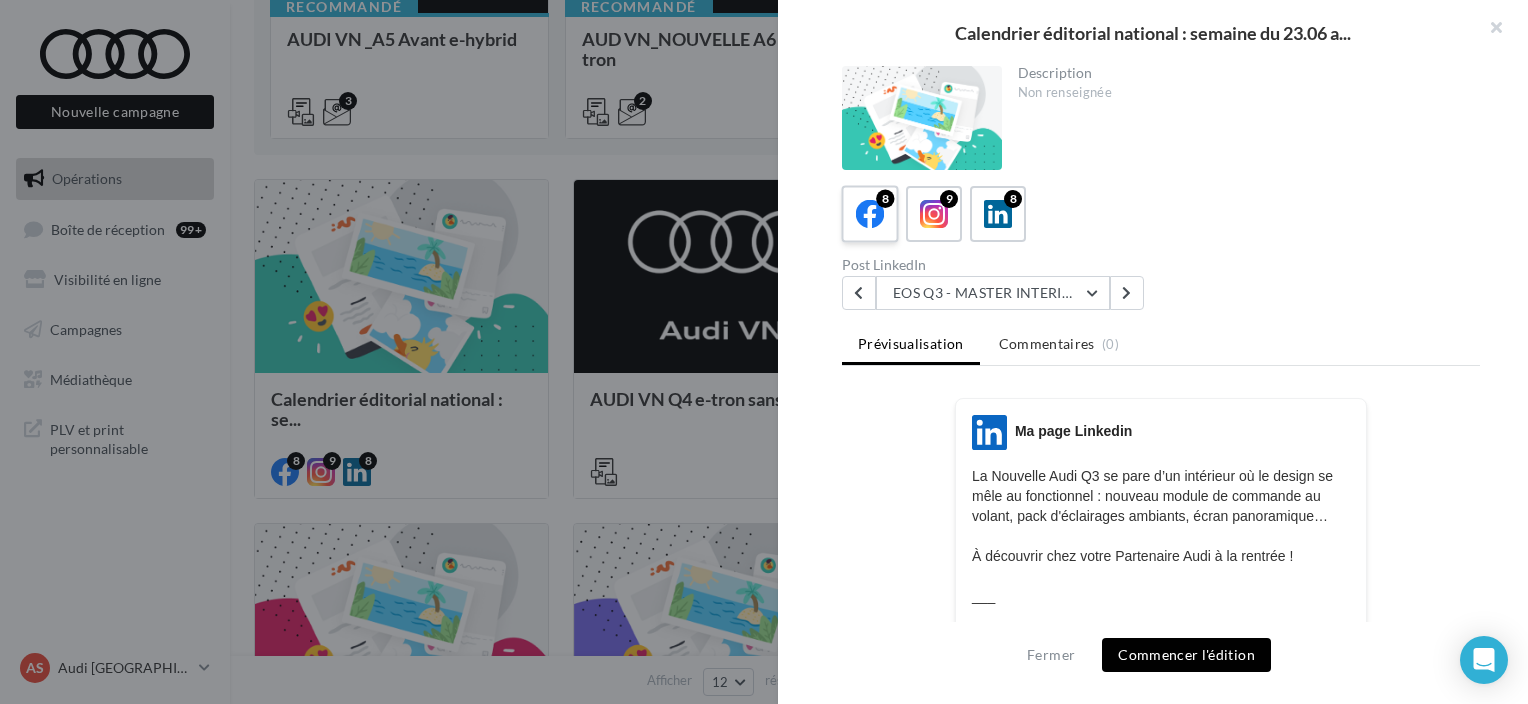 click at bounding box center (870, 214) 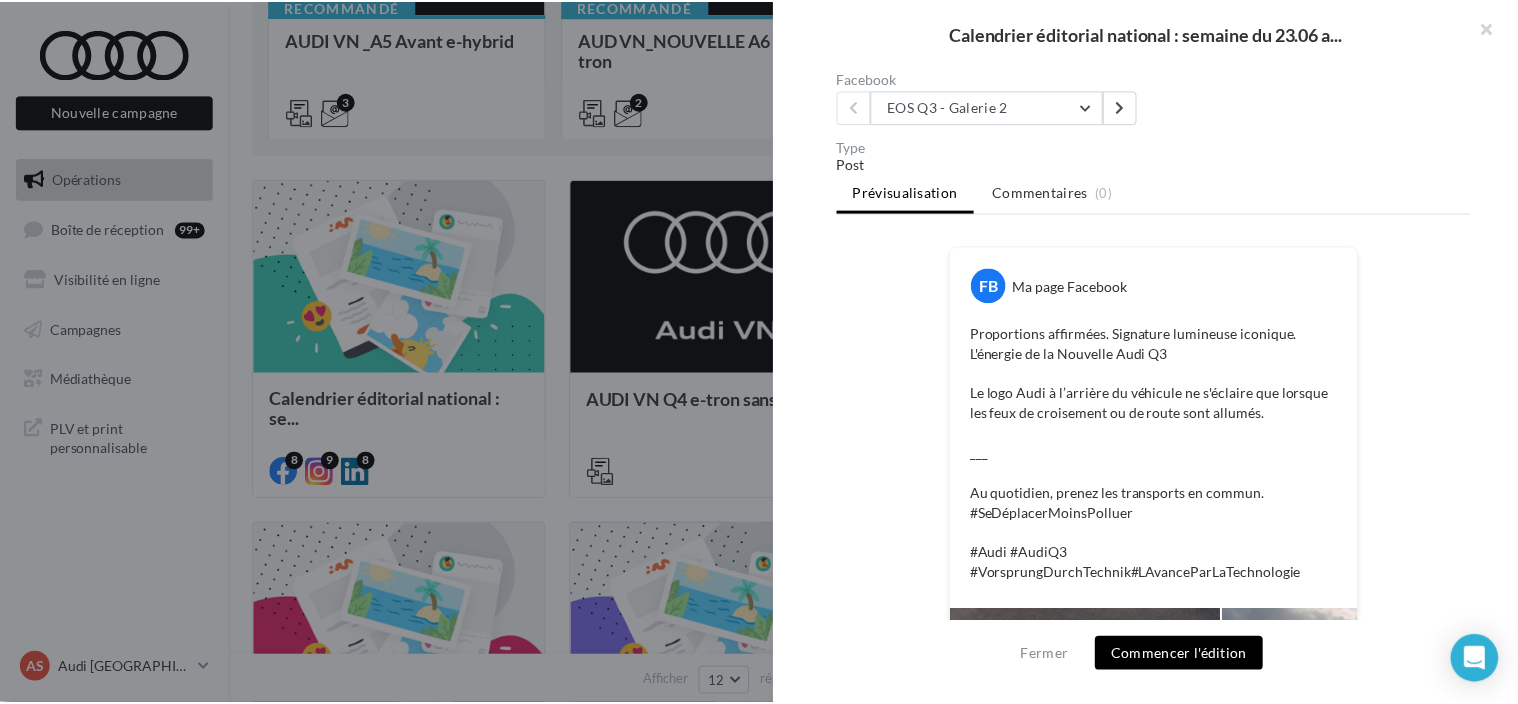 scroll, scrollTop: 586, scrollLeft: 0, axis: vertical 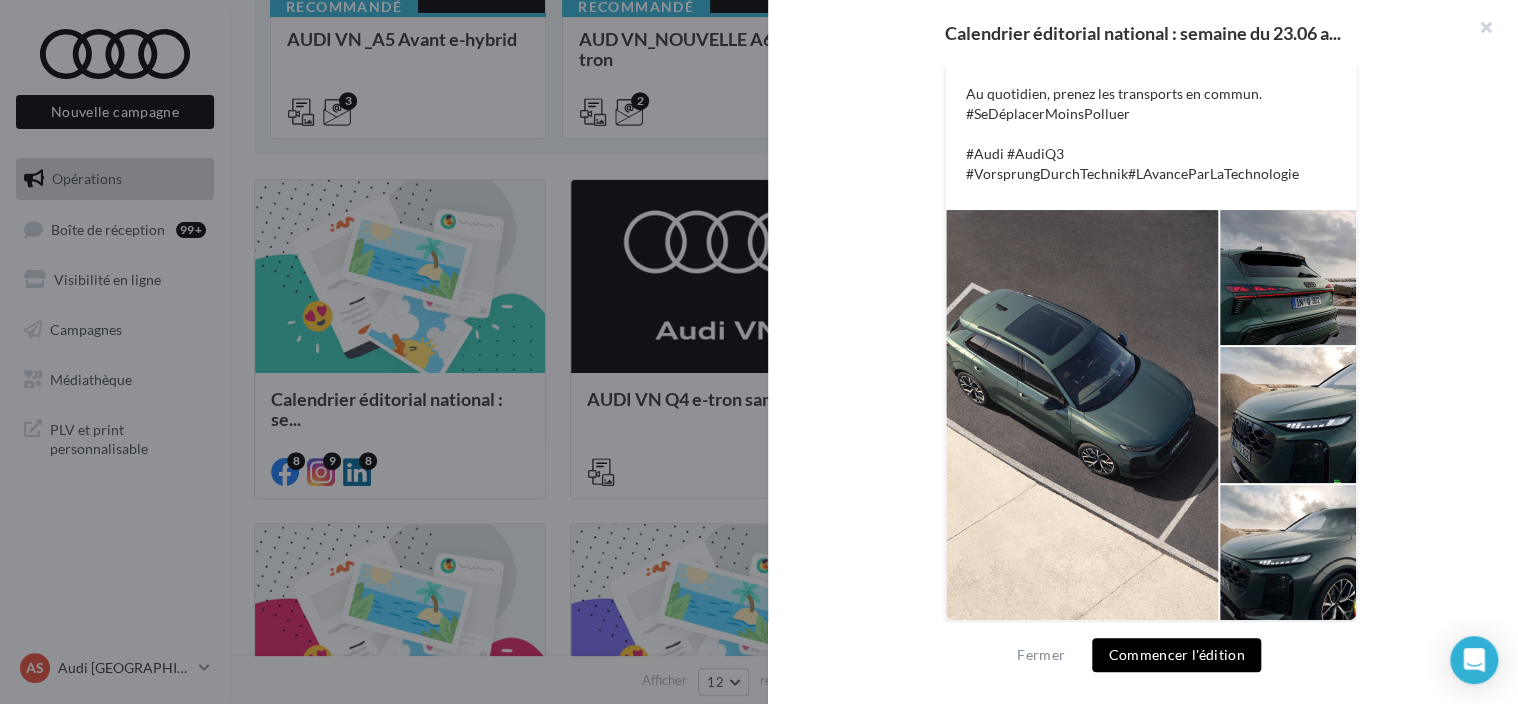 click at bounding box center (759, 352) 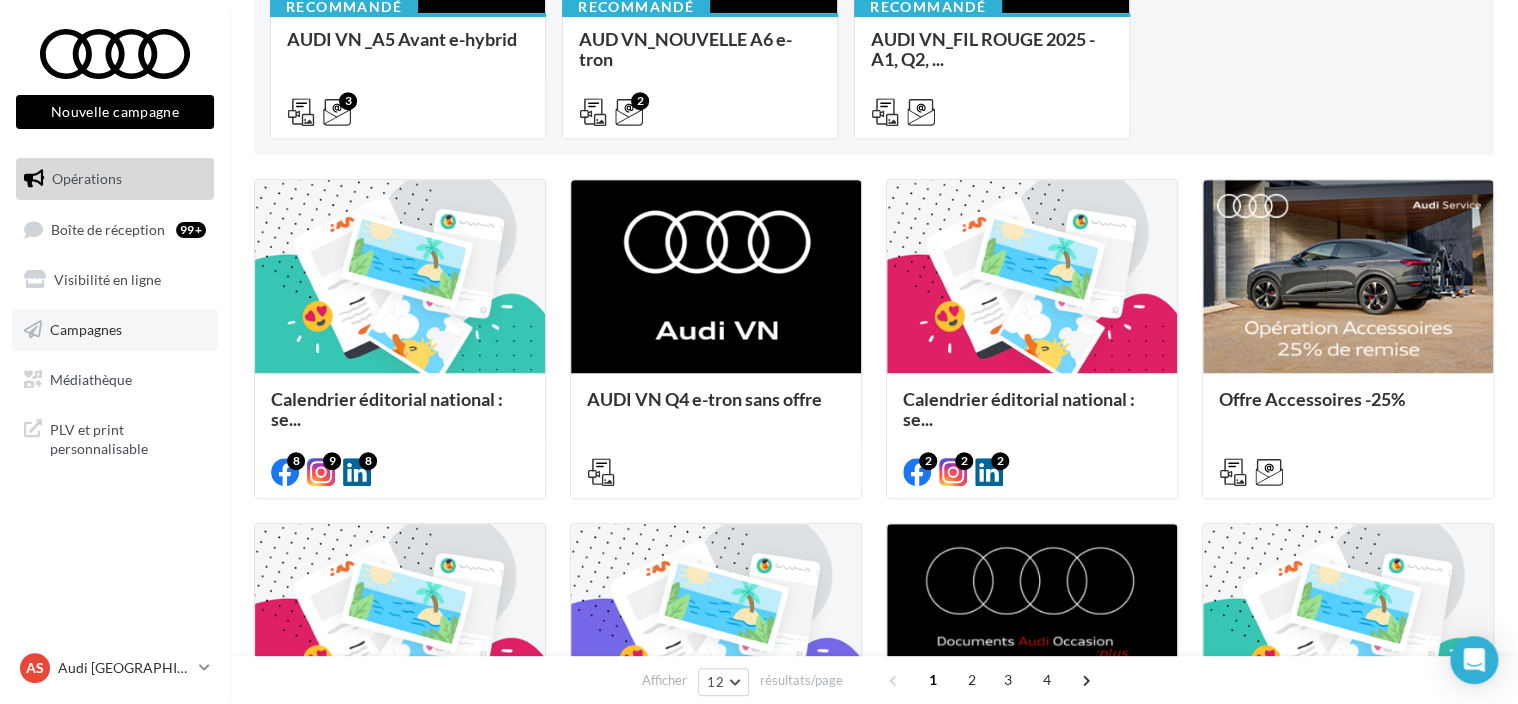click on "Campagnes" at bounding box center [115, 330] 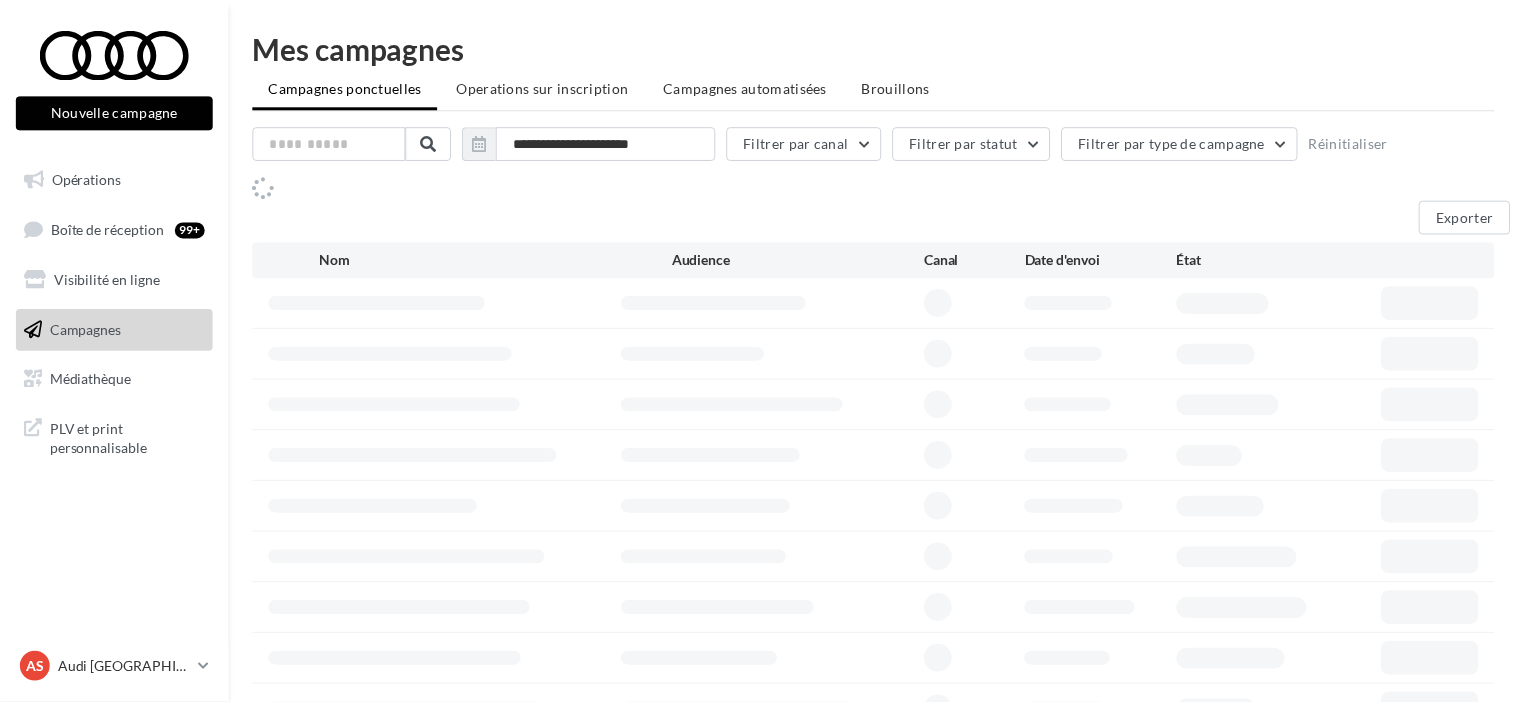 scroll, scrollTop: 0, scrollLeft: 0, axis: both 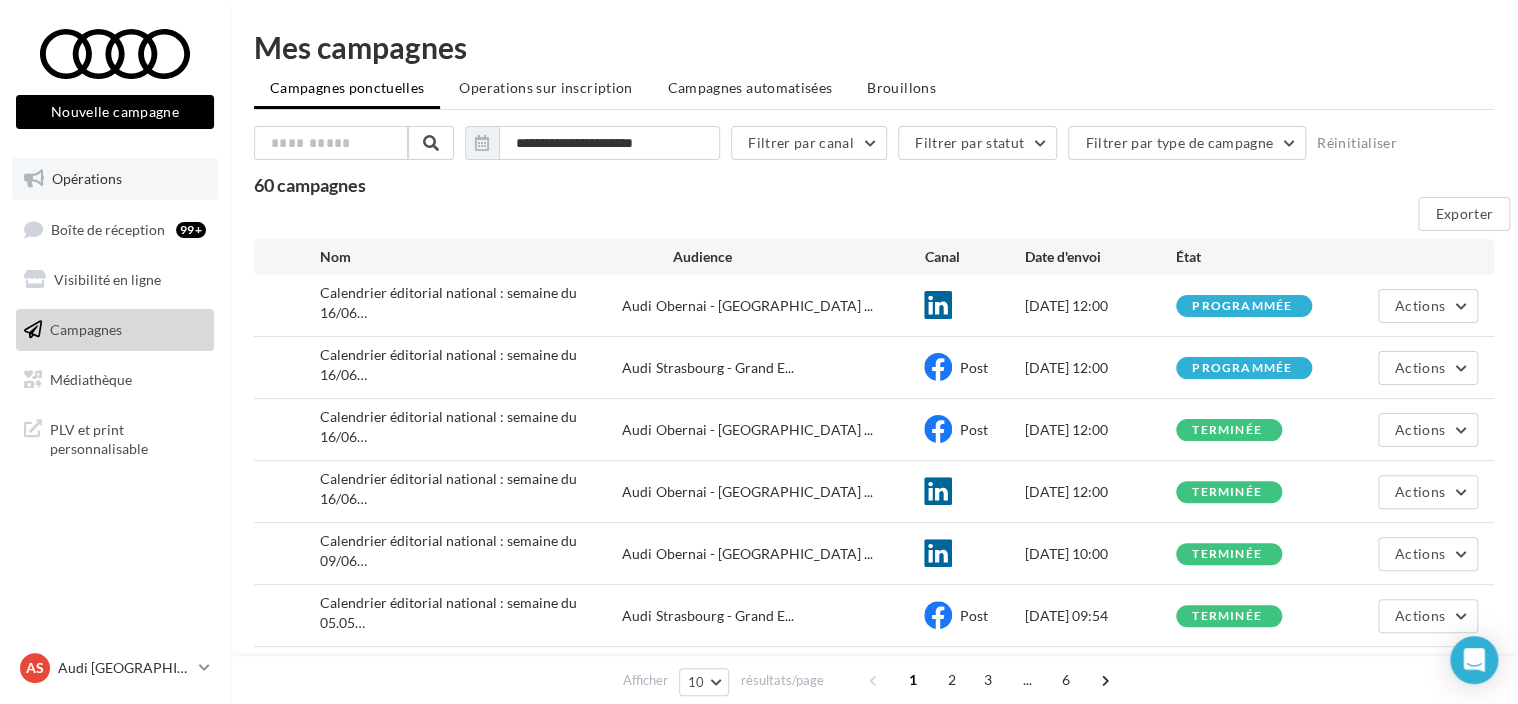 click on "Opérations" at bounding box center [115, 179] 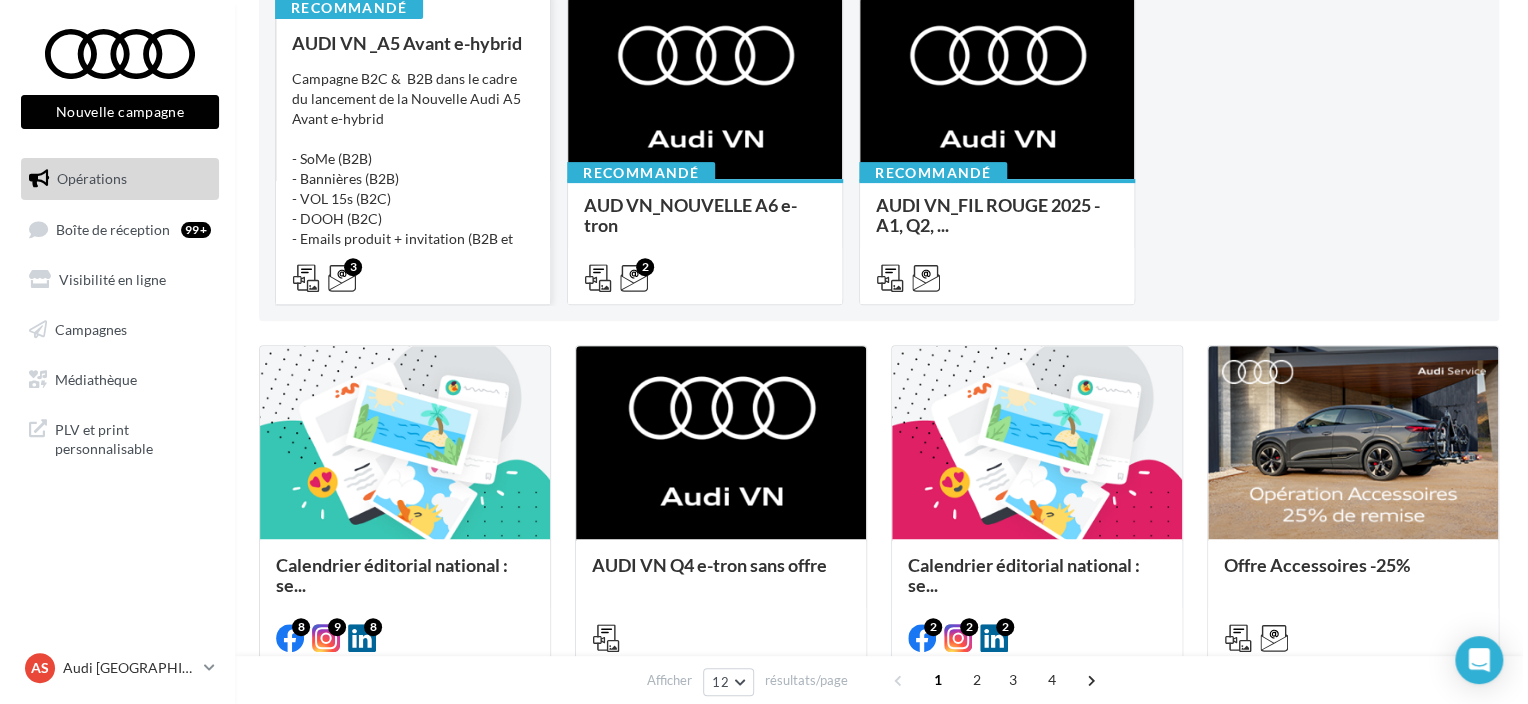 scroll, scrollTop: 400, scrollLeft: 0, axis: vertical 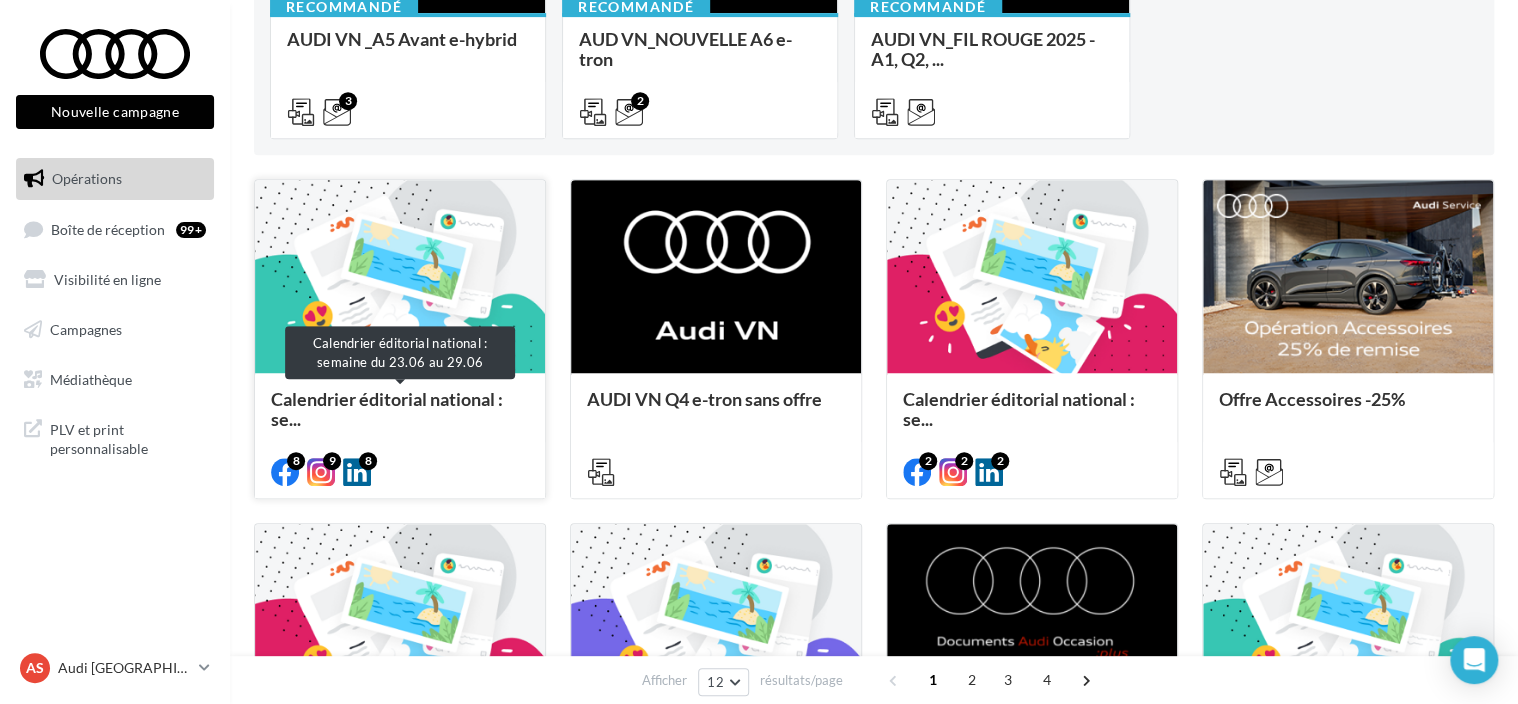 click on "Calendrier éditorial national : se..." at bounding box center [400, 409] 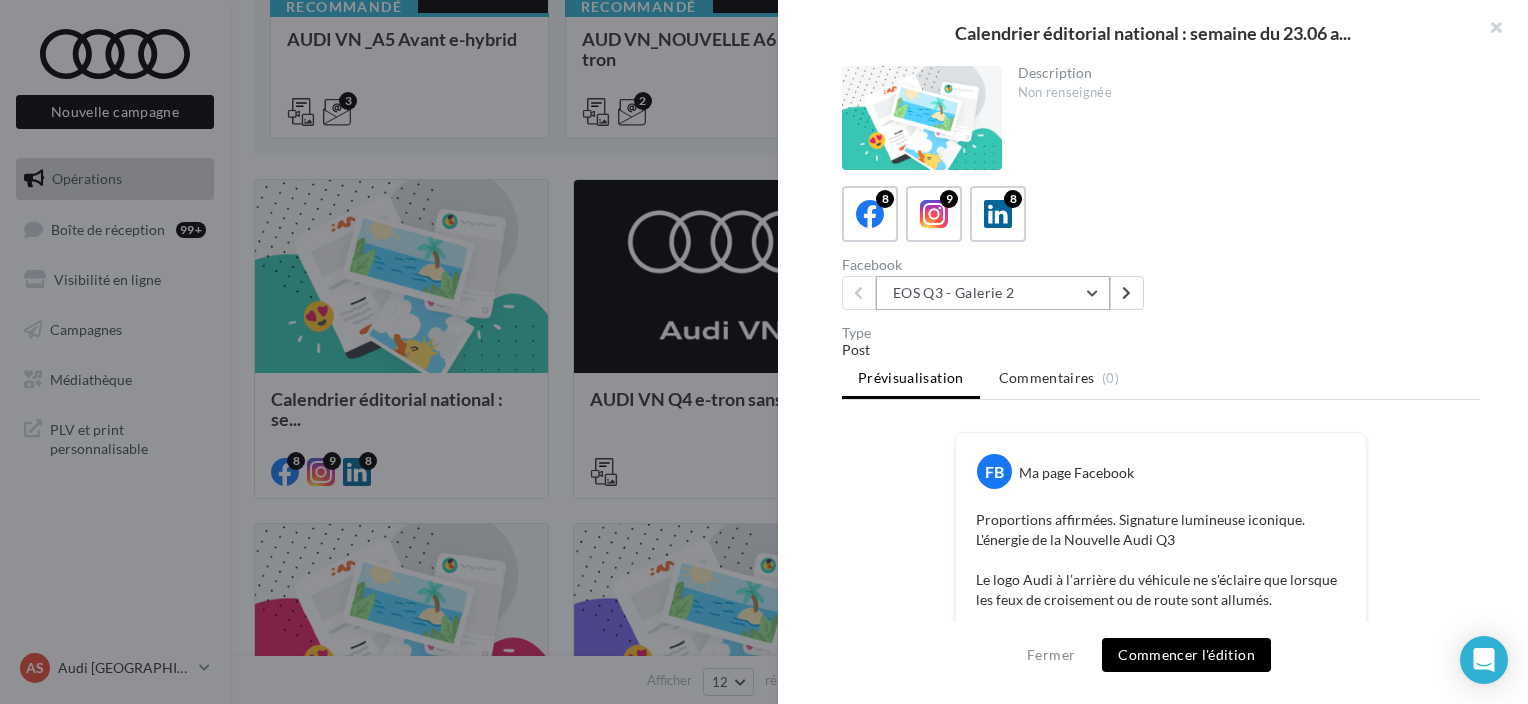 click on "EOS Q3 - Galerie 2" at bounding box center [993, 293] 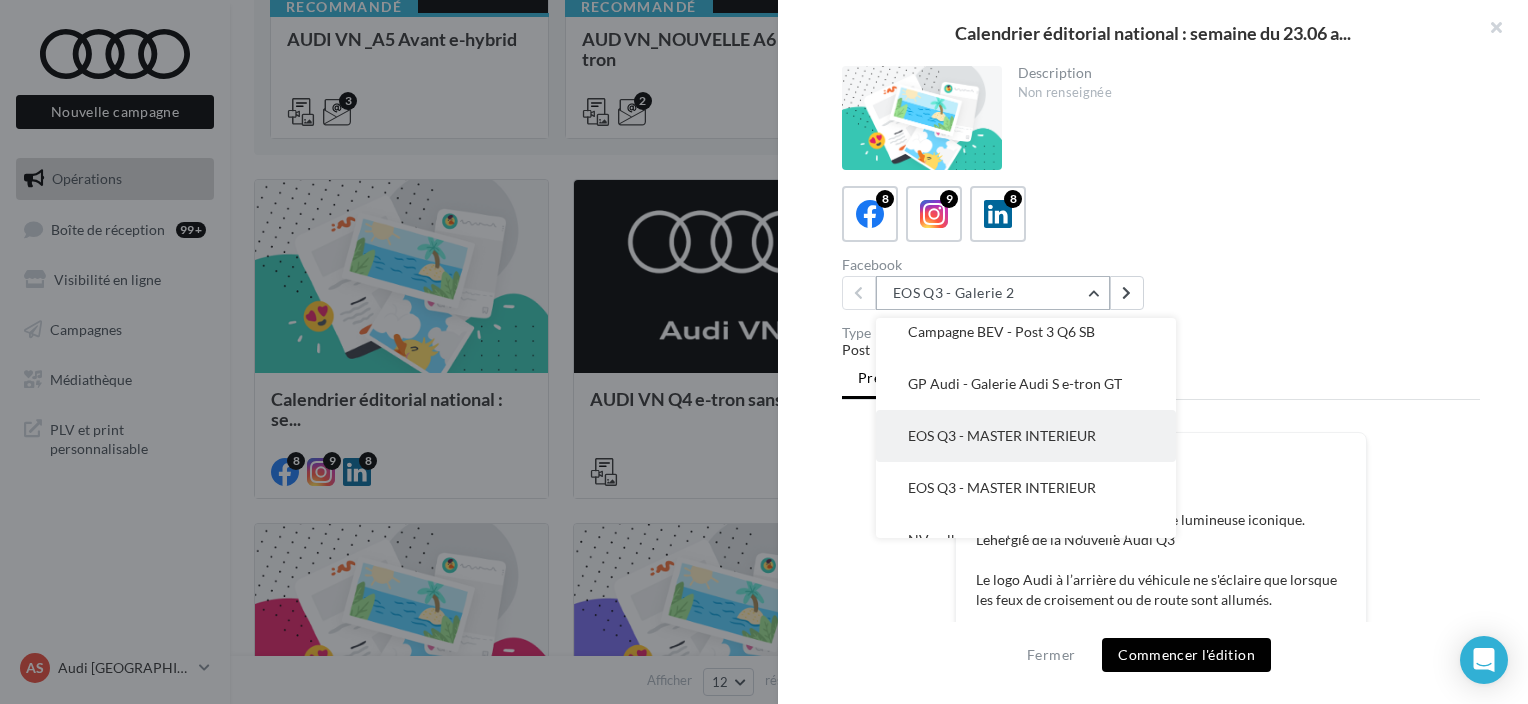 scroll, scrollTop: 100, scrollLeft: 0, axis: vertical 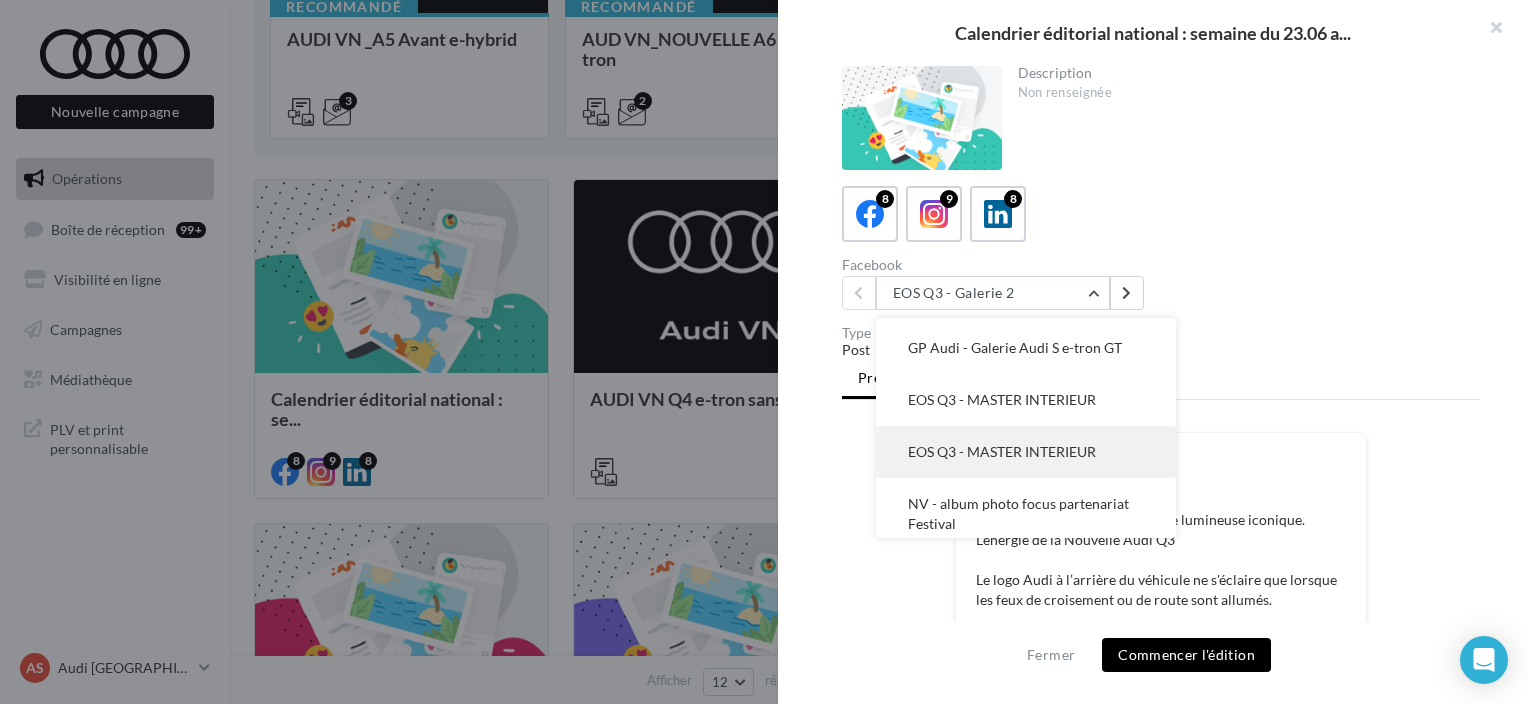 click on "EOS Q3 - MASTER INTERIEUR" at bounding box center (1026, 452) 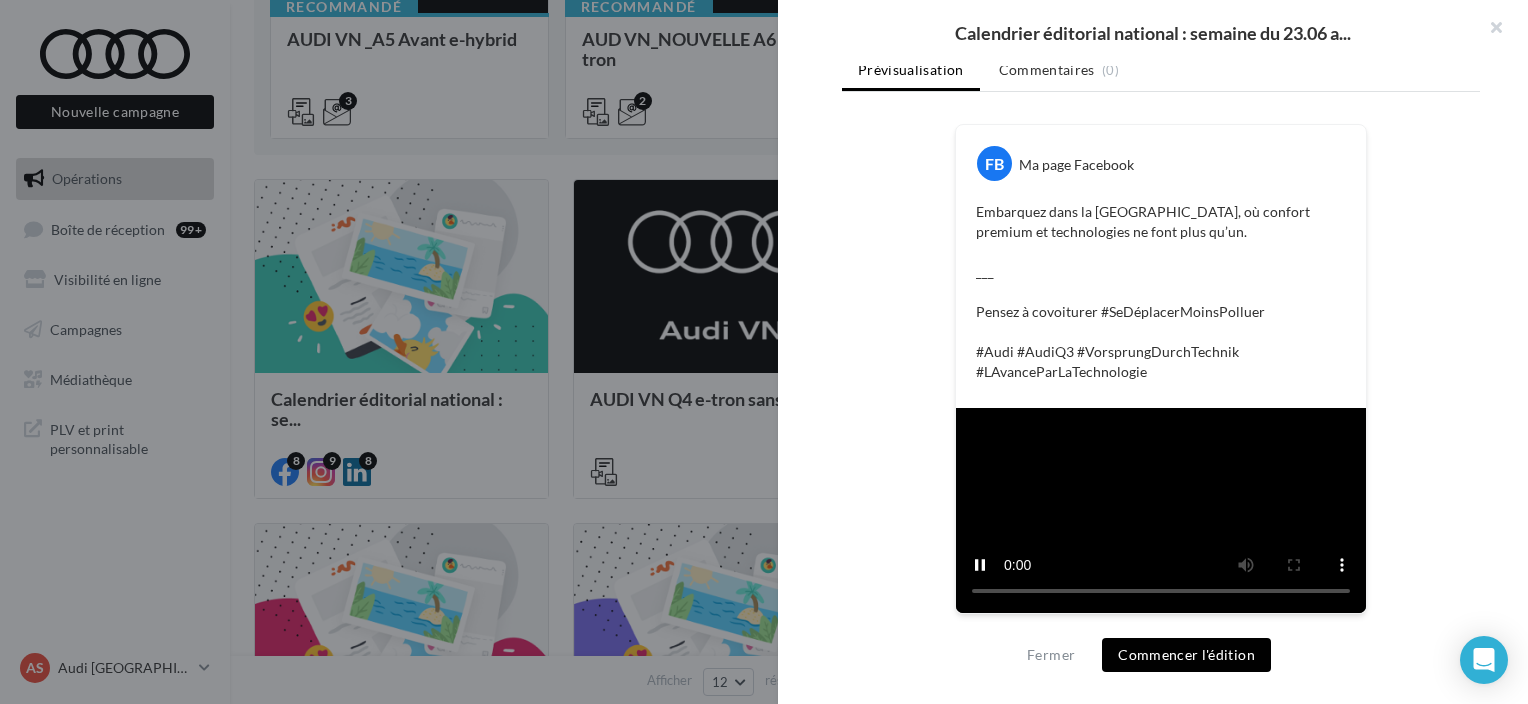 scroll, scrollTop: 340, scrollLeft: 0, axis: vertical 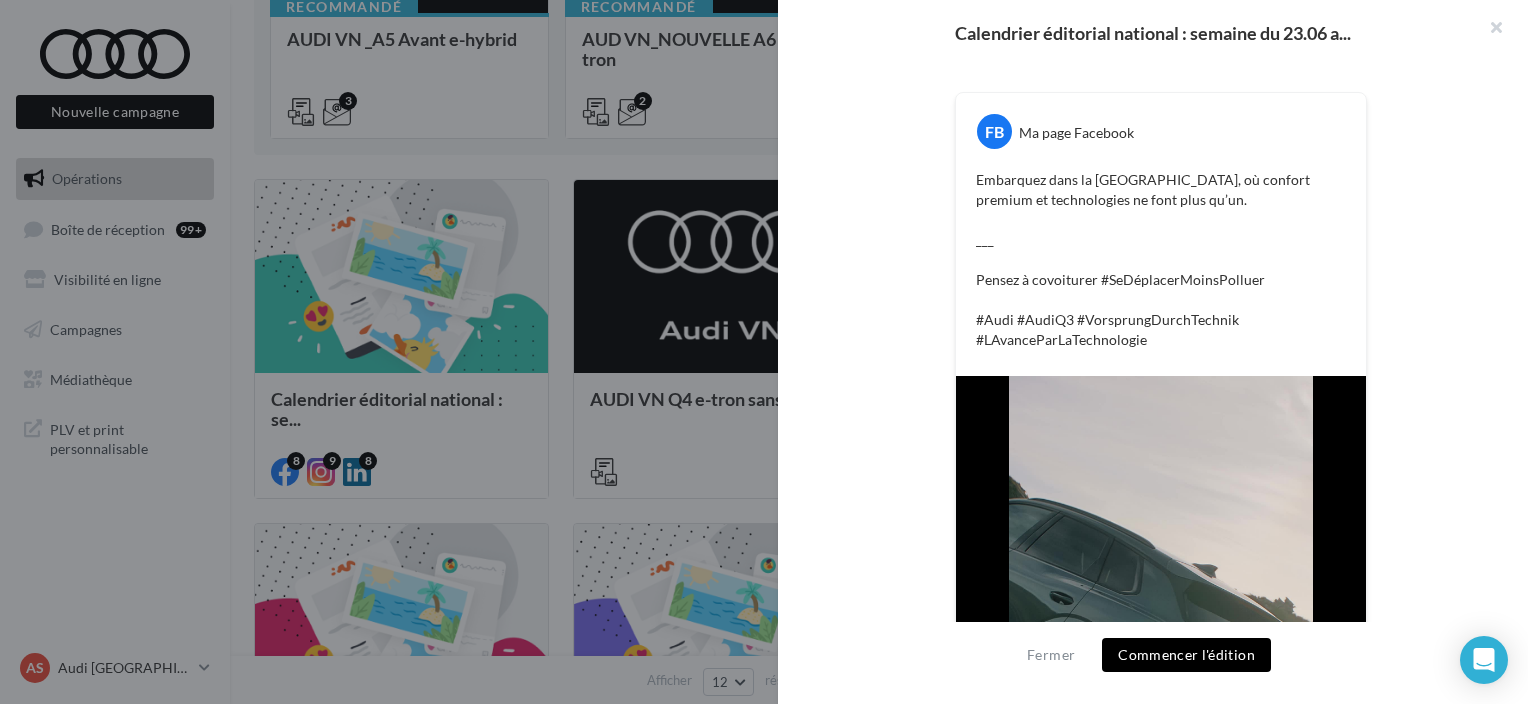 click on "Commencer l'édition" at bounding box center (1186, 655) 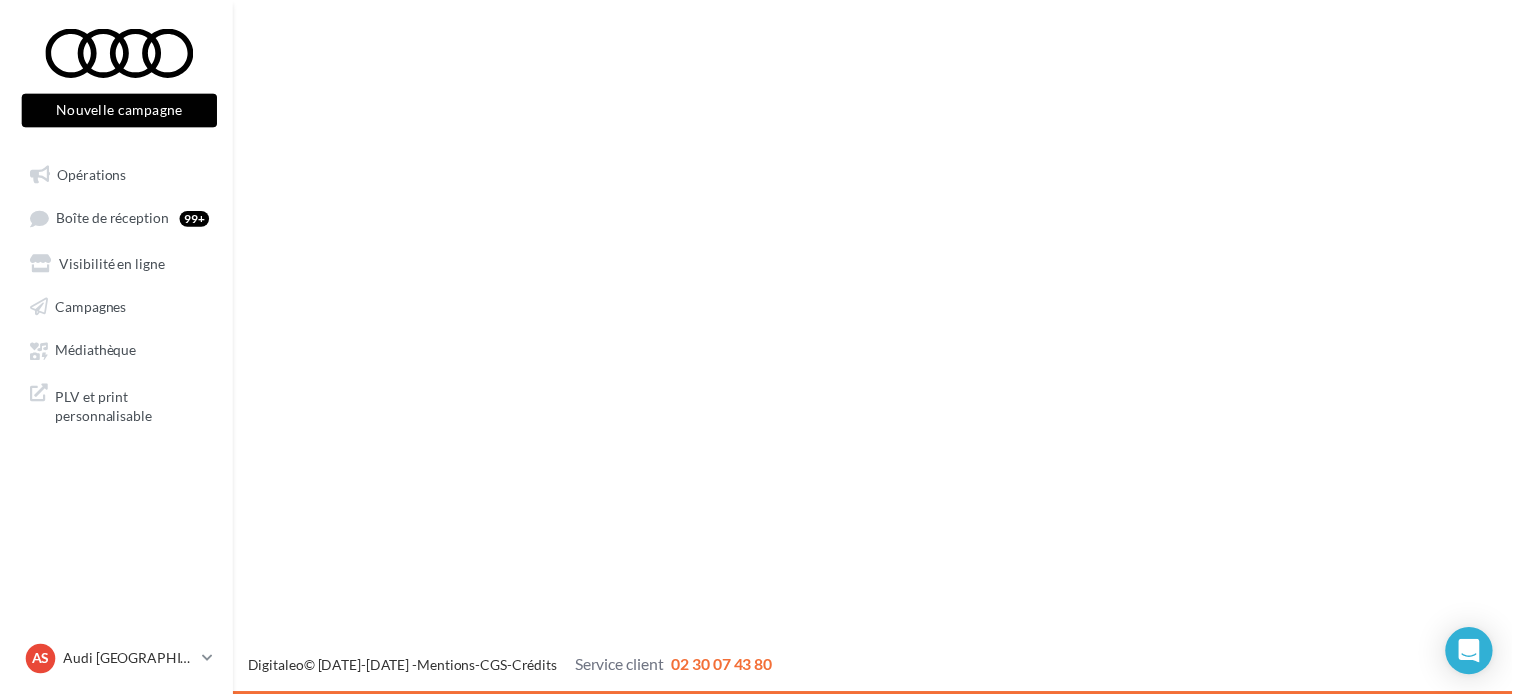 scroll, scrollTop: 0, scrollLeft: 0, axis: both 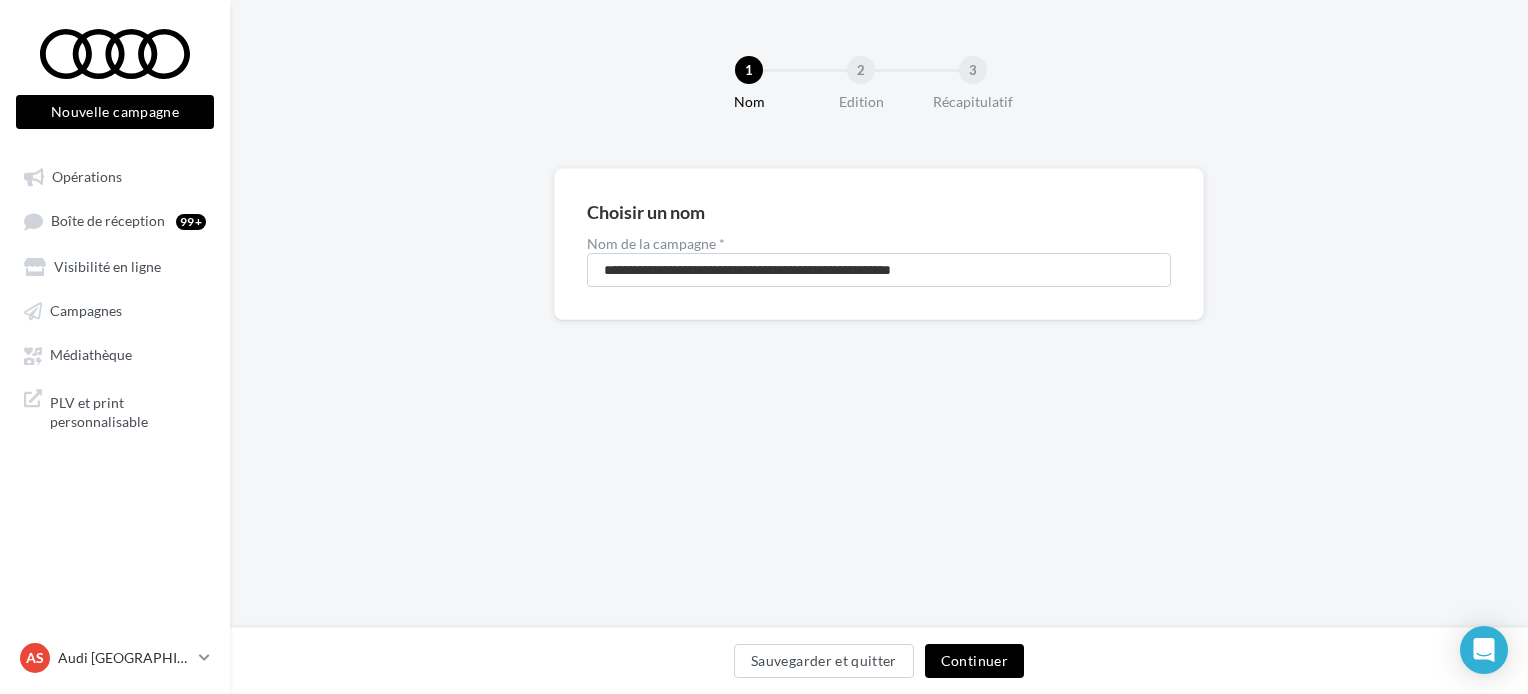 click on "Continuer" at bounding box center [974, 661] 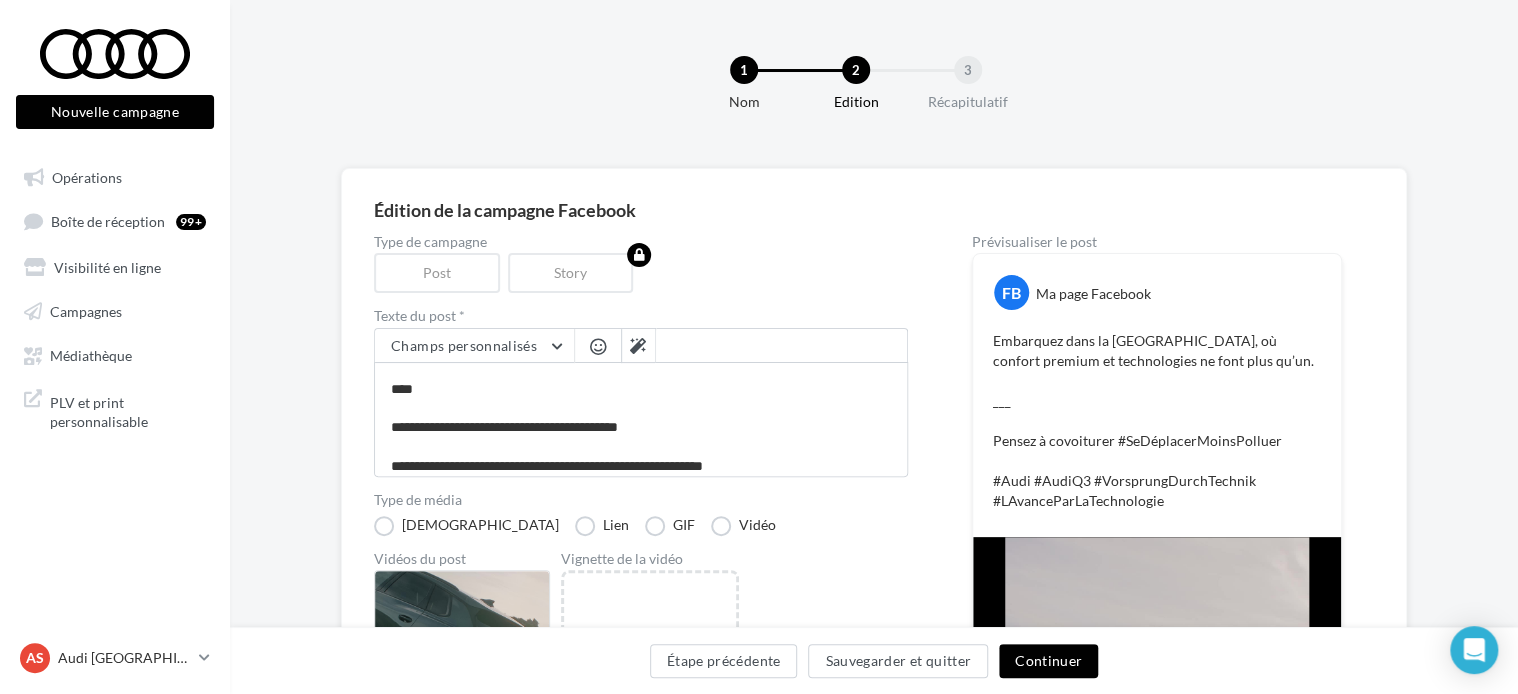 scroll, scrollTop: 56, scrollLeft: 0, axis: vertical 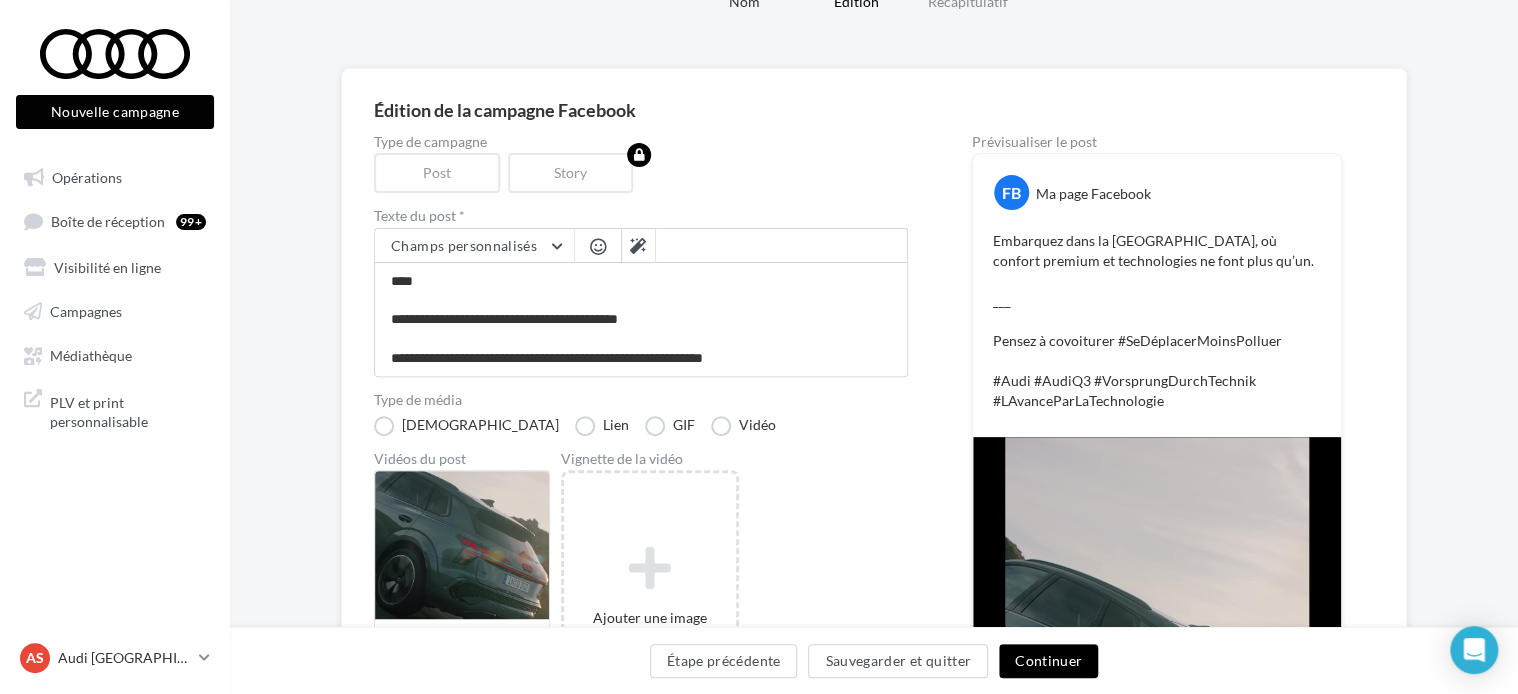 click on "Continuer" at bounding box center [1048, 661] 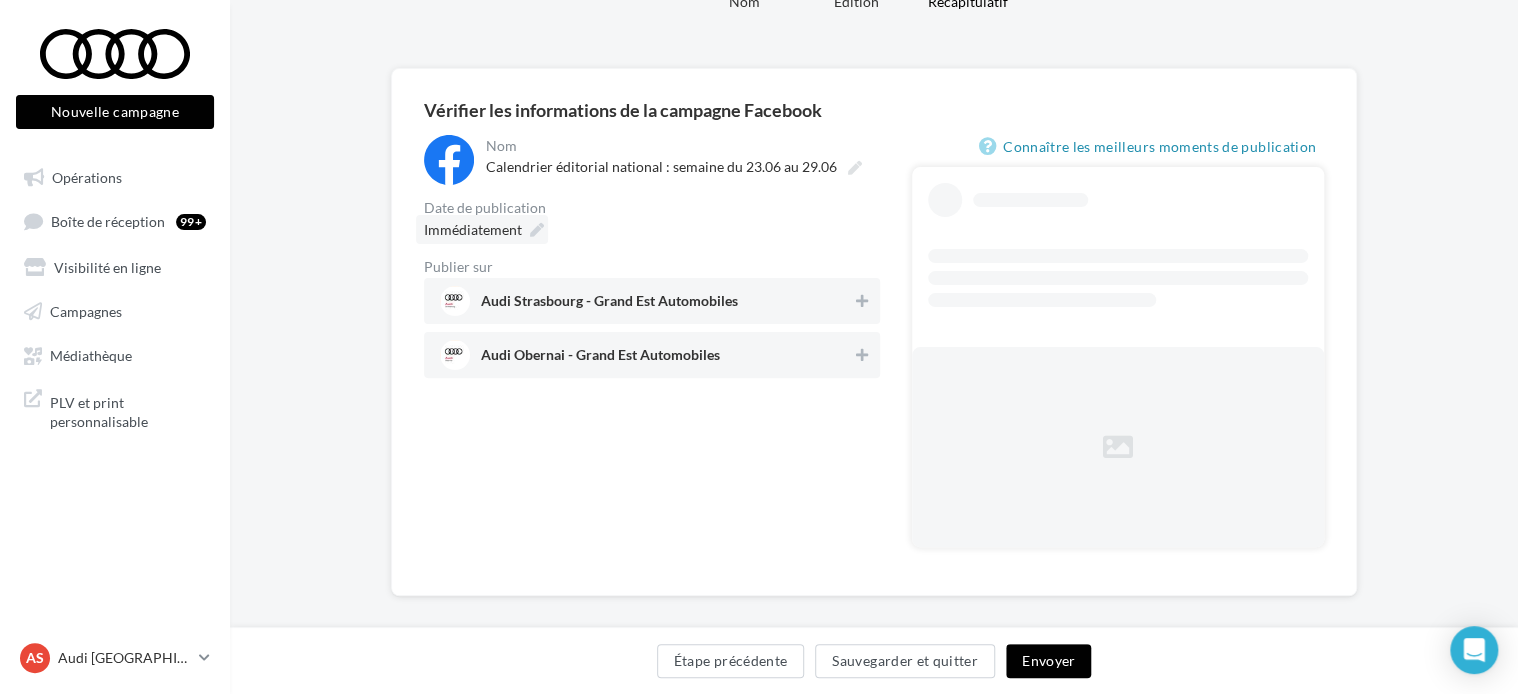 scroll, scrollTop: 0, scrollLeft: 0, axis: both 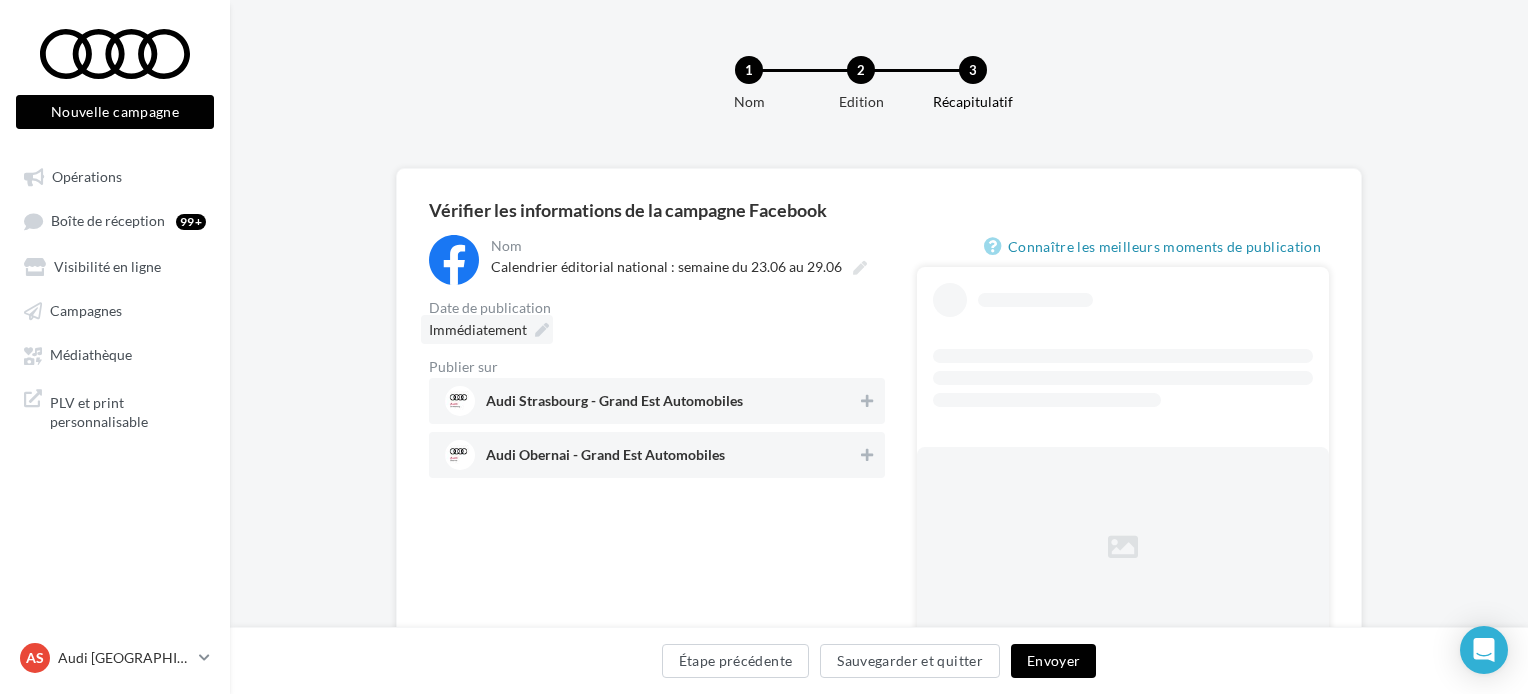 click on "**********" at bounding box center [879, 432] 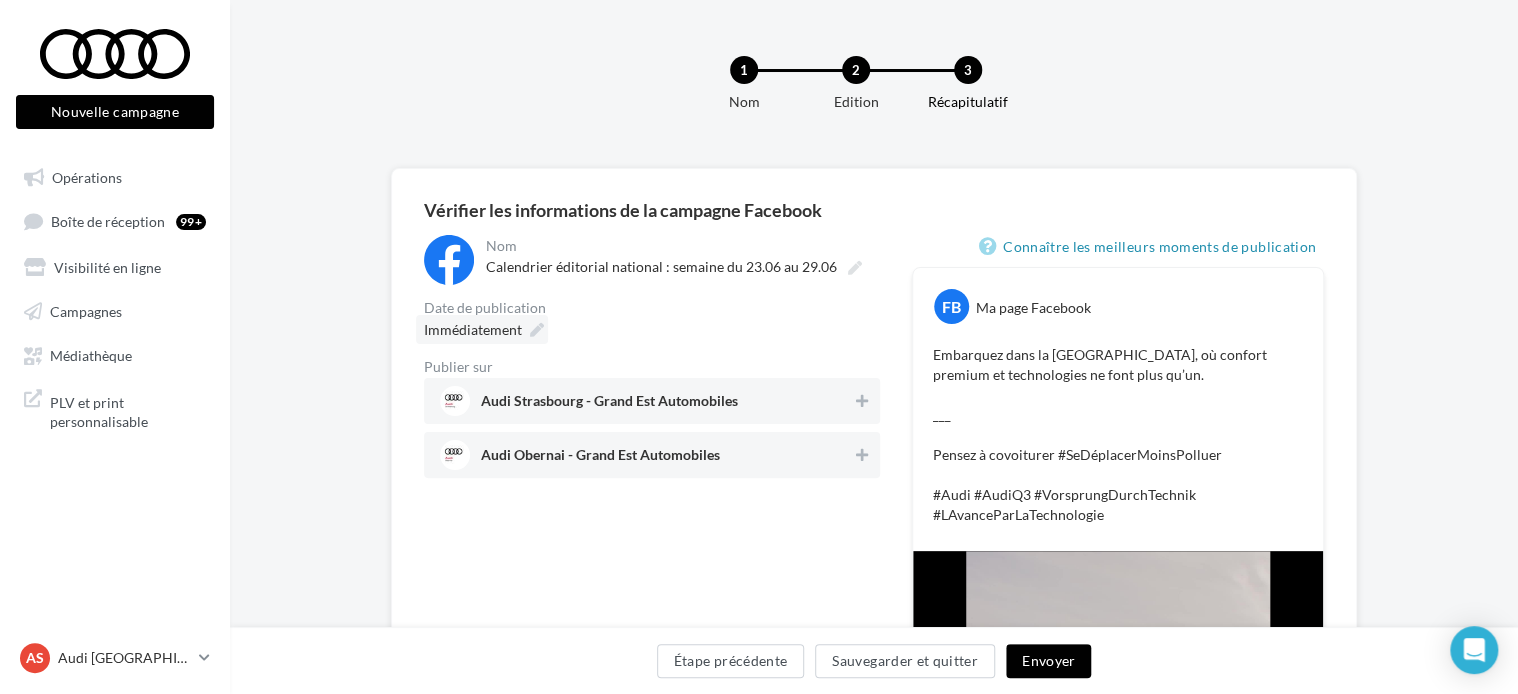 click on "Immédiatement" at bounding box center (482, 329) 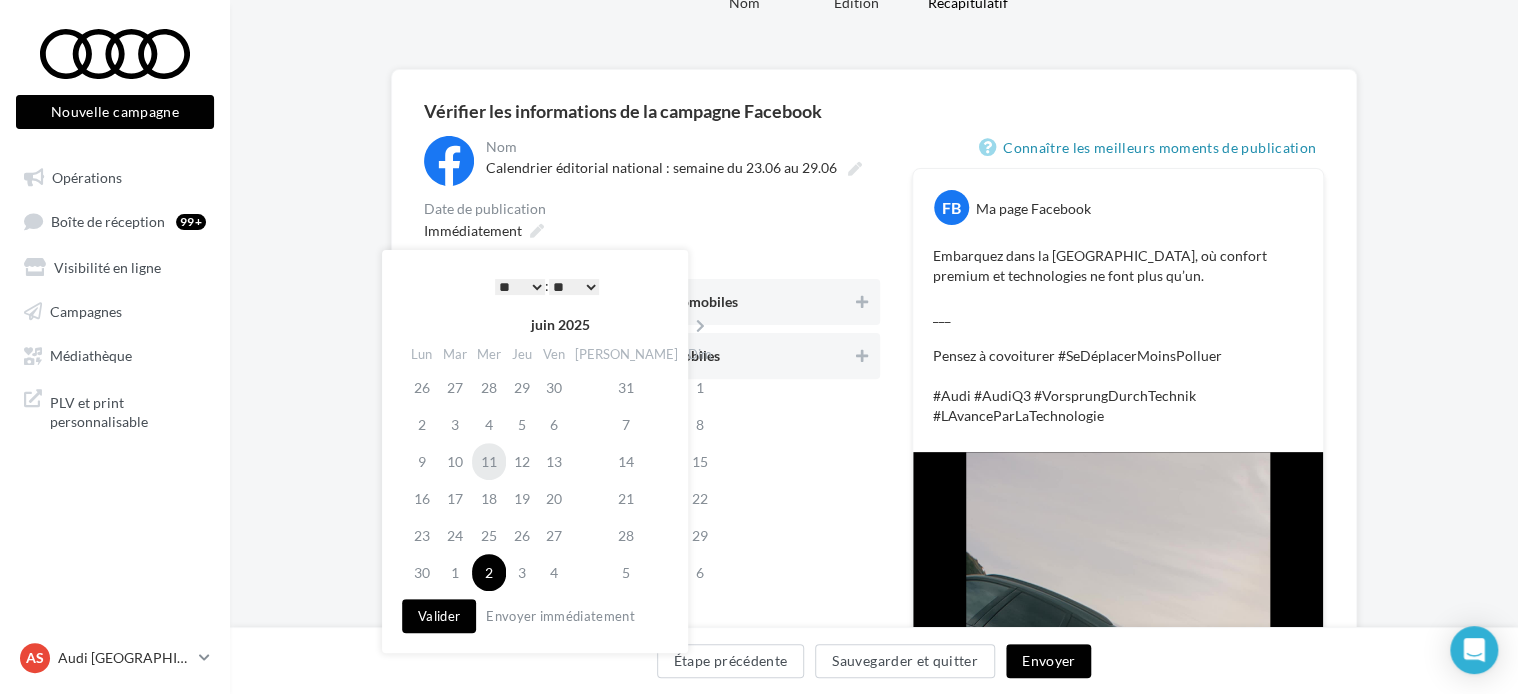 scroll, scrollTop: 100, scrollLeft: 0, axis: vertical 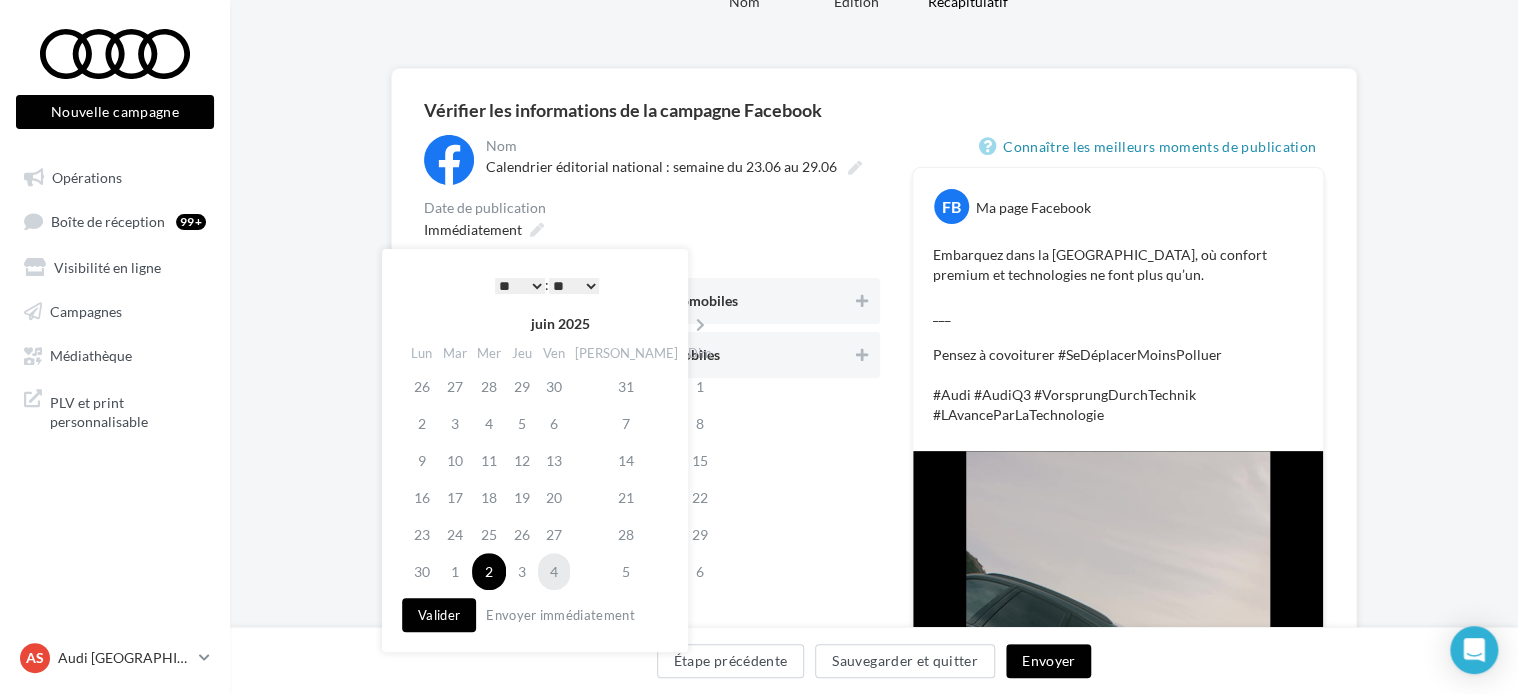 click on "4" at bounding box center (554, 571) 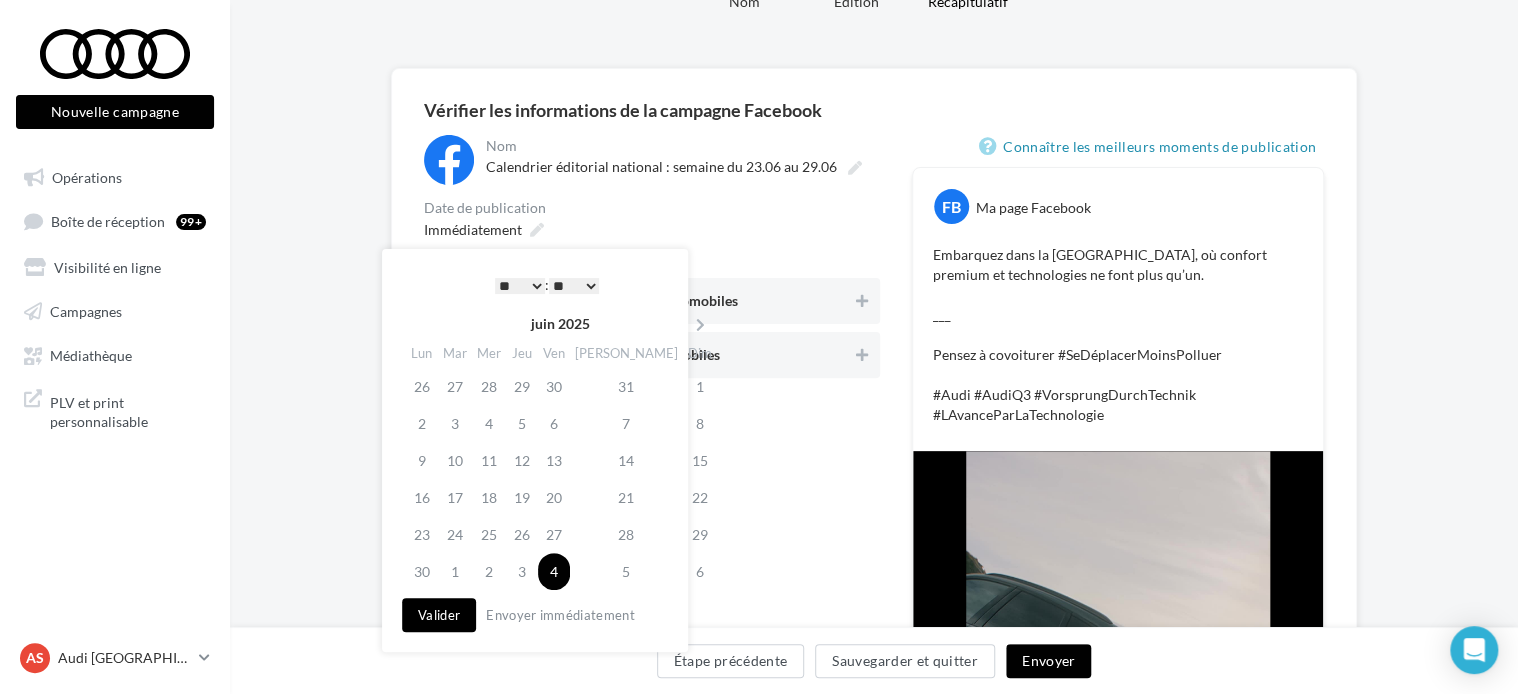 click on "Valider" at bounding box center (439, 615) 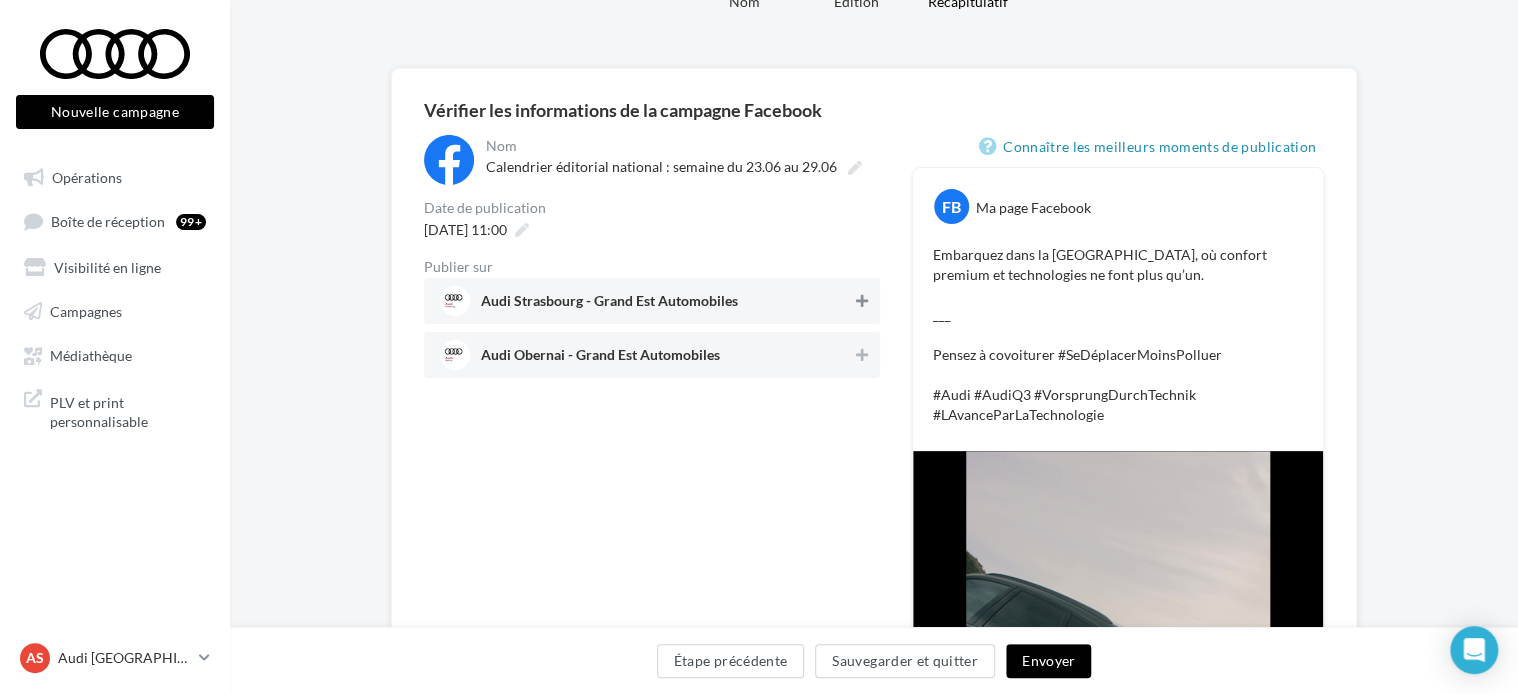click at bounding box center [862, 301] 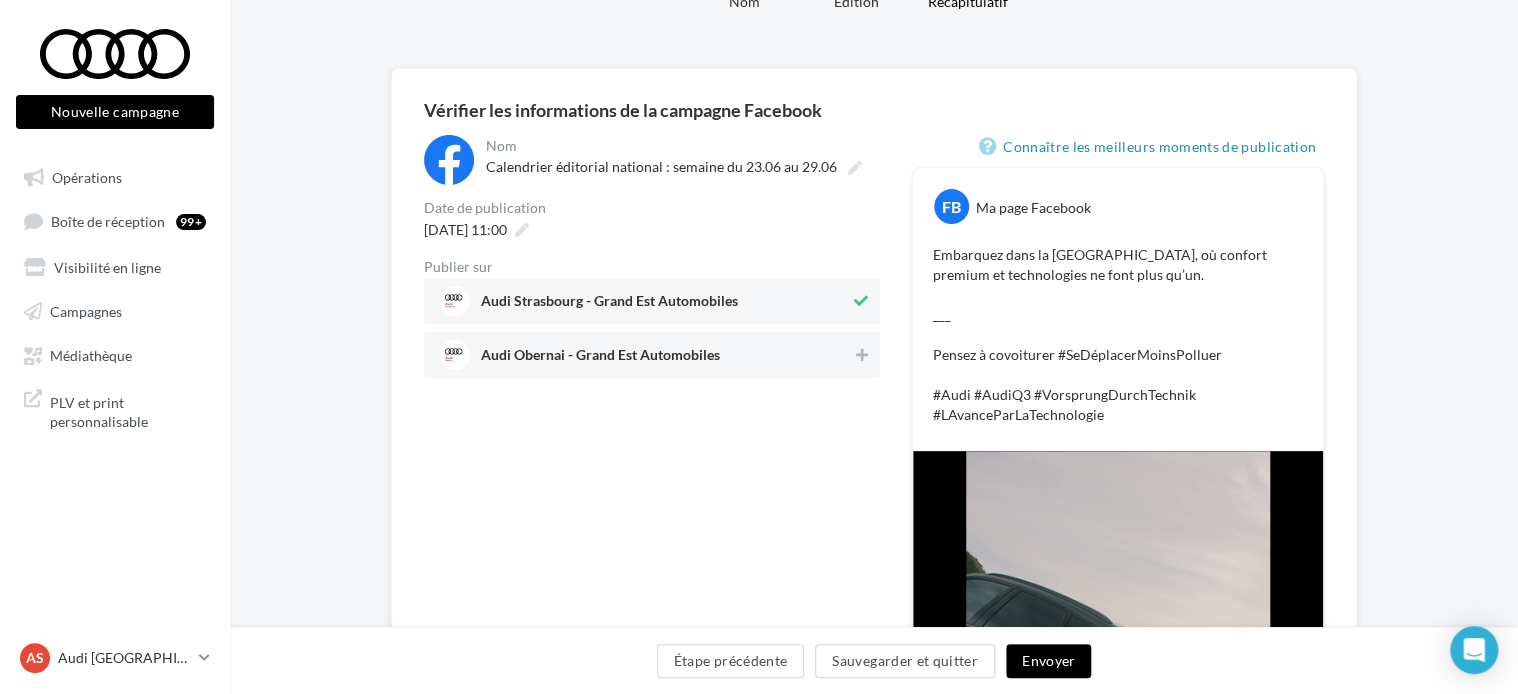 click on "**********" at bounding box center [874, 576] 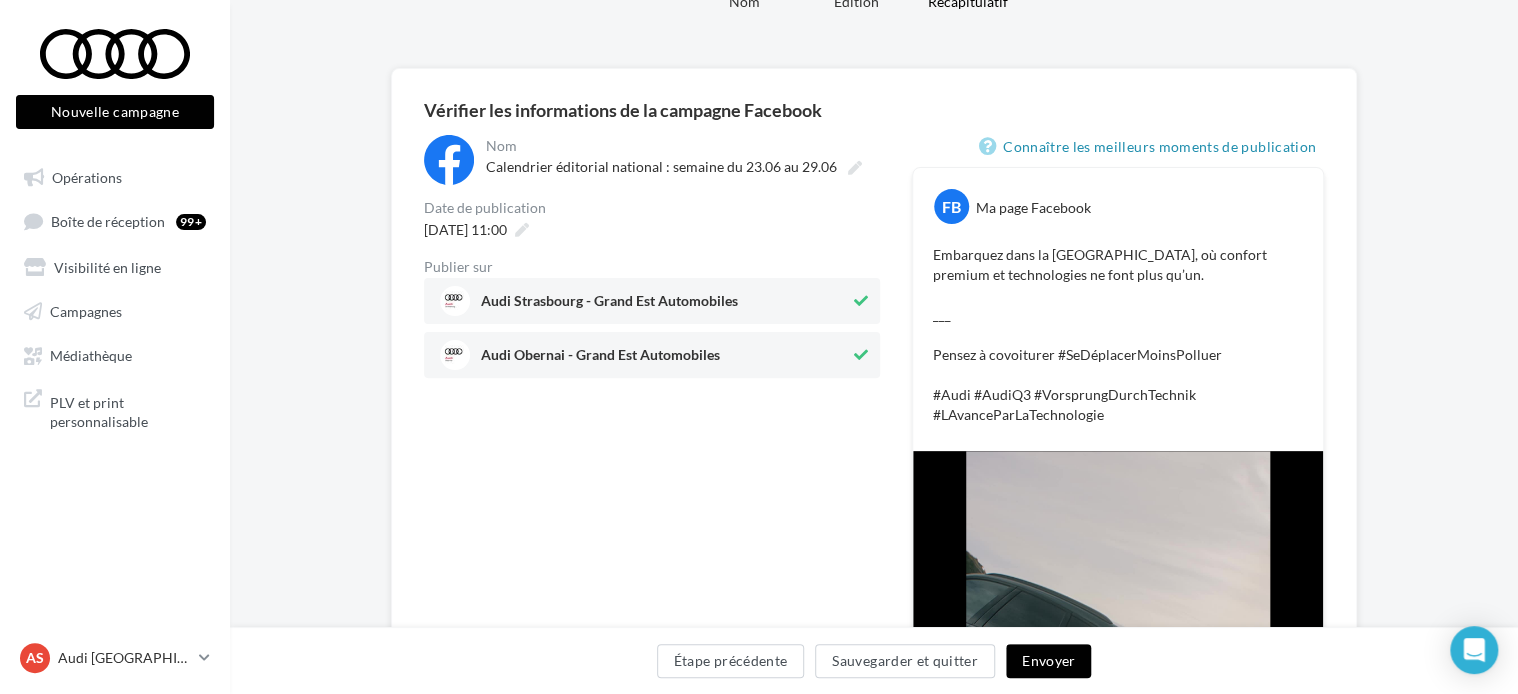 click on "Audi Obernai - Grand Est Automobiles" at bounding box center (645, 355) 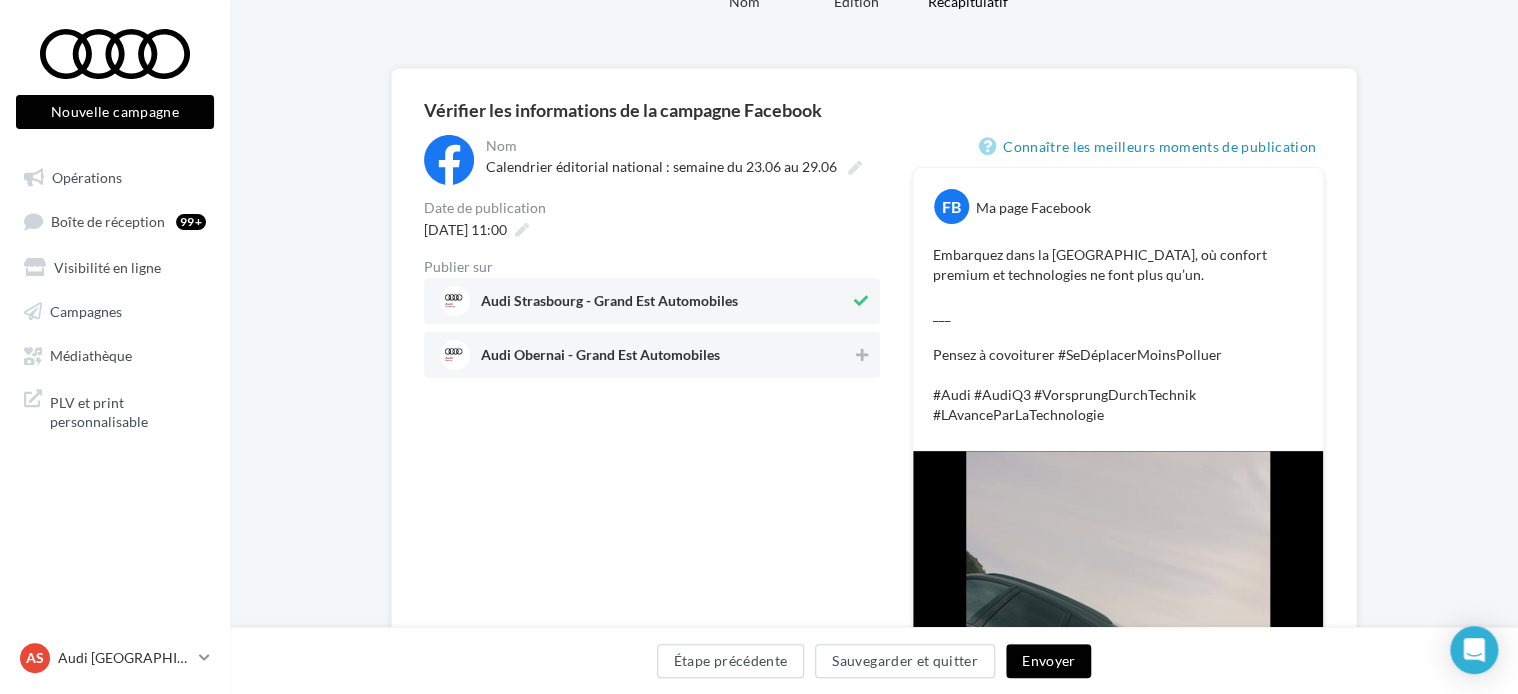 click on "Audi Obernai - Grand Est Automobiles" at bounding box center [646, 355] 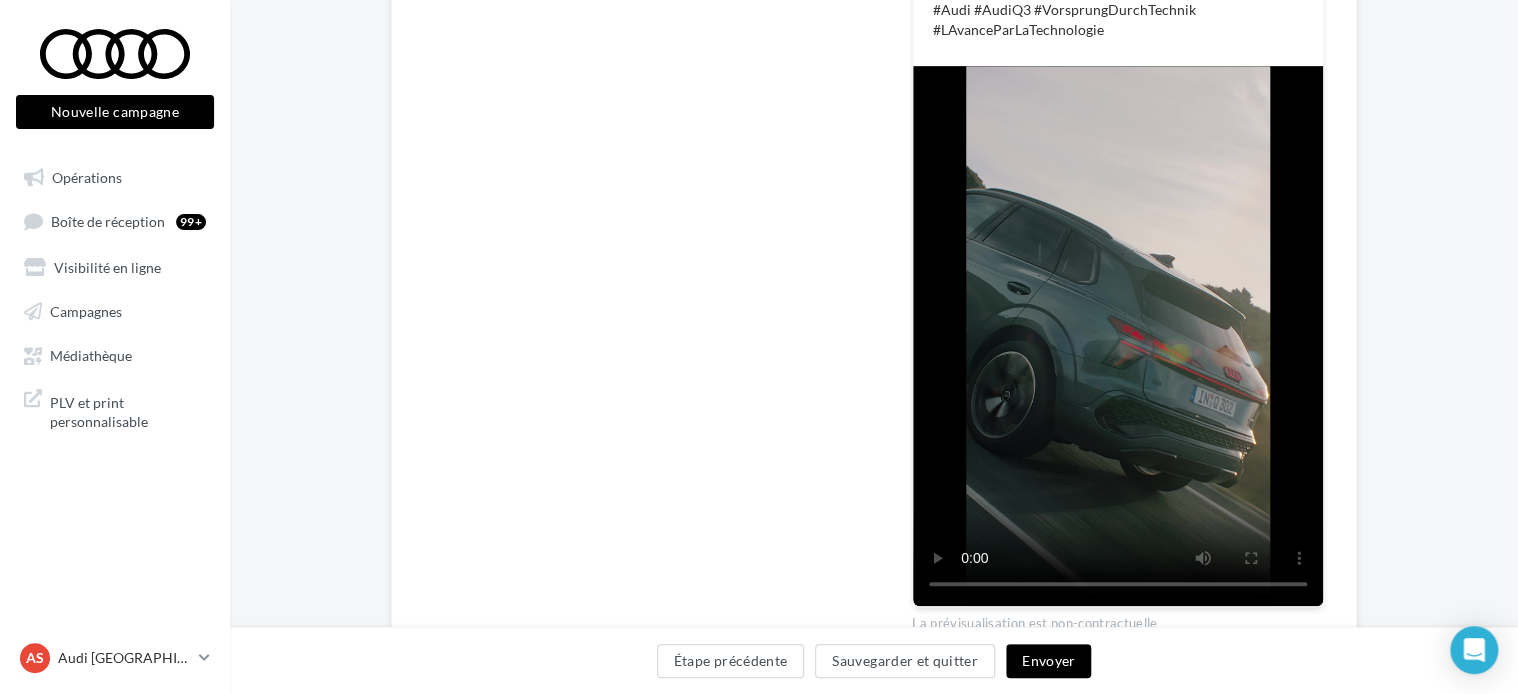 scroll, scrollTop: 574, scrollLeft: 0, axis: vertical 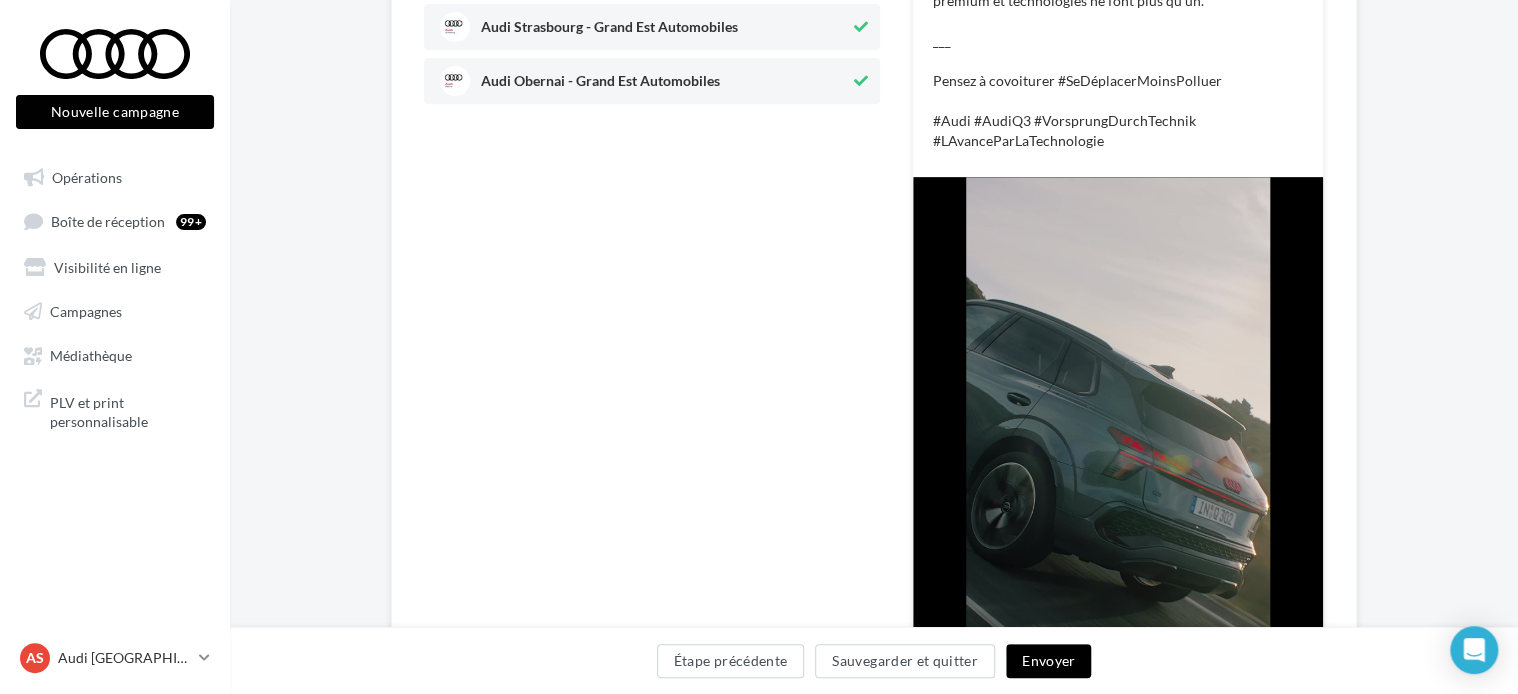 click on "Envoyer" at bounding box center [1048, 661] 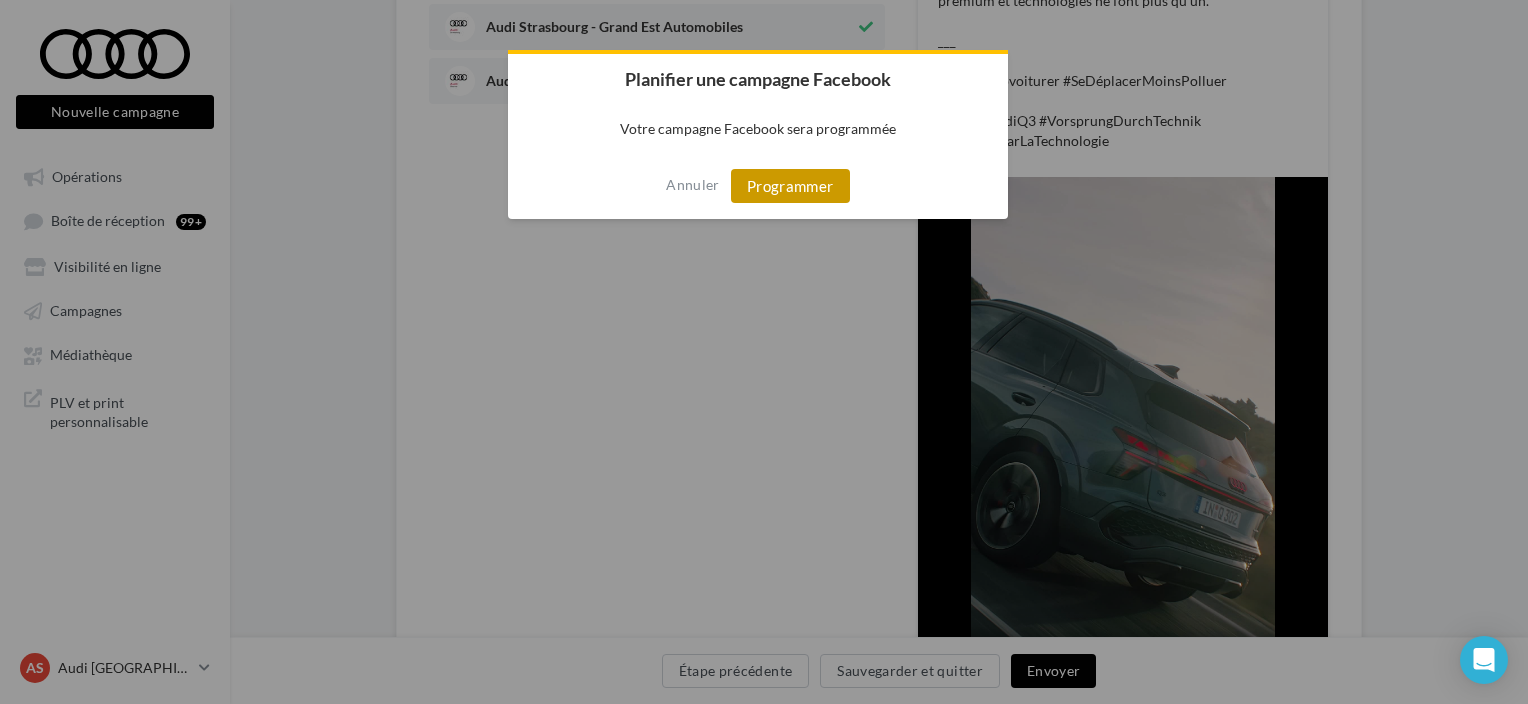 click on "Programmer" at bounding box center [790, 186] 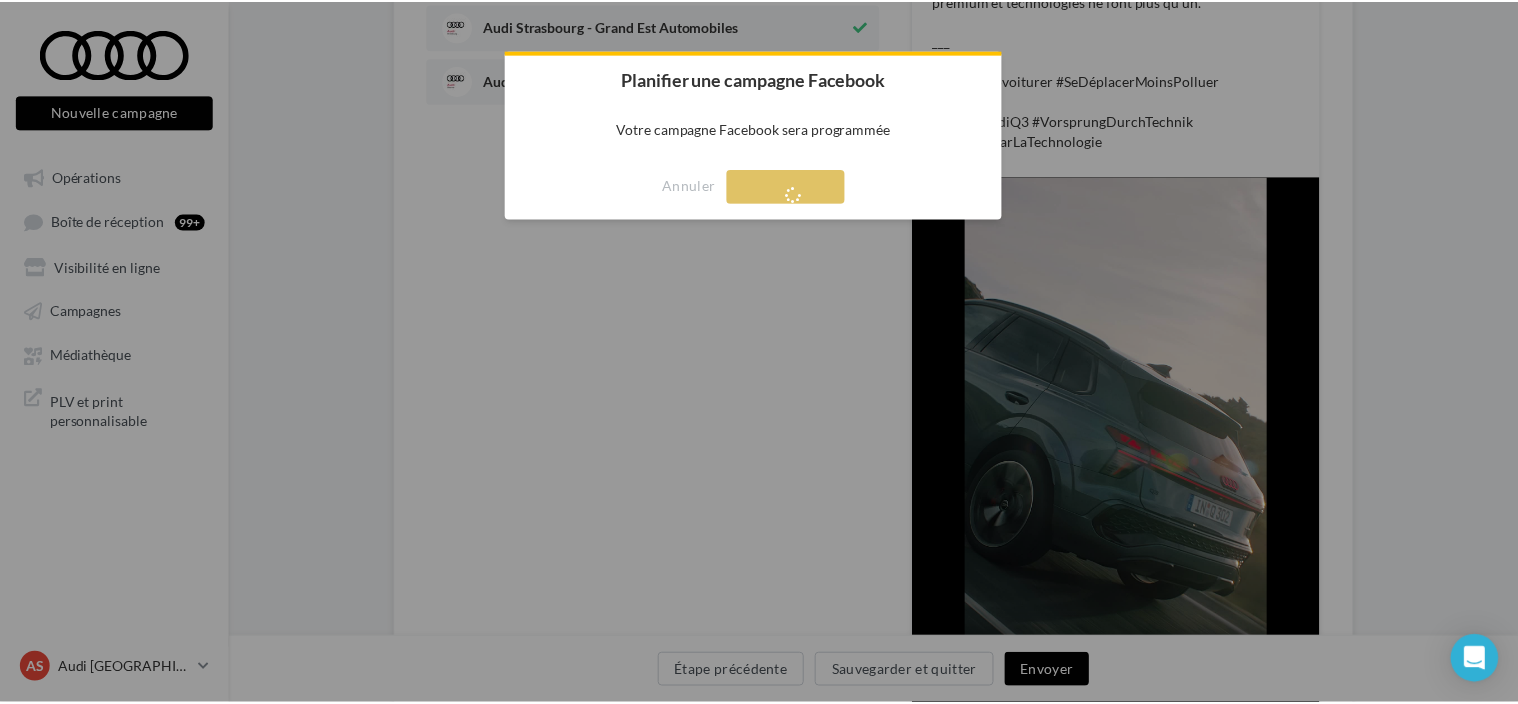 scroll, scrollTop: 32, scrollLeft: 0, axis: vertical 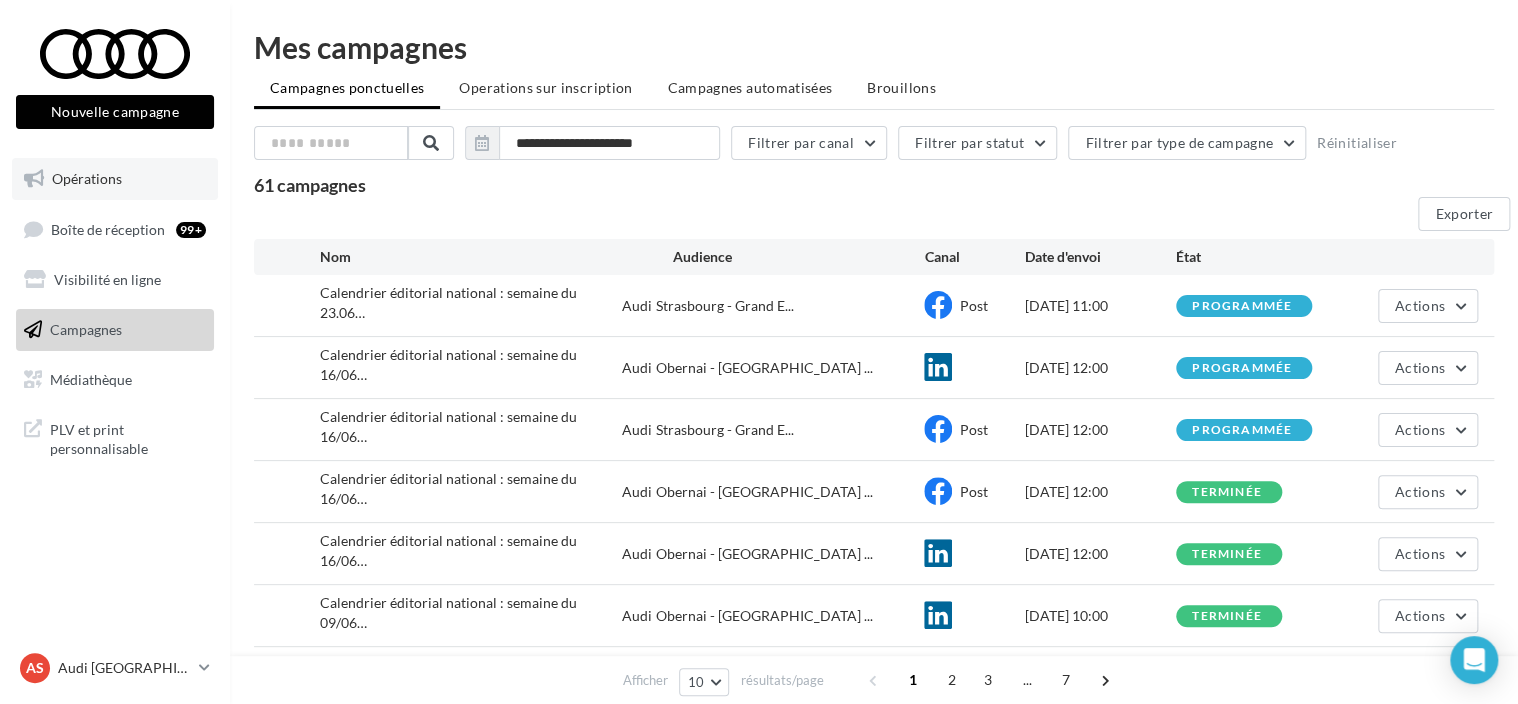 click on "Opérations" at bounding box center (115, 179) 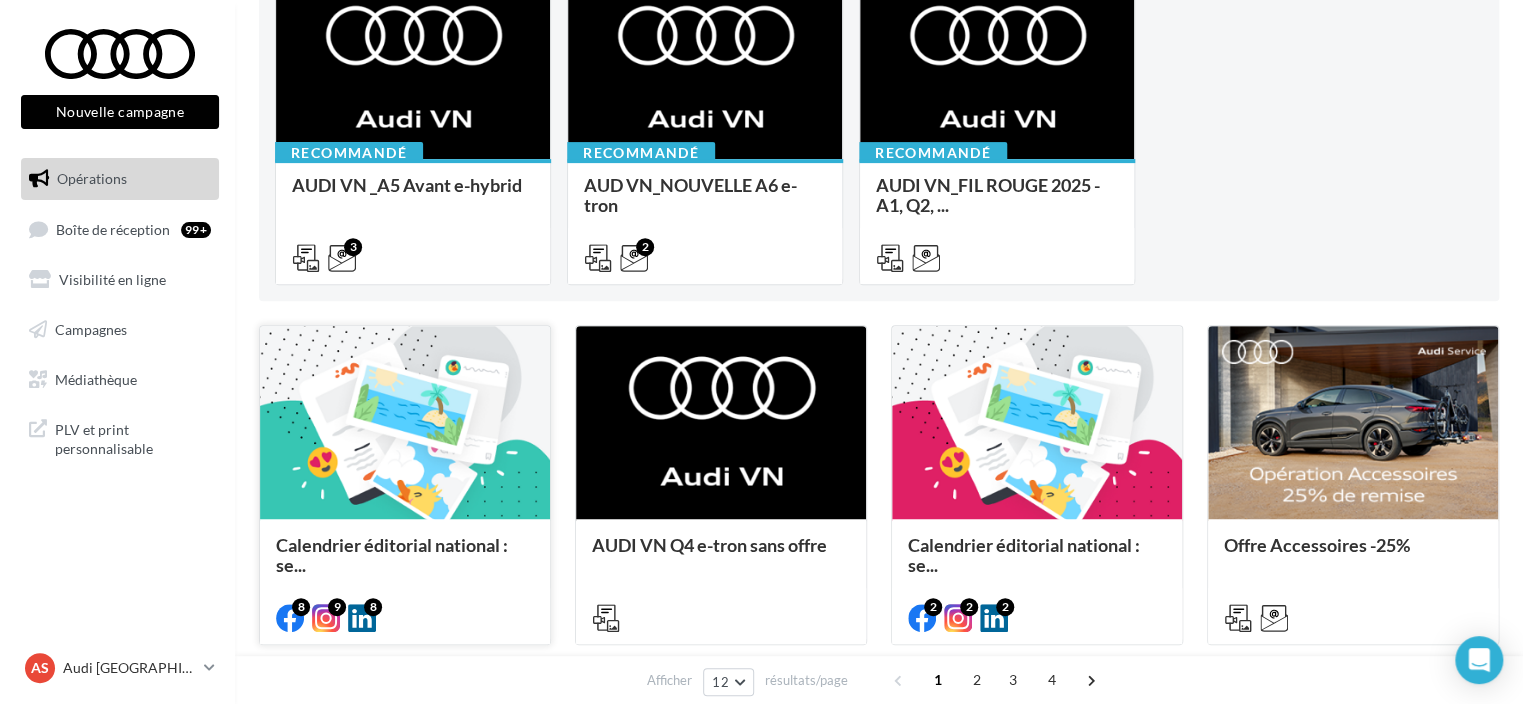 scroll, scrollTop: 300, scrollLeft: 0, axis: vertical 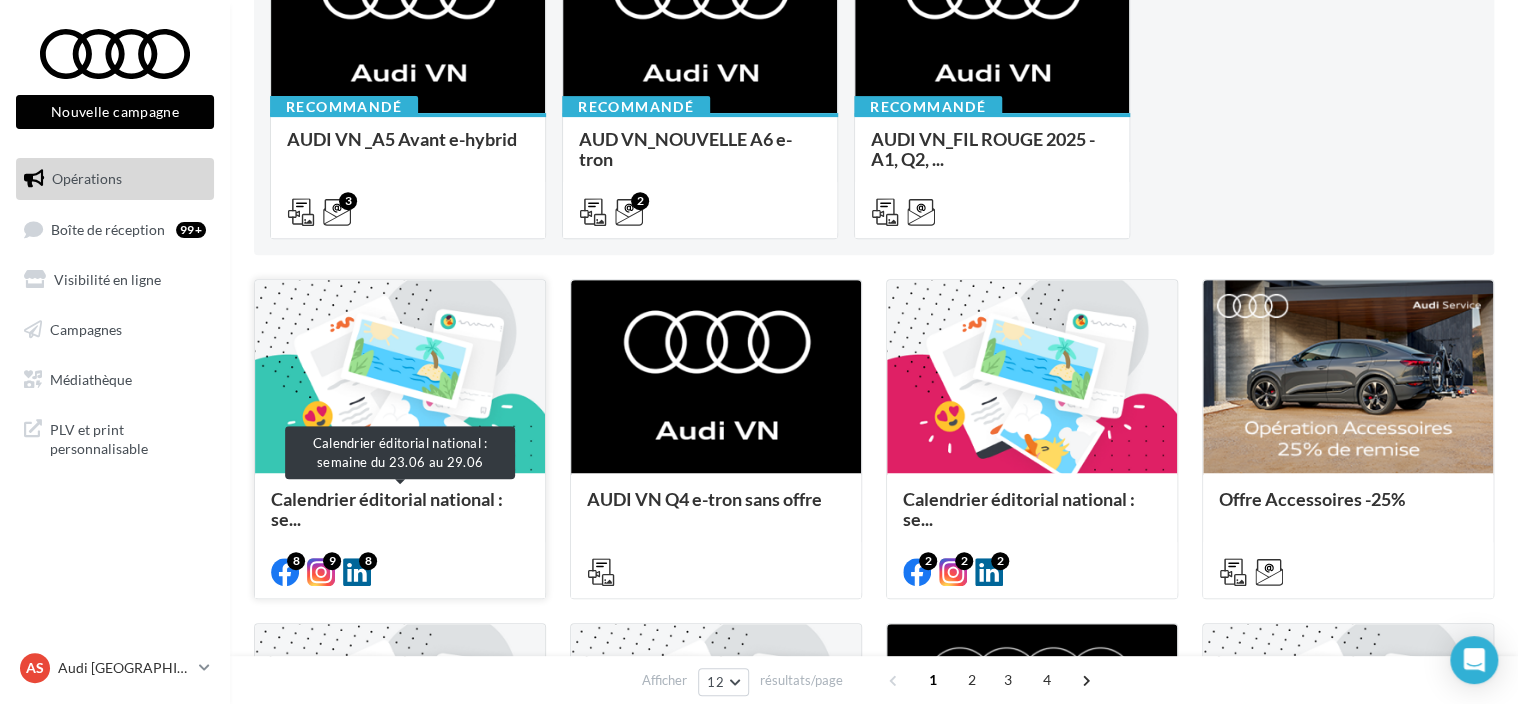 click on "Calendrier éditorial national : se..." at bounding box center [400, 509] 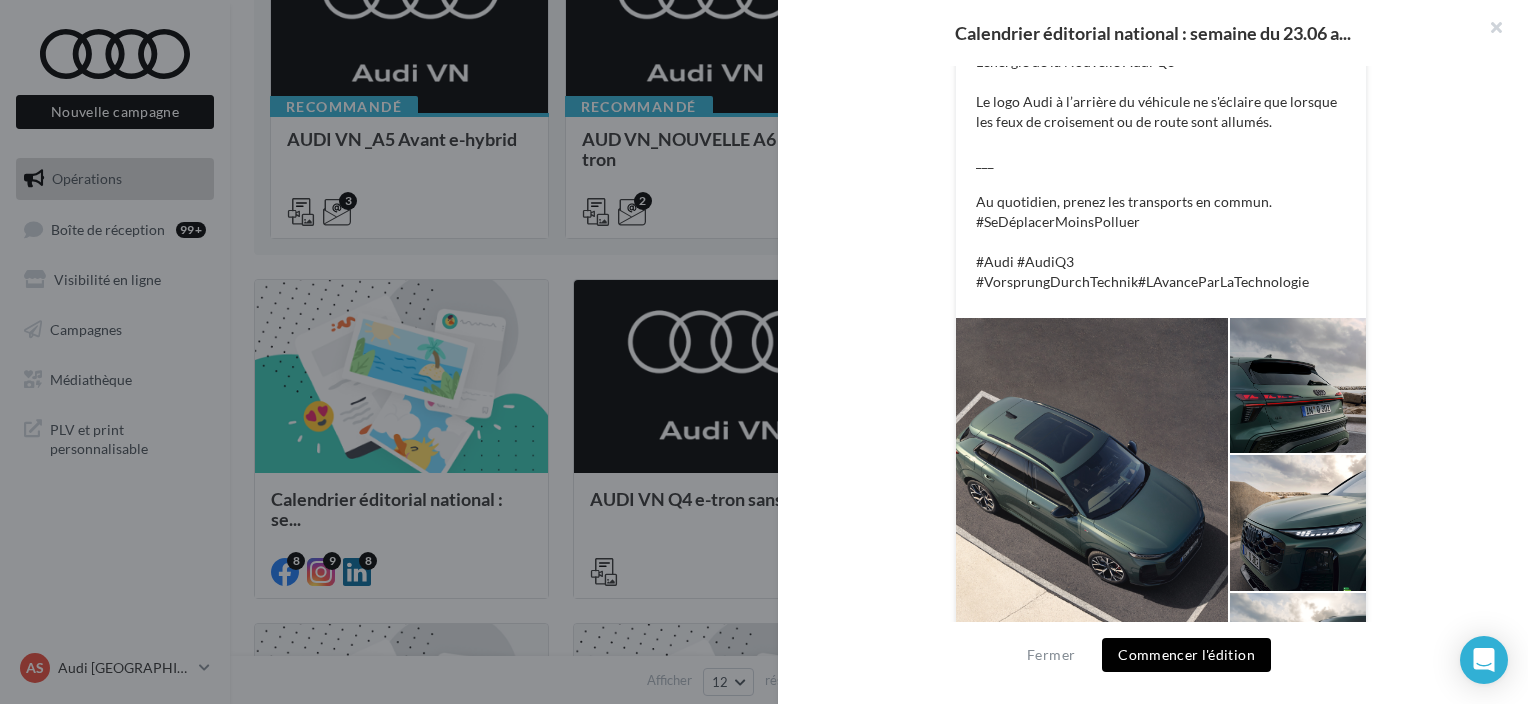 scroll, scrollTop: 591, scrollLeft: 0, axis: vertical 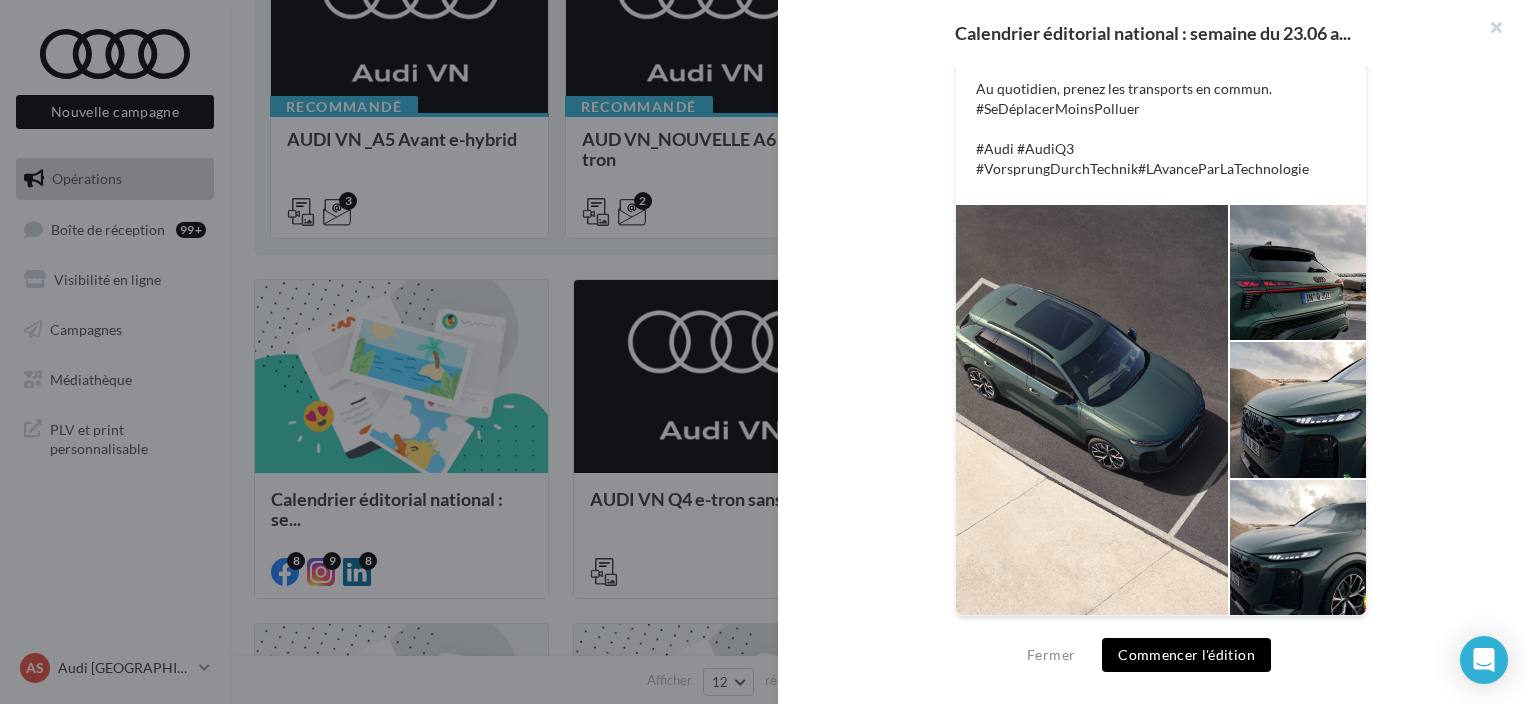 click on "Commencer l'édition" at bounding box center (1186, 655) 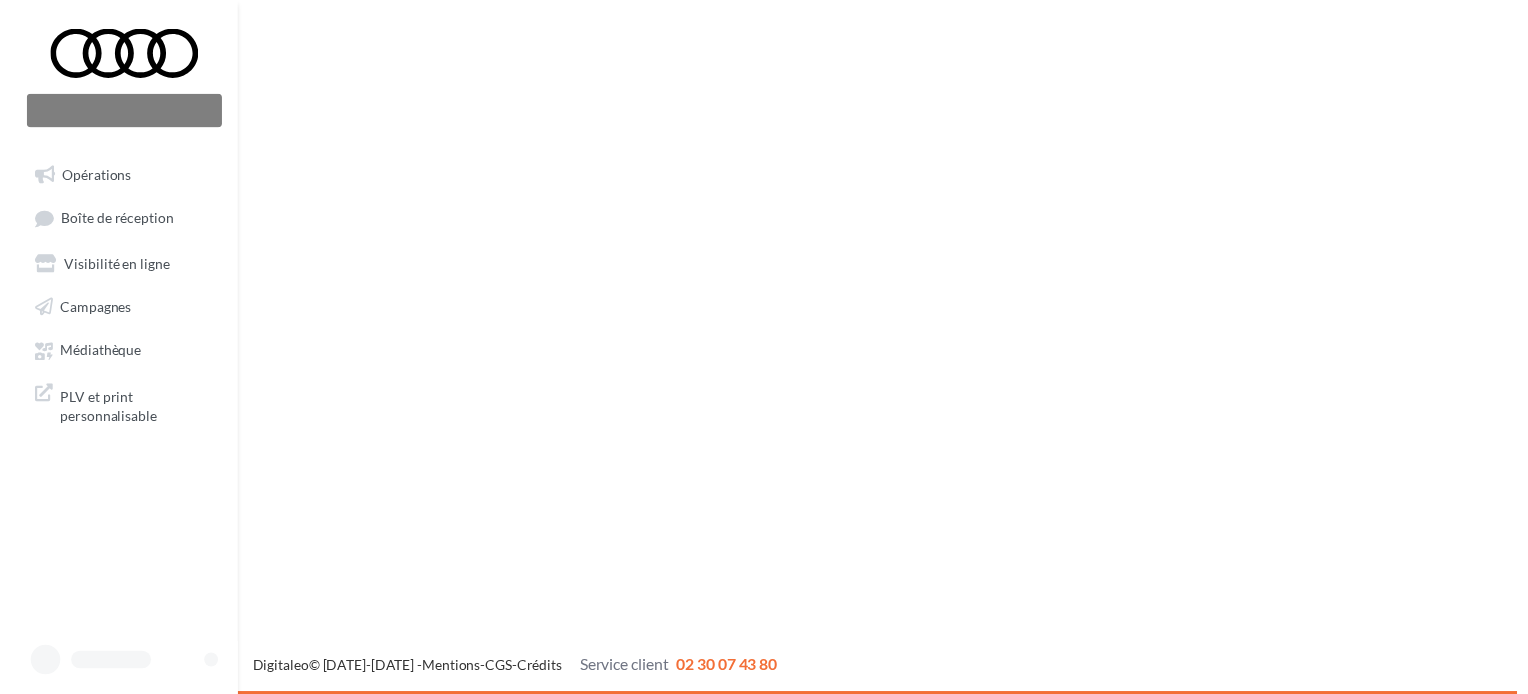 scroll, scrollTop: 0, scrollLeft: 0, axis: both 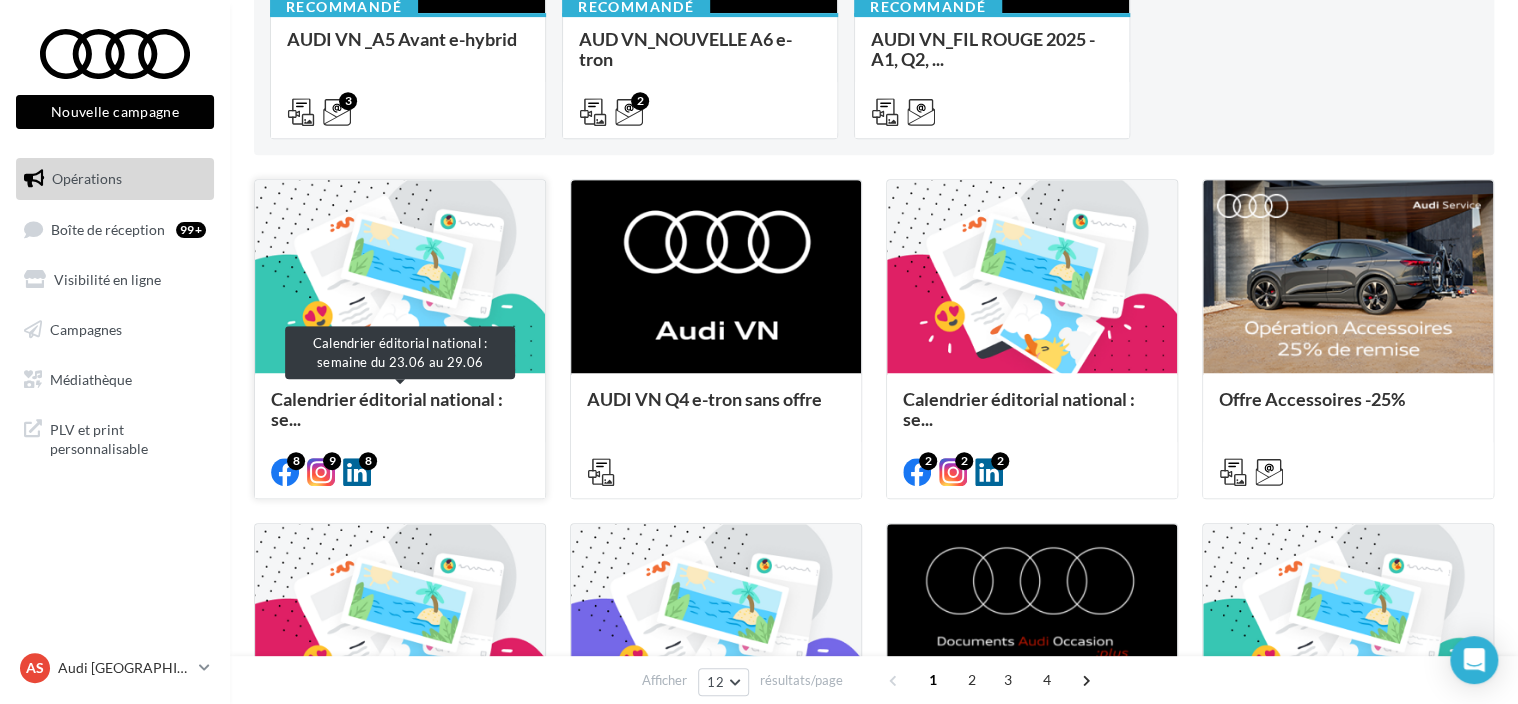 click on "Calendrier éditorial national : se..." at bounding box center (387, 409) 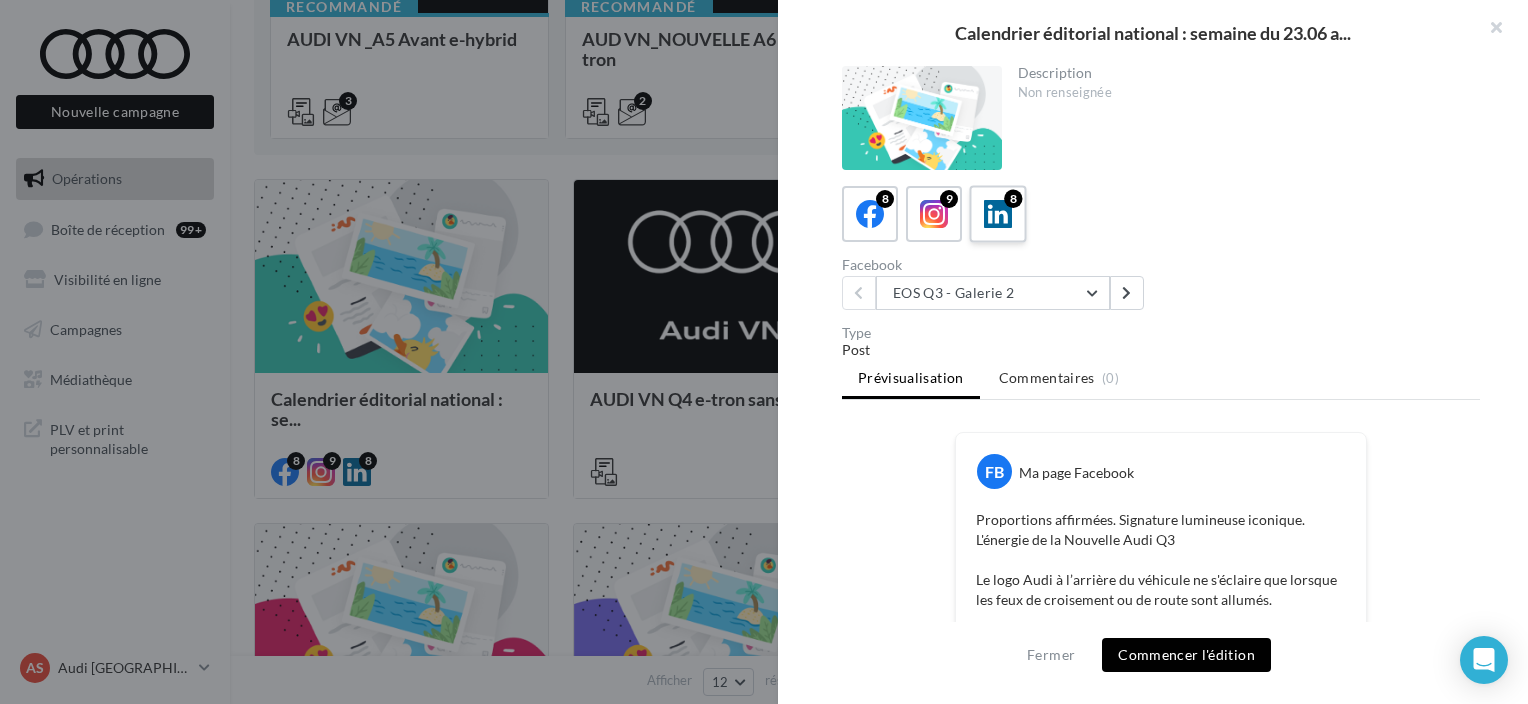 click on "8" at bounding box center (997, 213) 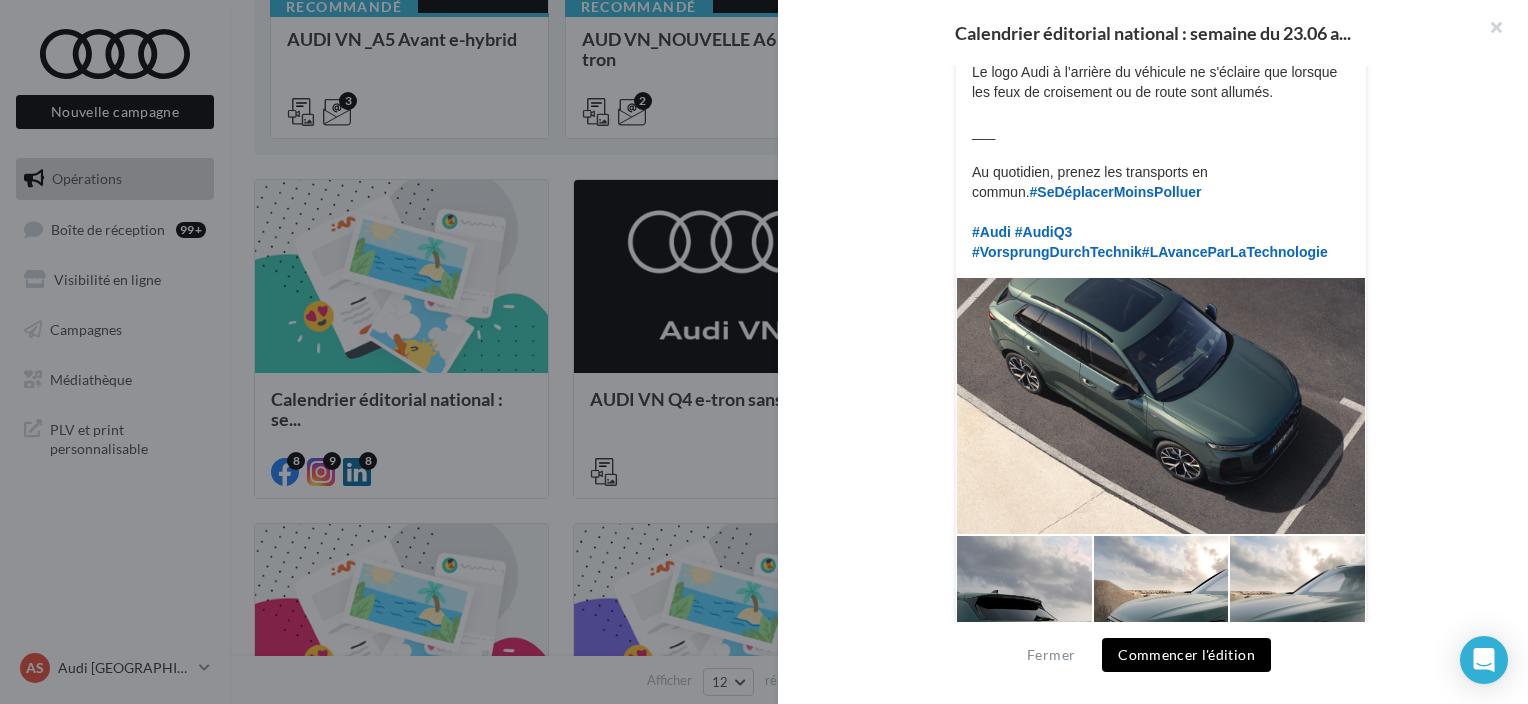 scroll, scrollTop: 612, scrollLeft: 0, axis: vertical 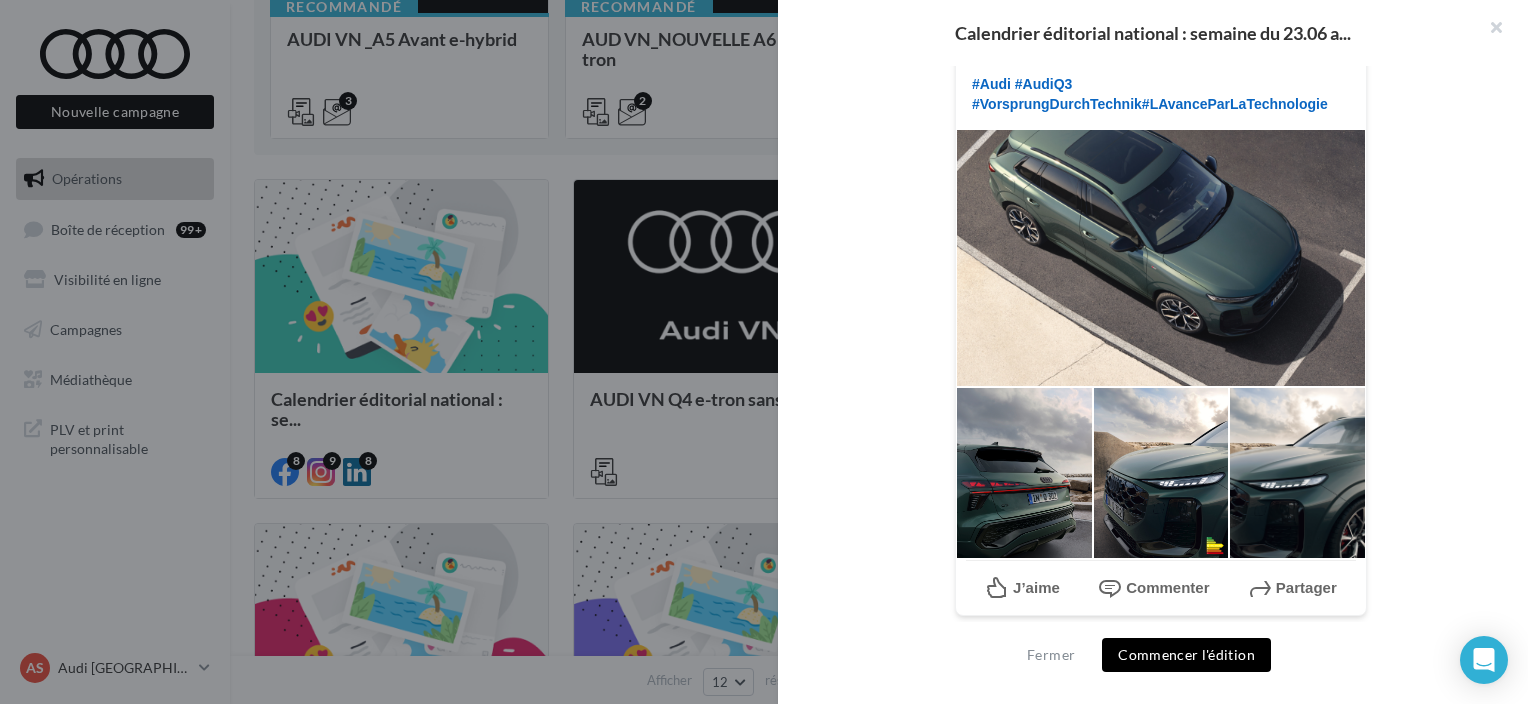 click on "Commencer l'édition" at bounding box center [1186, 655] 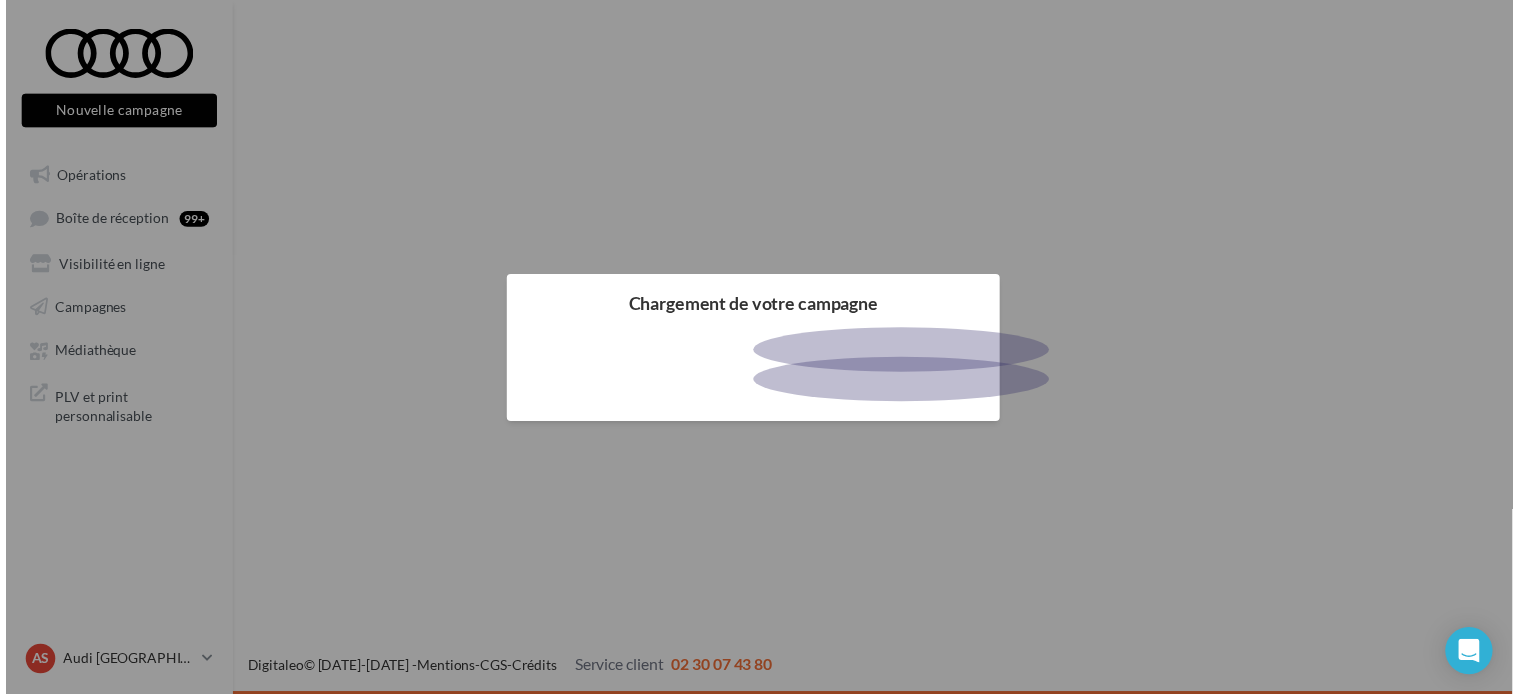scroll, scrollTop: 0, scrollLeft: 0, axis: both 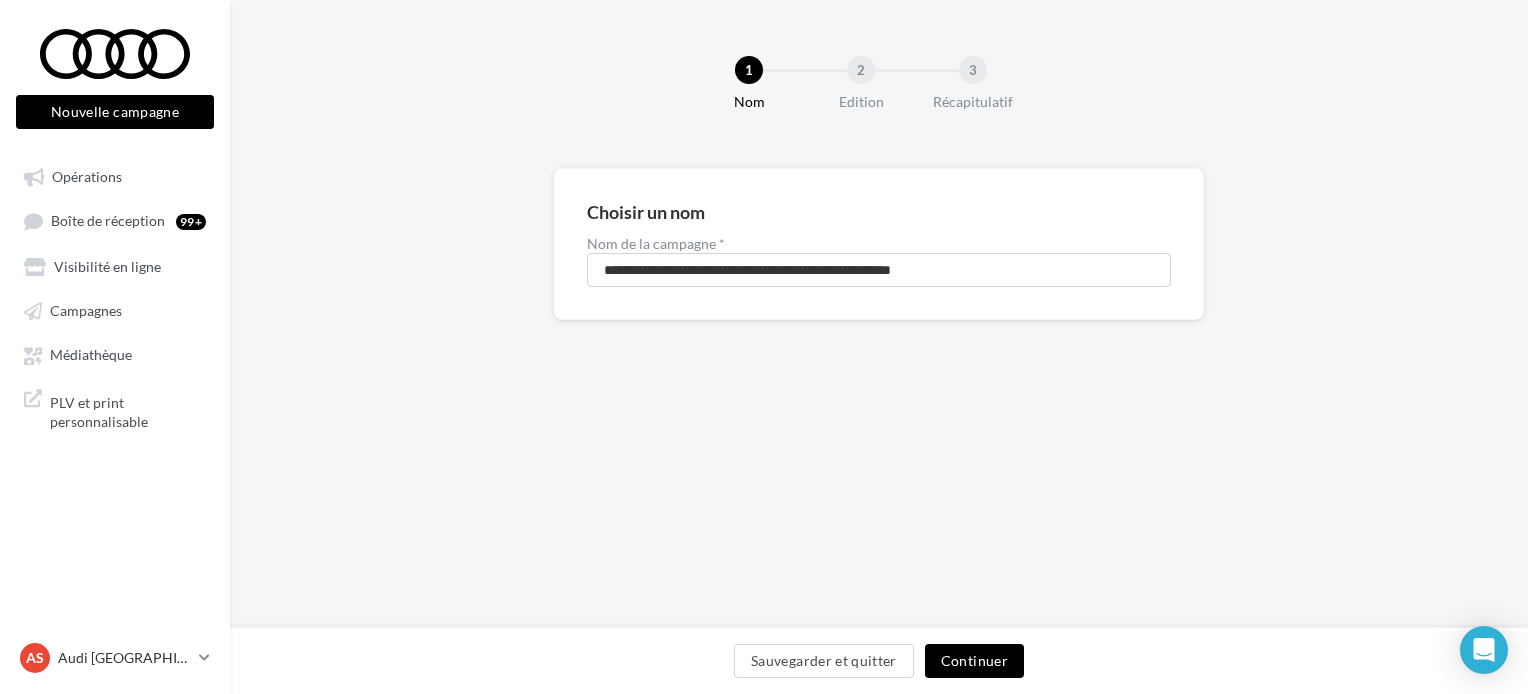 click on "Continuer" at bounding box center [974, 661] 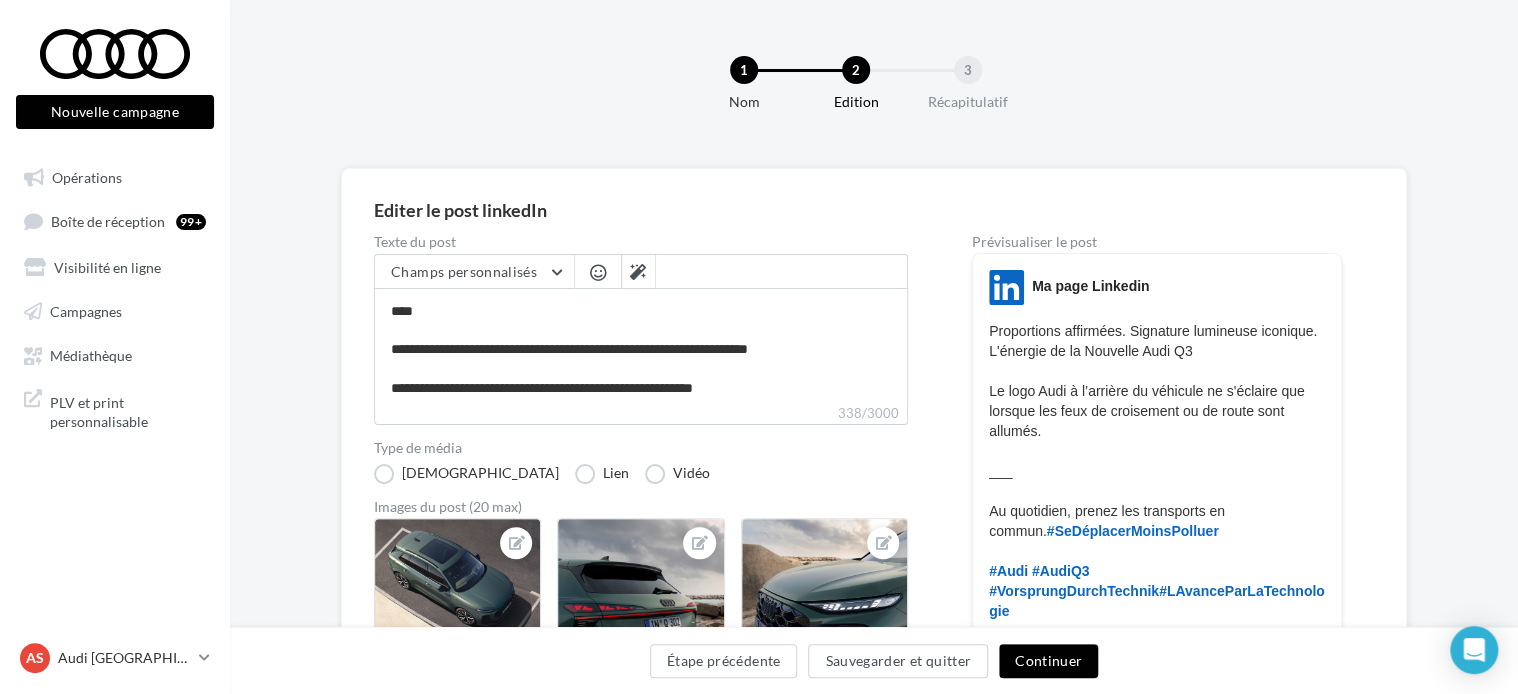 scroll, scrollTop: 112, scrollLeft: 0, axis: vertical 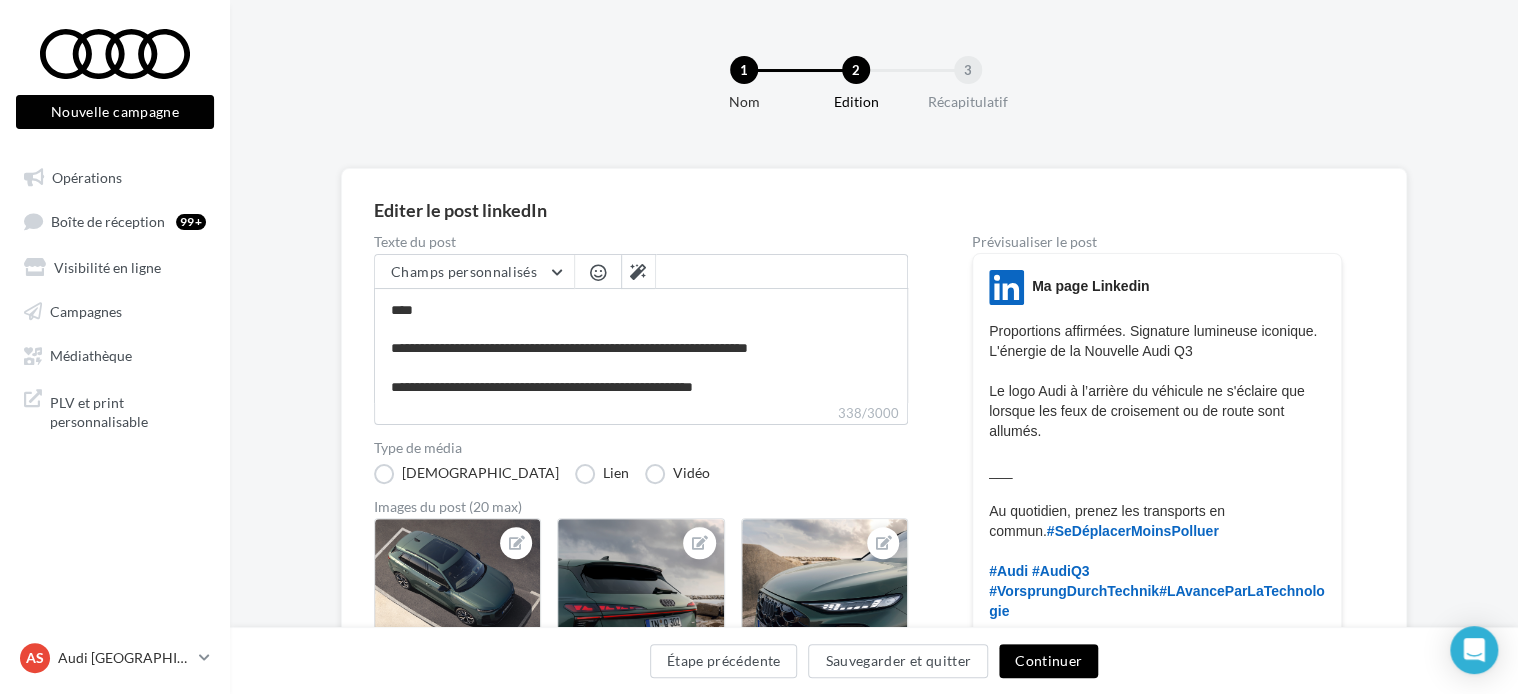 click on "Continuer" at bounding box center [1048, 661] 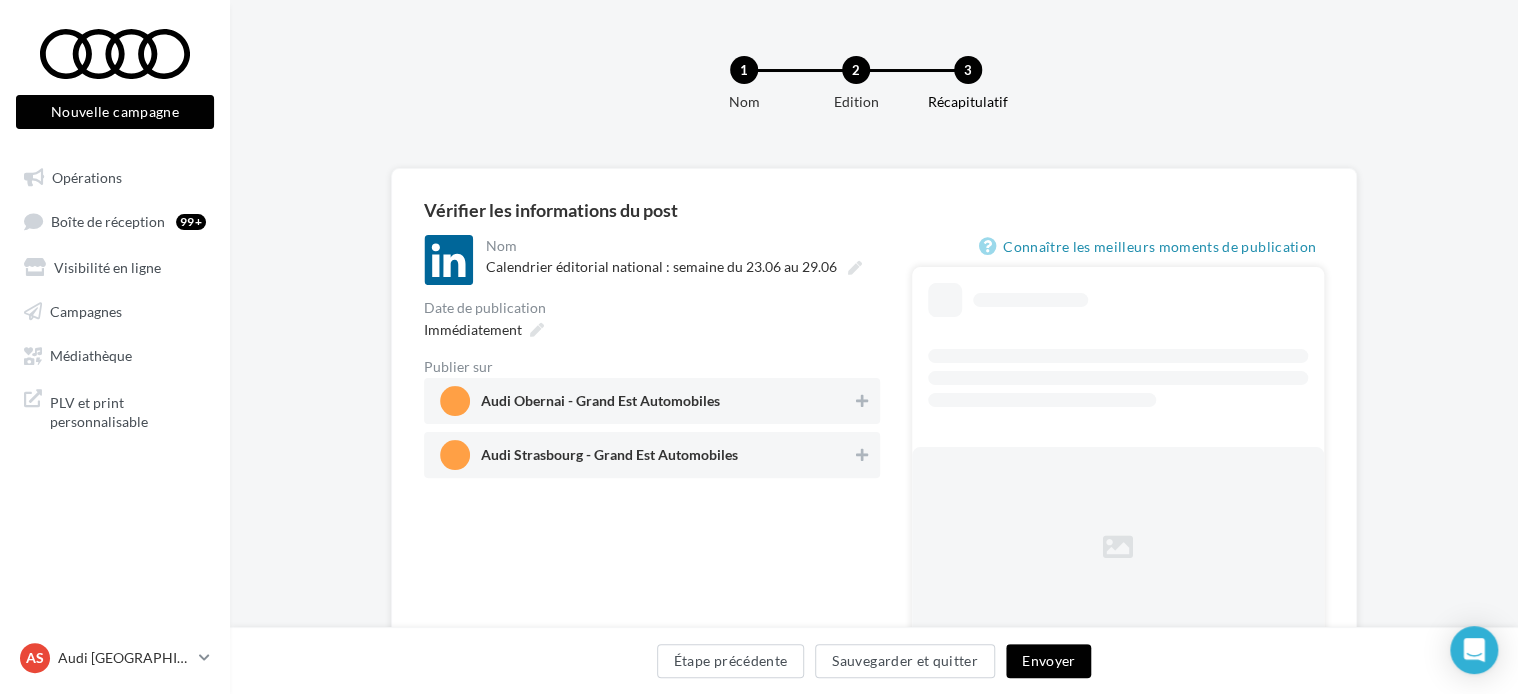 click on "Immédiatement" at bounding box center (652, 329) 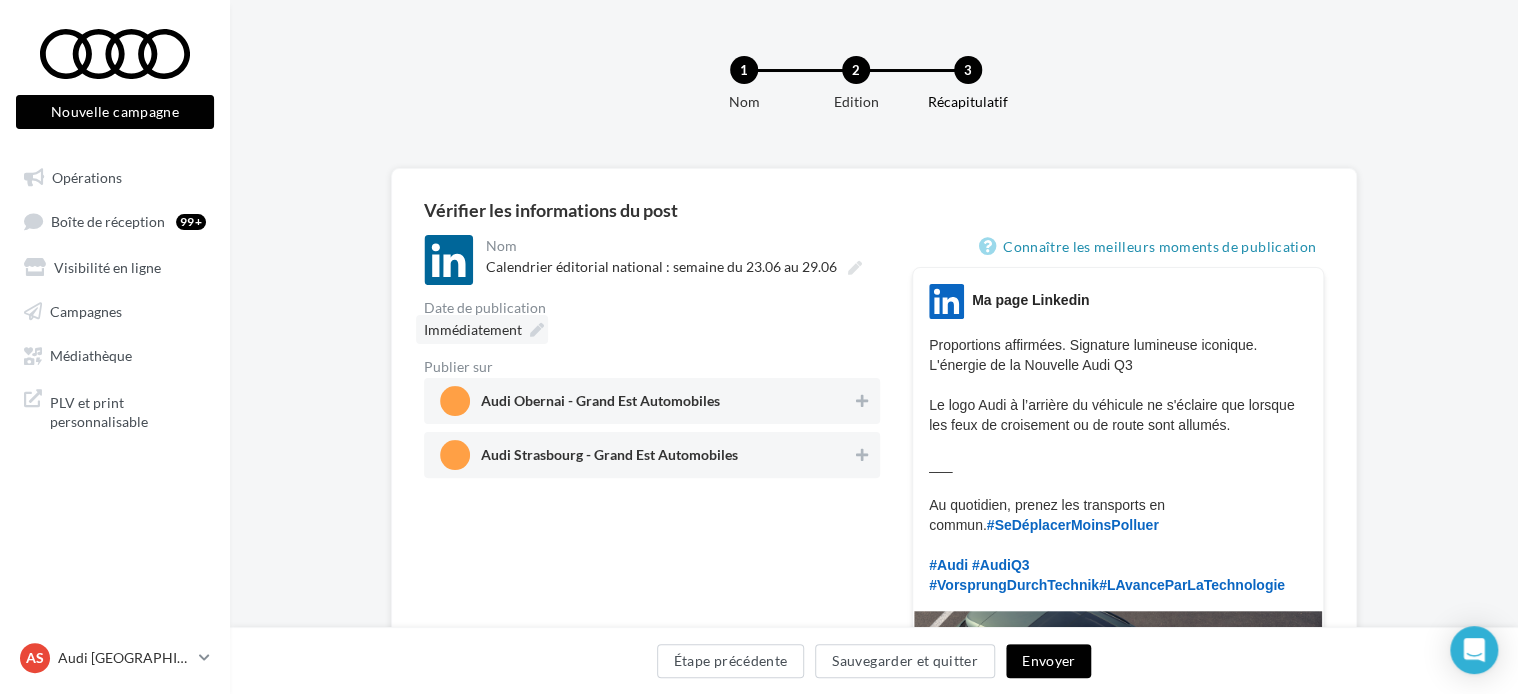 click at bounding box center [537, 330] 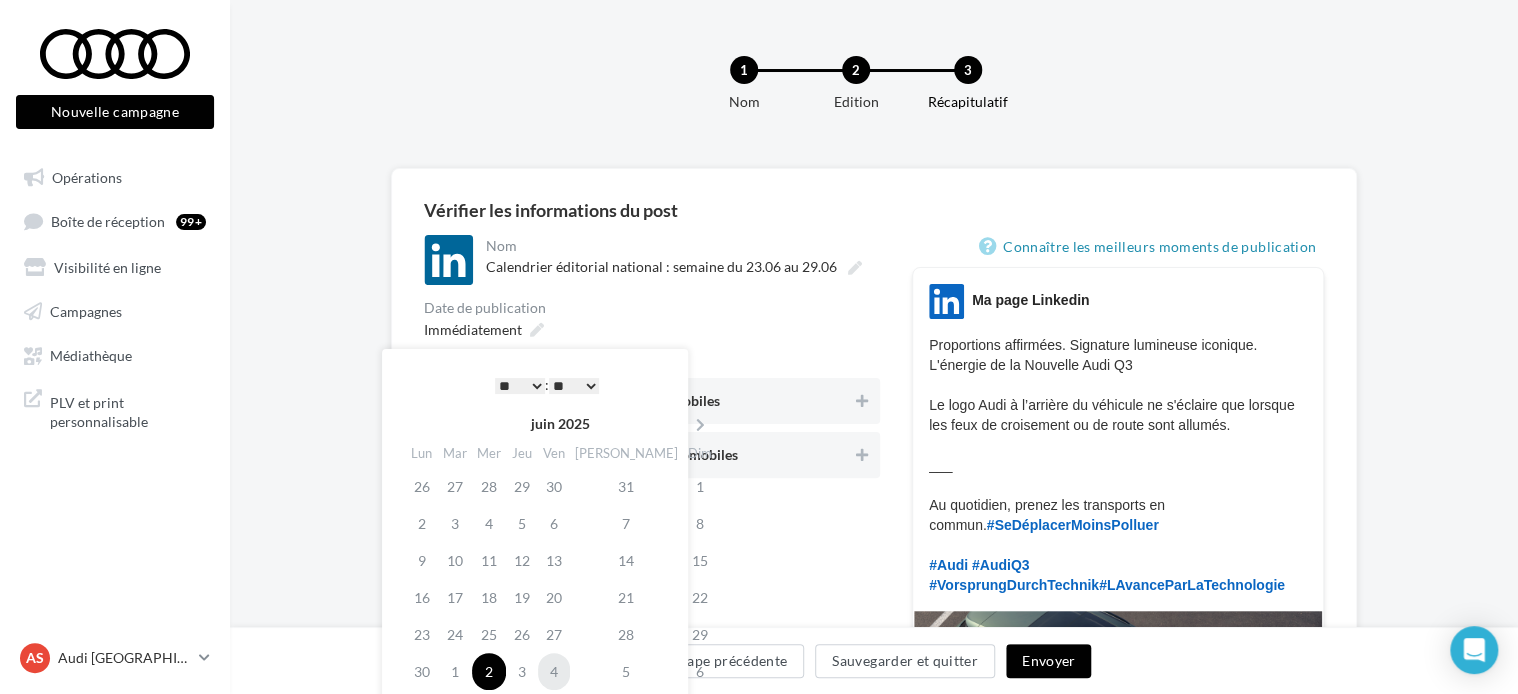 click on "4" at bounding box center [554, 671] 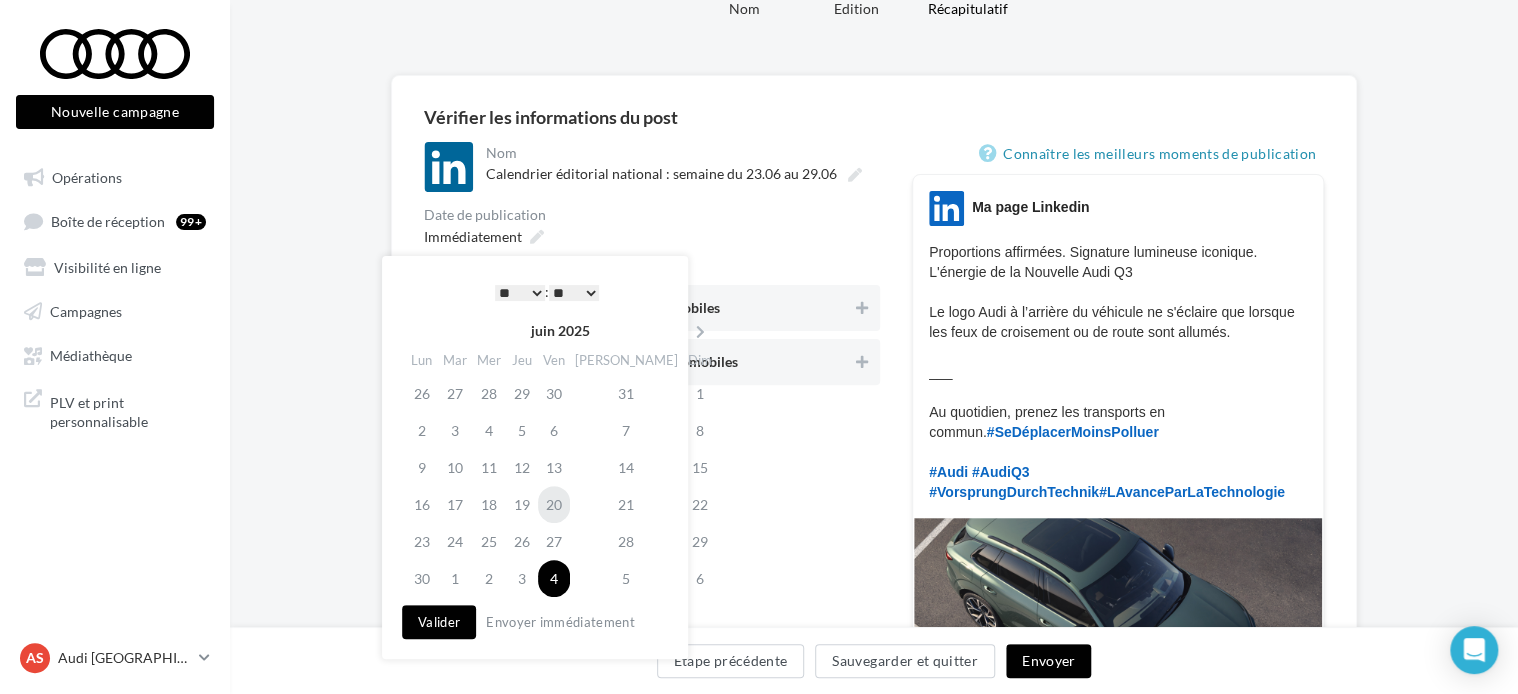 scroll, scrollTop: 400, scrollLeft: 0, axis: vertical 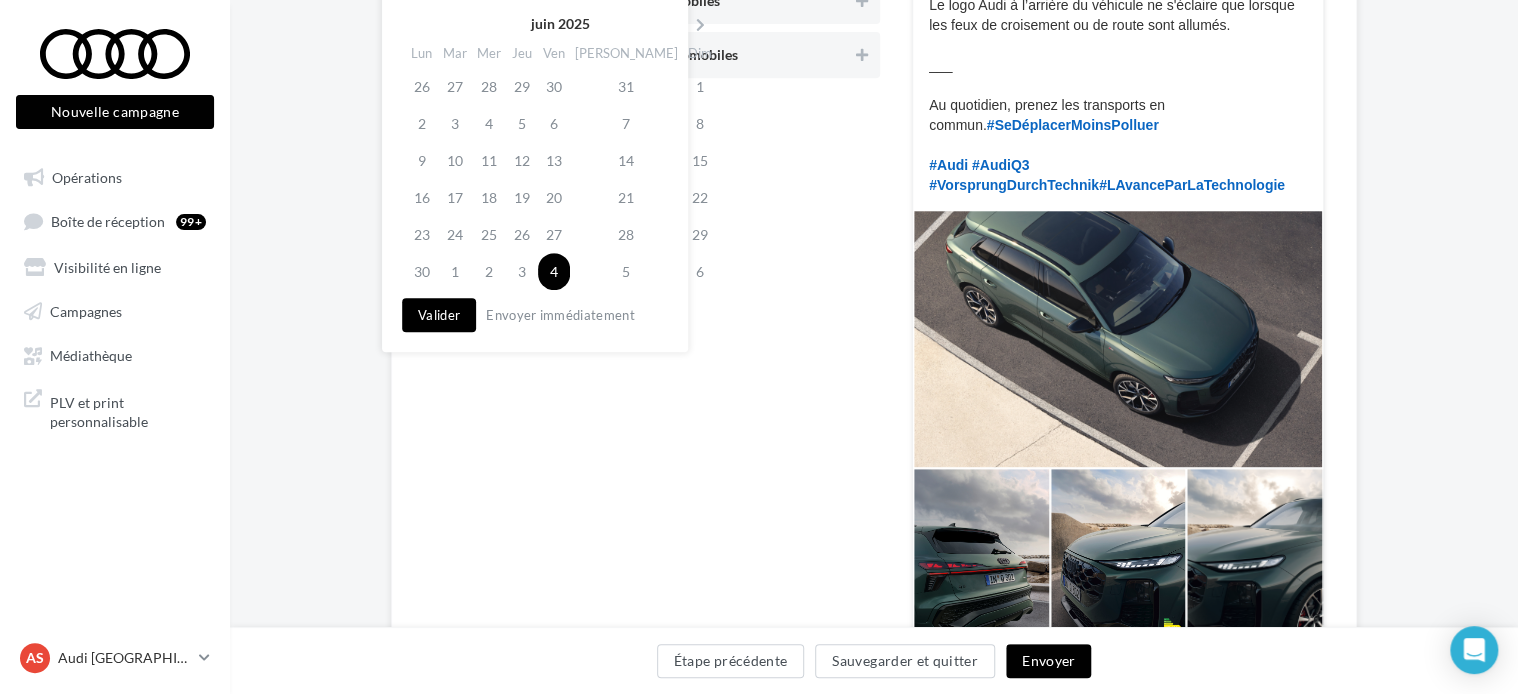 click on "Valider" at bounding box center (439, 315) 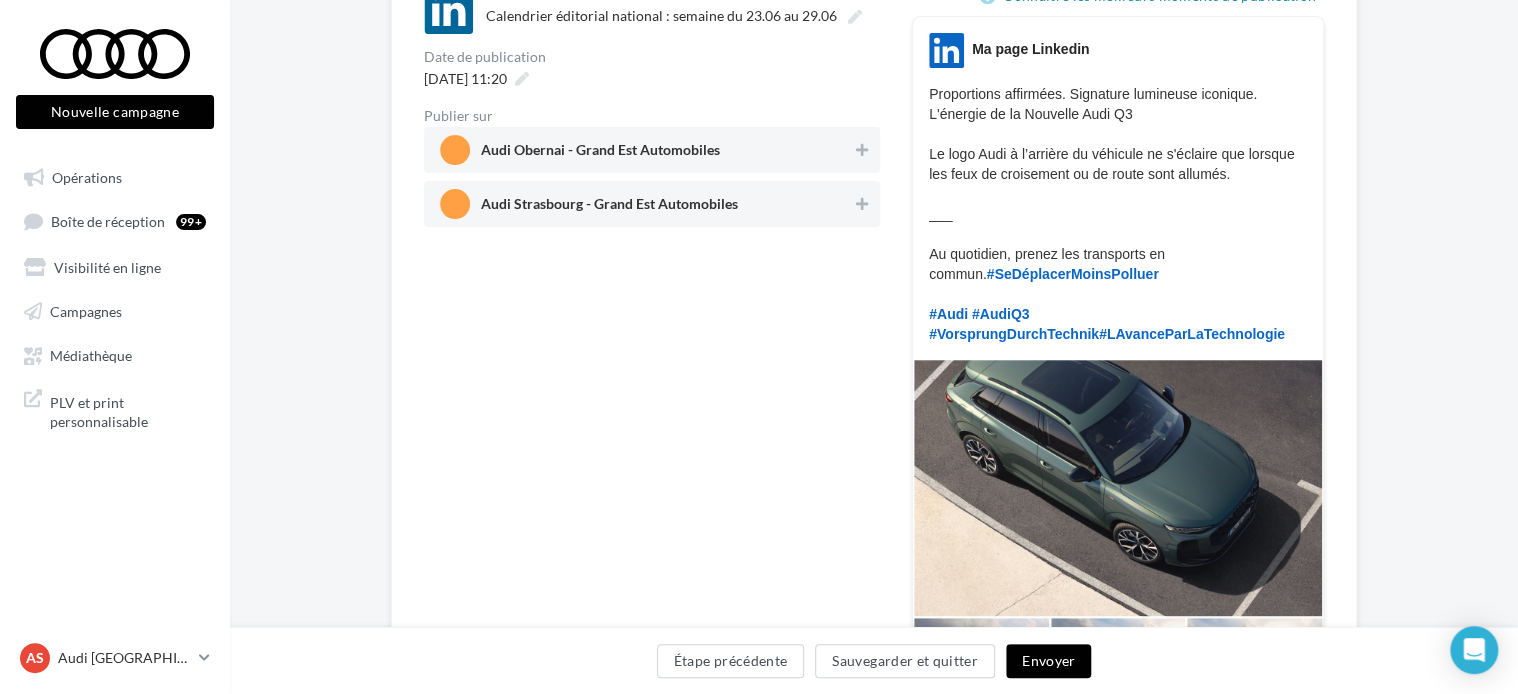 scroll, scrollTop: 200, scrollLeft: 0, axis: vertical 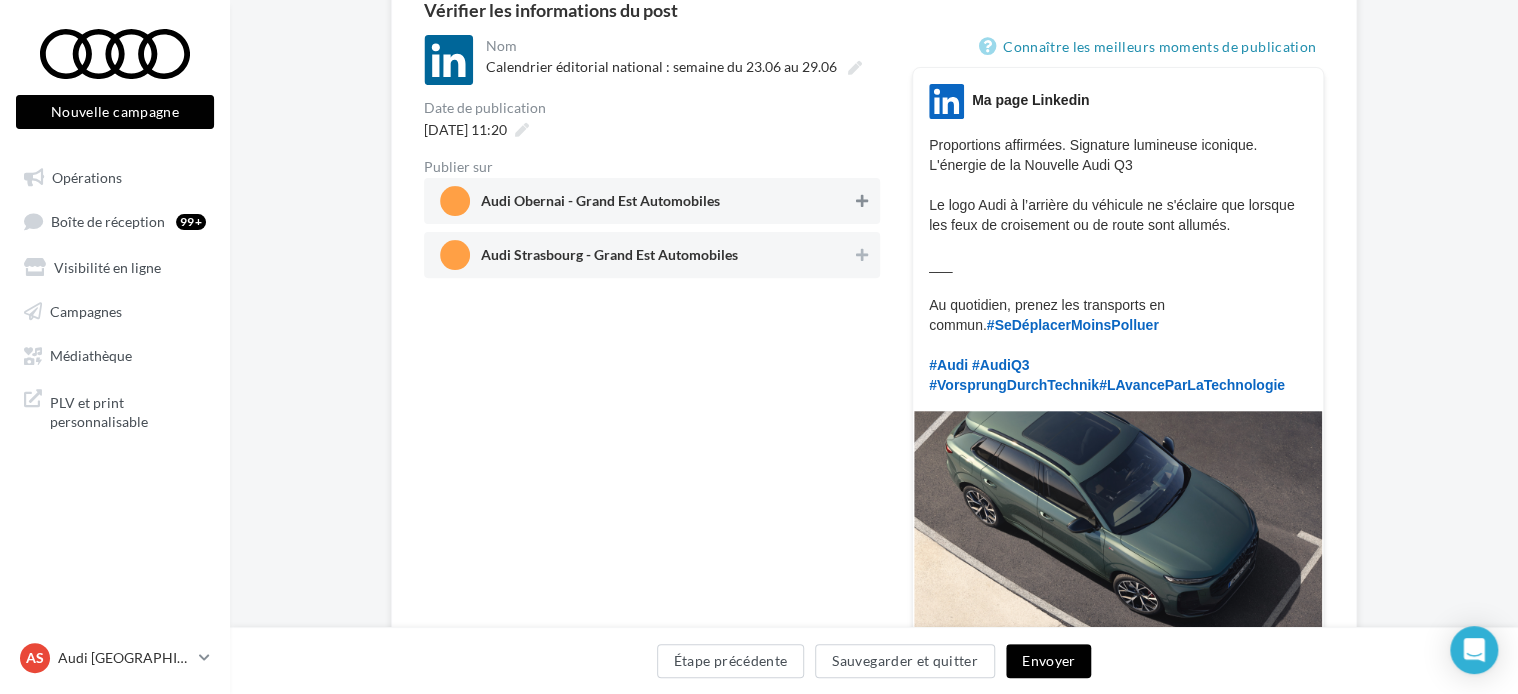 click at bounding box center [862, 201] 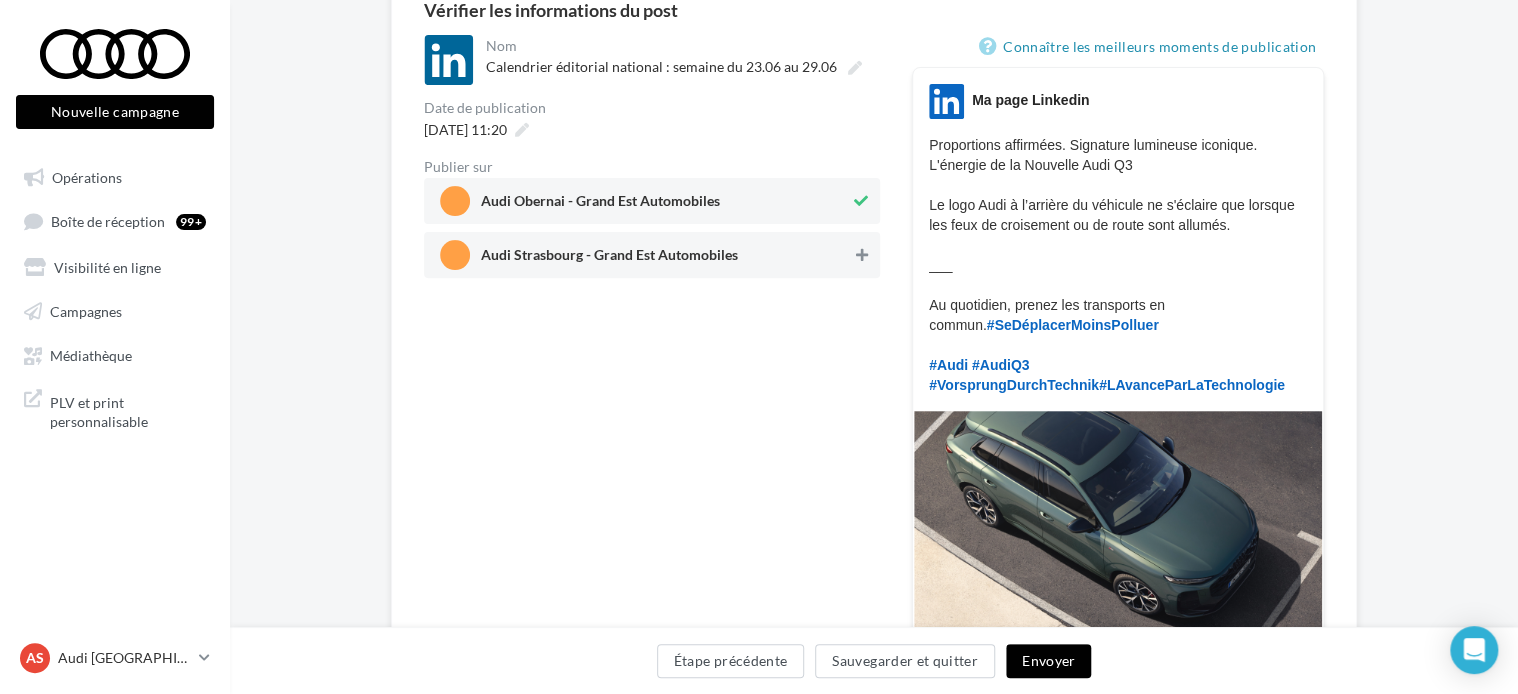 click at bounding box center [862, 255] 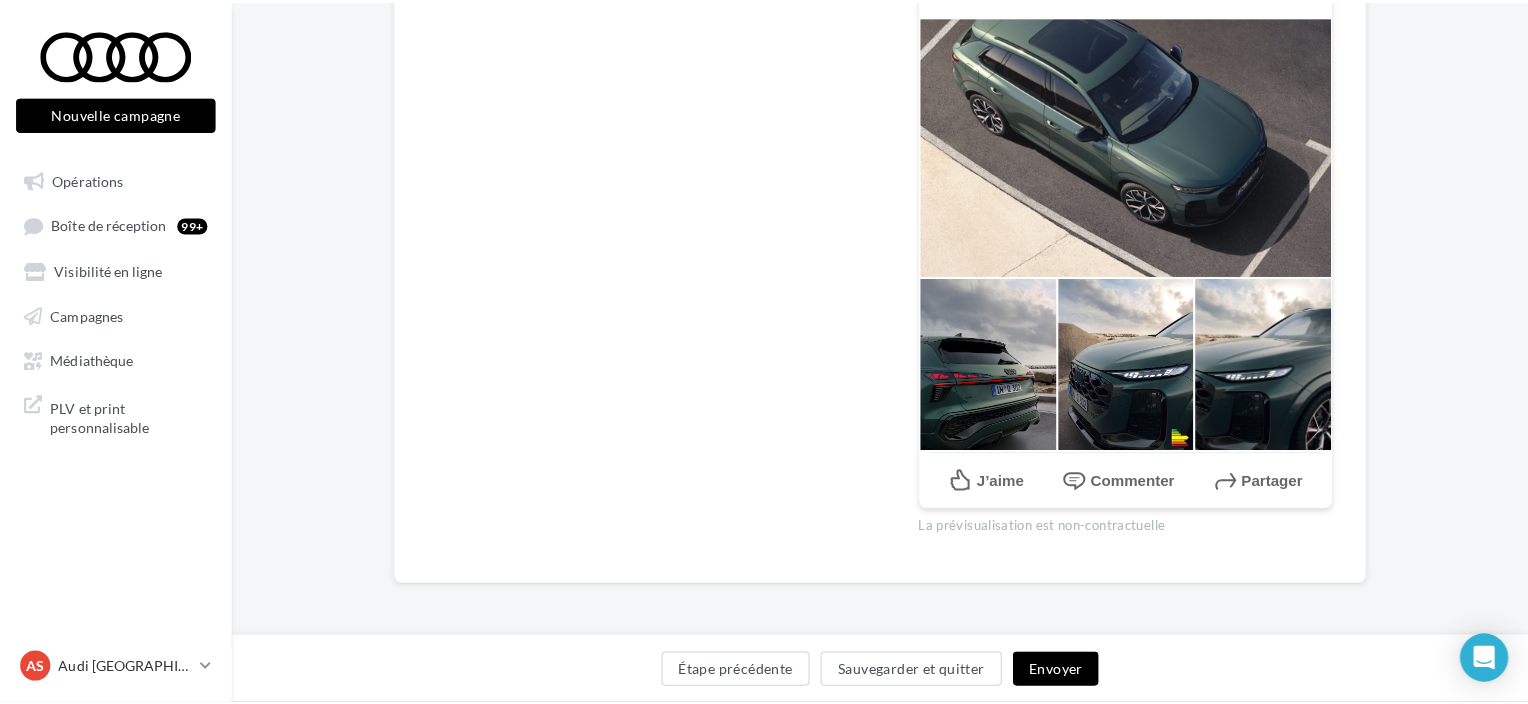 scroll, scrollTop: 196, scrollLeft: 0, axis: vertical 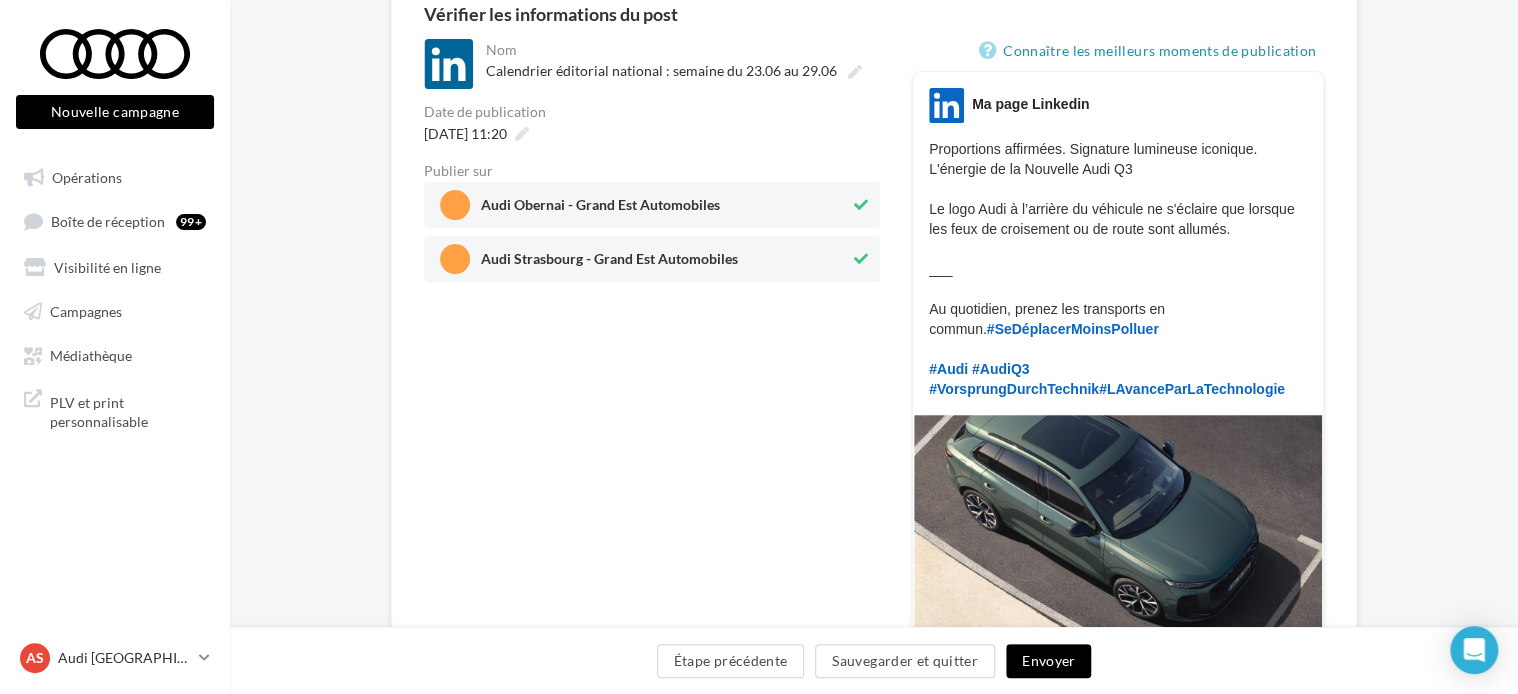 click on "Envoyer" at bounding box center [1048, 661] 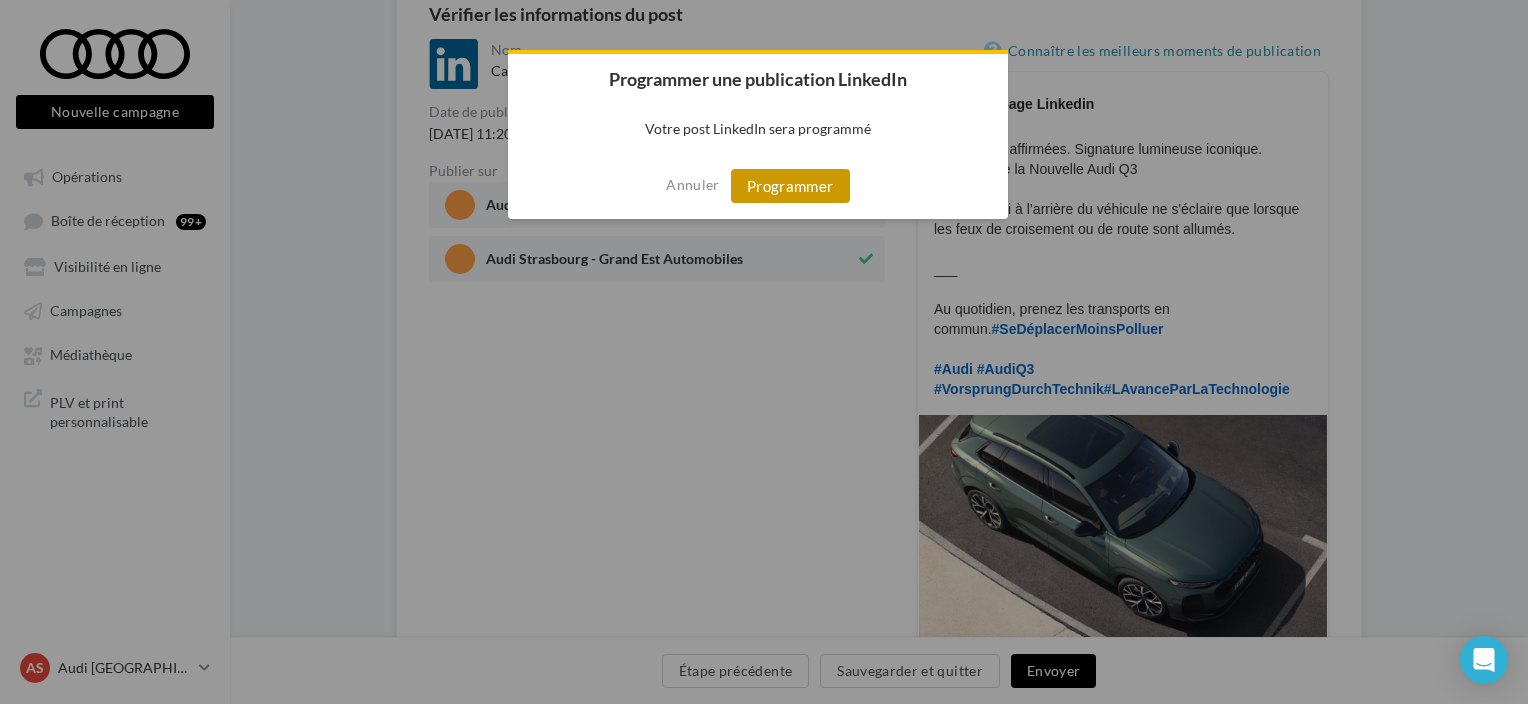 click on "Programmer" at bounding box center (790, 186) 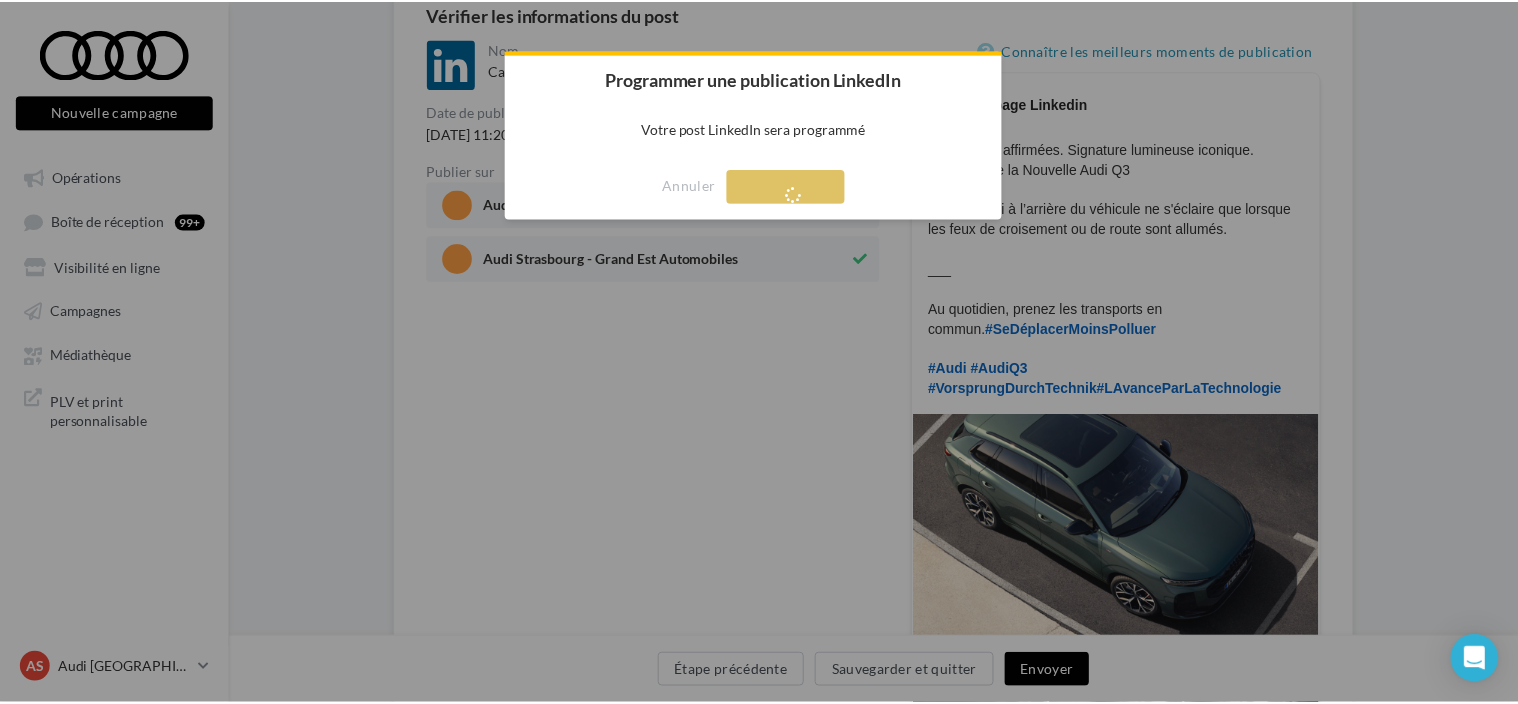 scroll, scrollTop: 32, scrollLeft: 0, axis: vertical 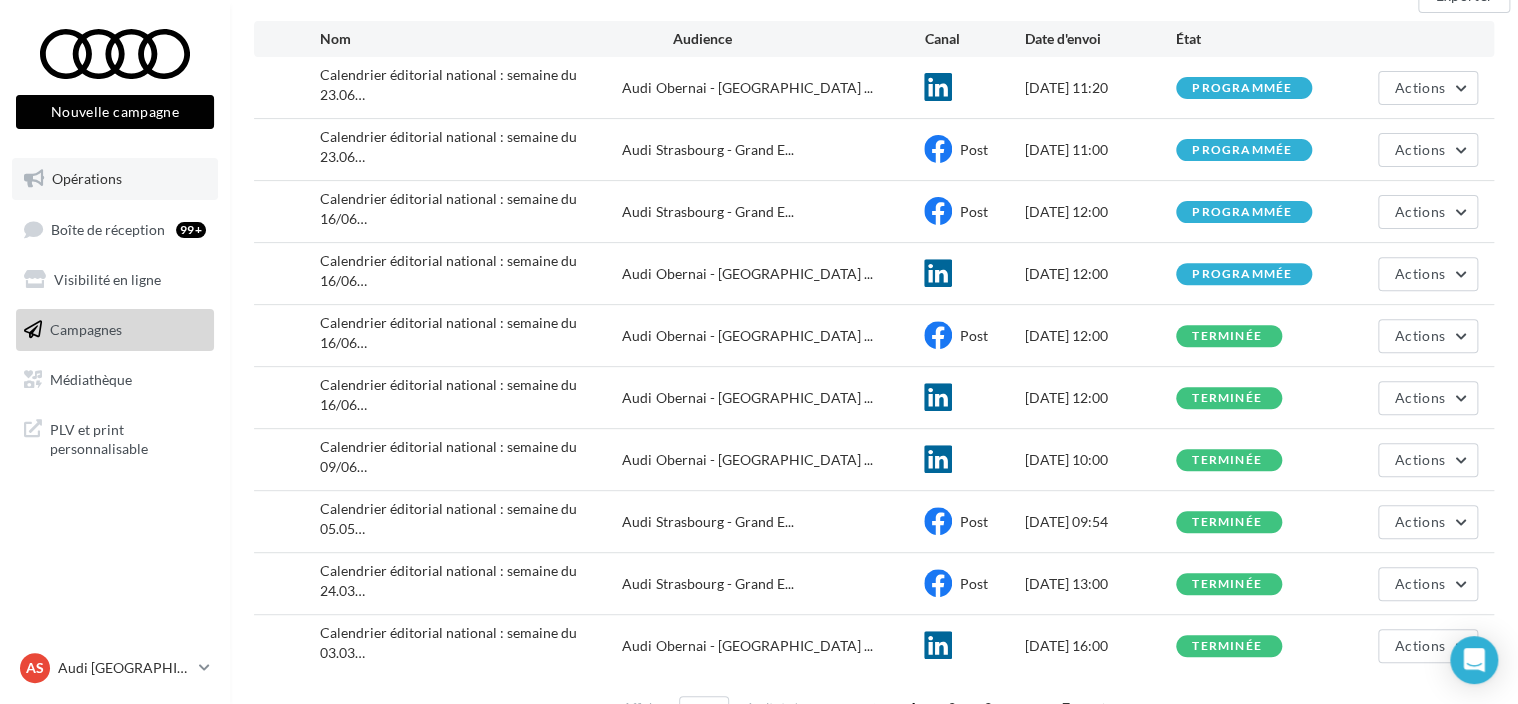 click on "Opérations" at bounding box center [115, 179] 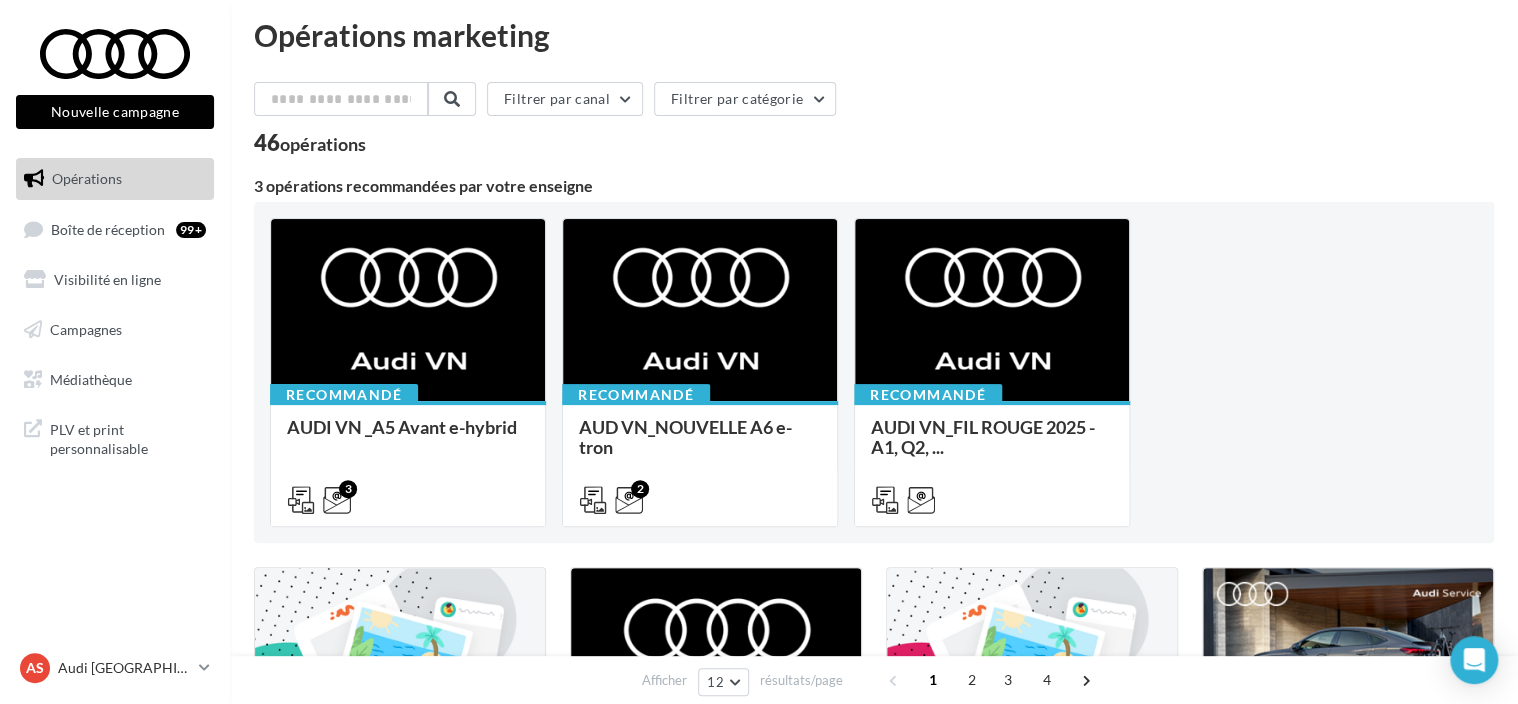 scroll, scrollTop: 0, scrollLeft: 0, axis: both 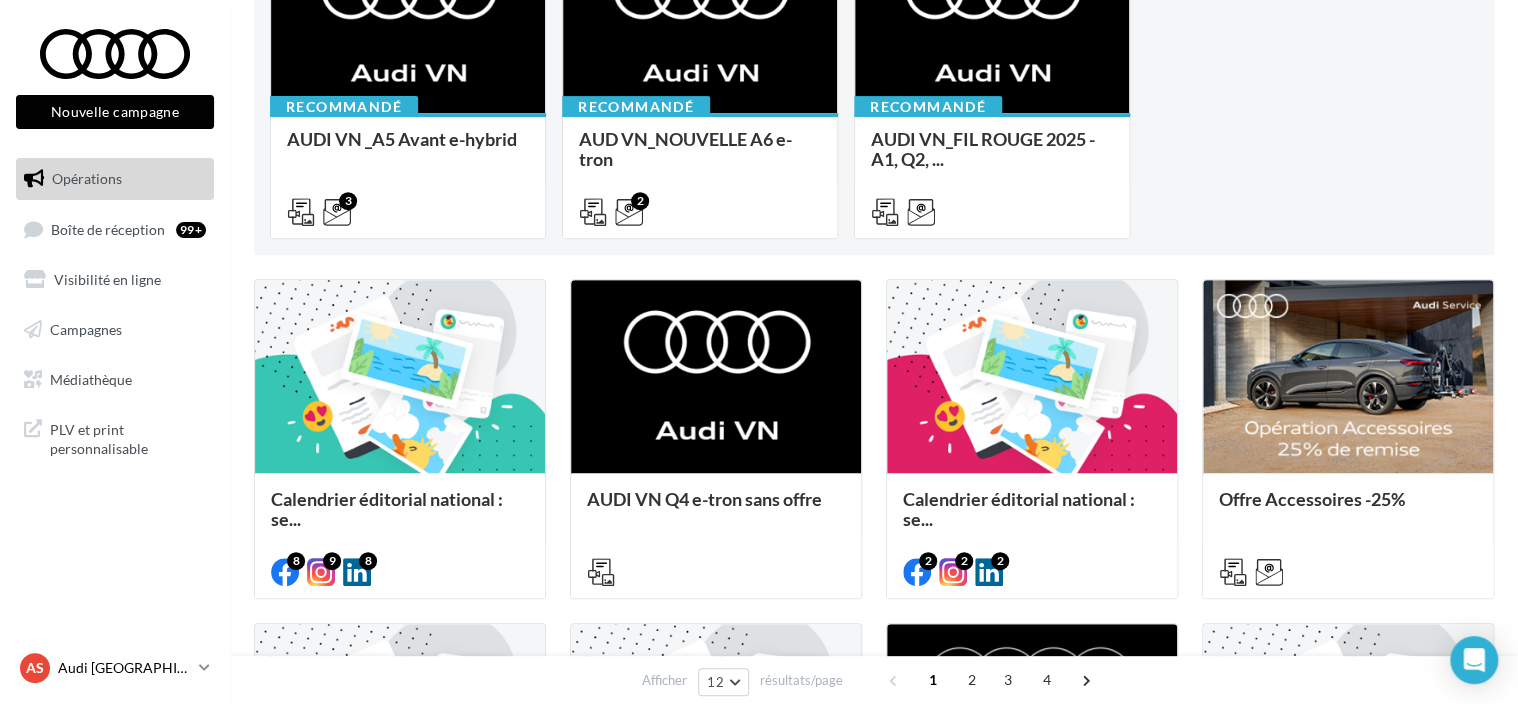 click on "AS     Audi STRASBOURG   audi-stra-sch" at bounding box center [105, 668] 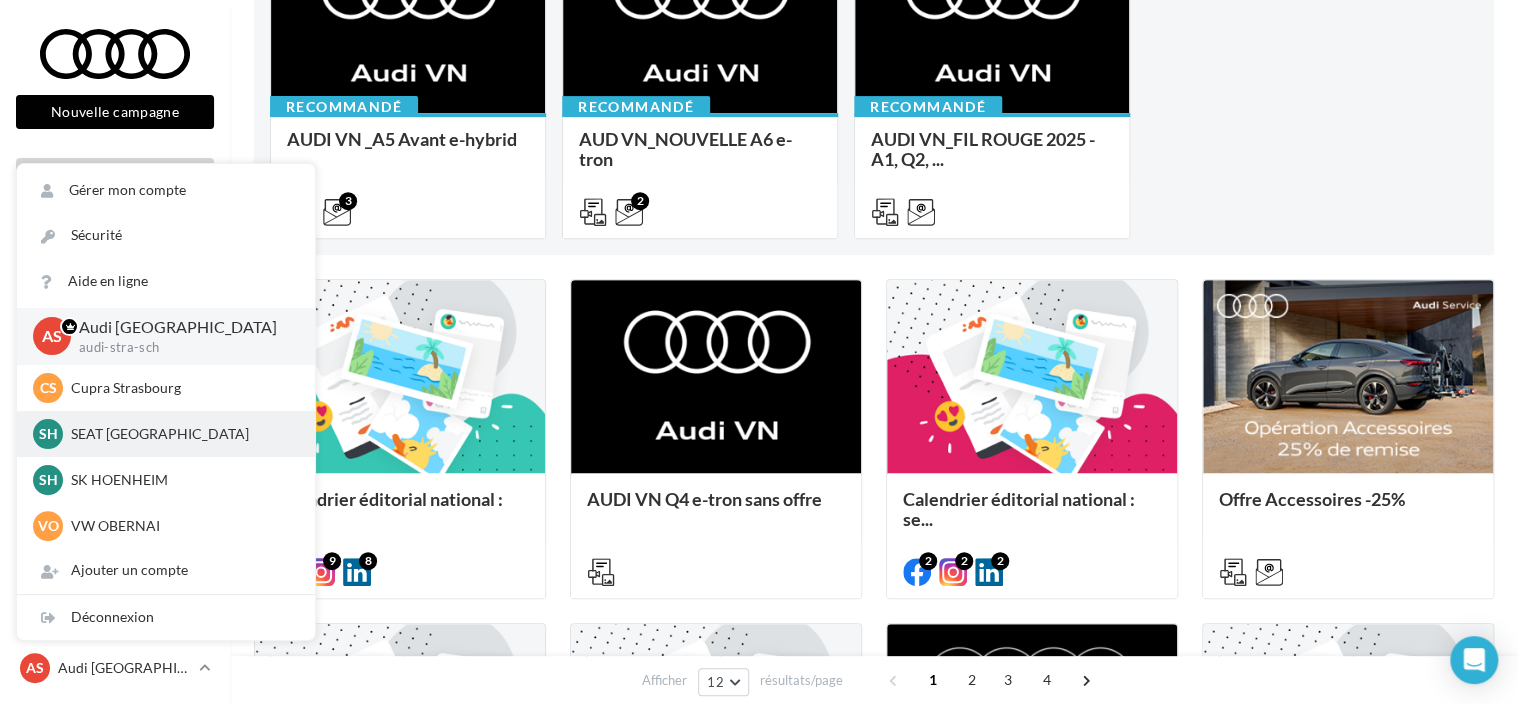 click on "SEAT [GEOGRAPHIC_DATA]" at bounding box center [181, 434] 